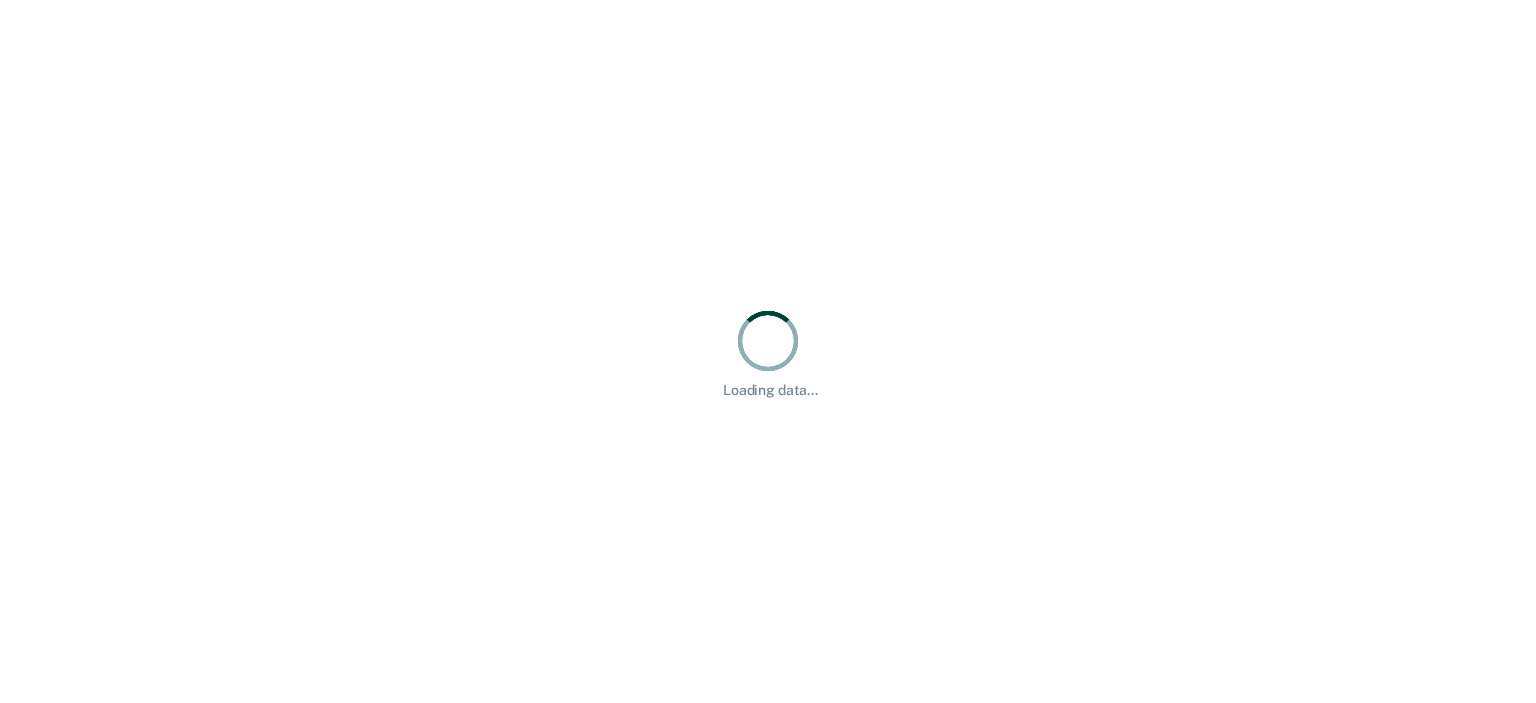 scroll, scrollTop: 0, scrollLeft: 0, axis: both 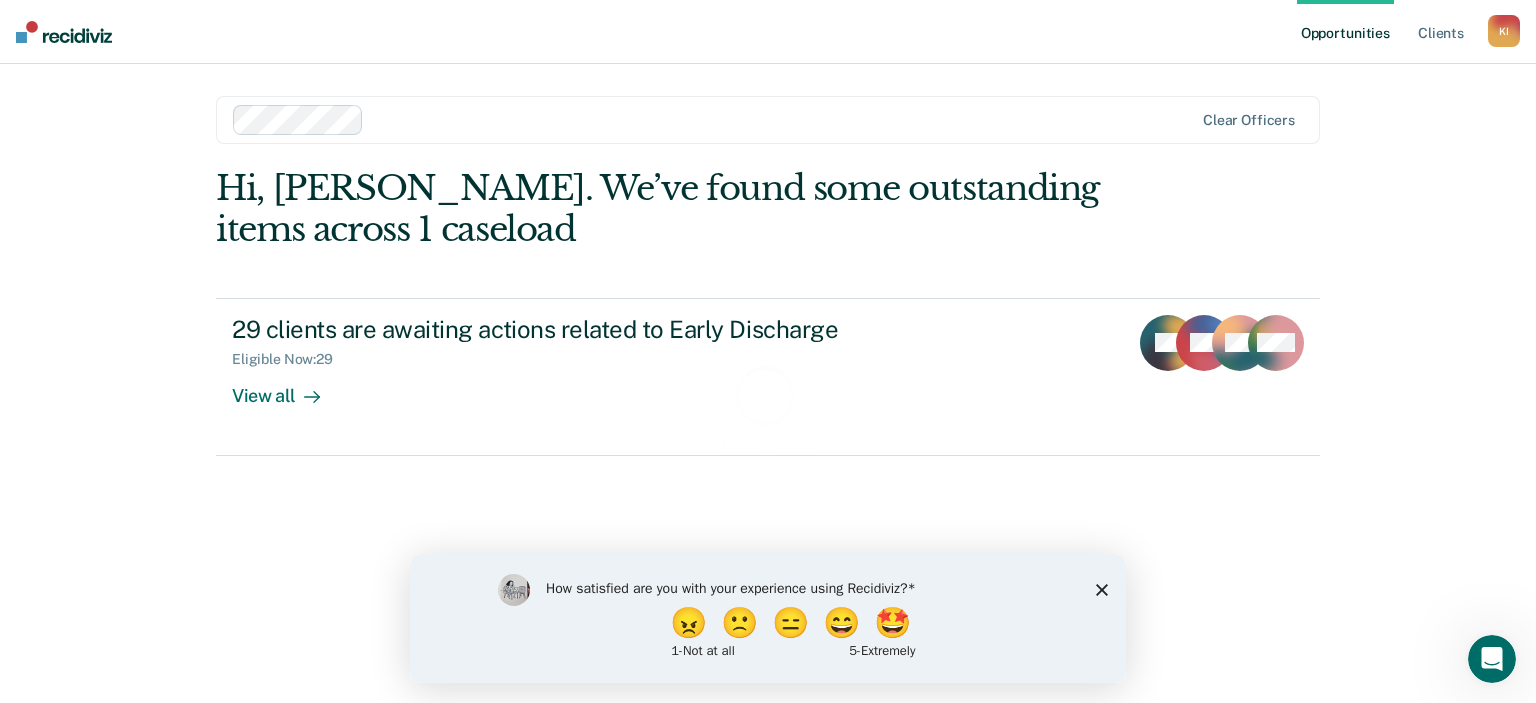 click 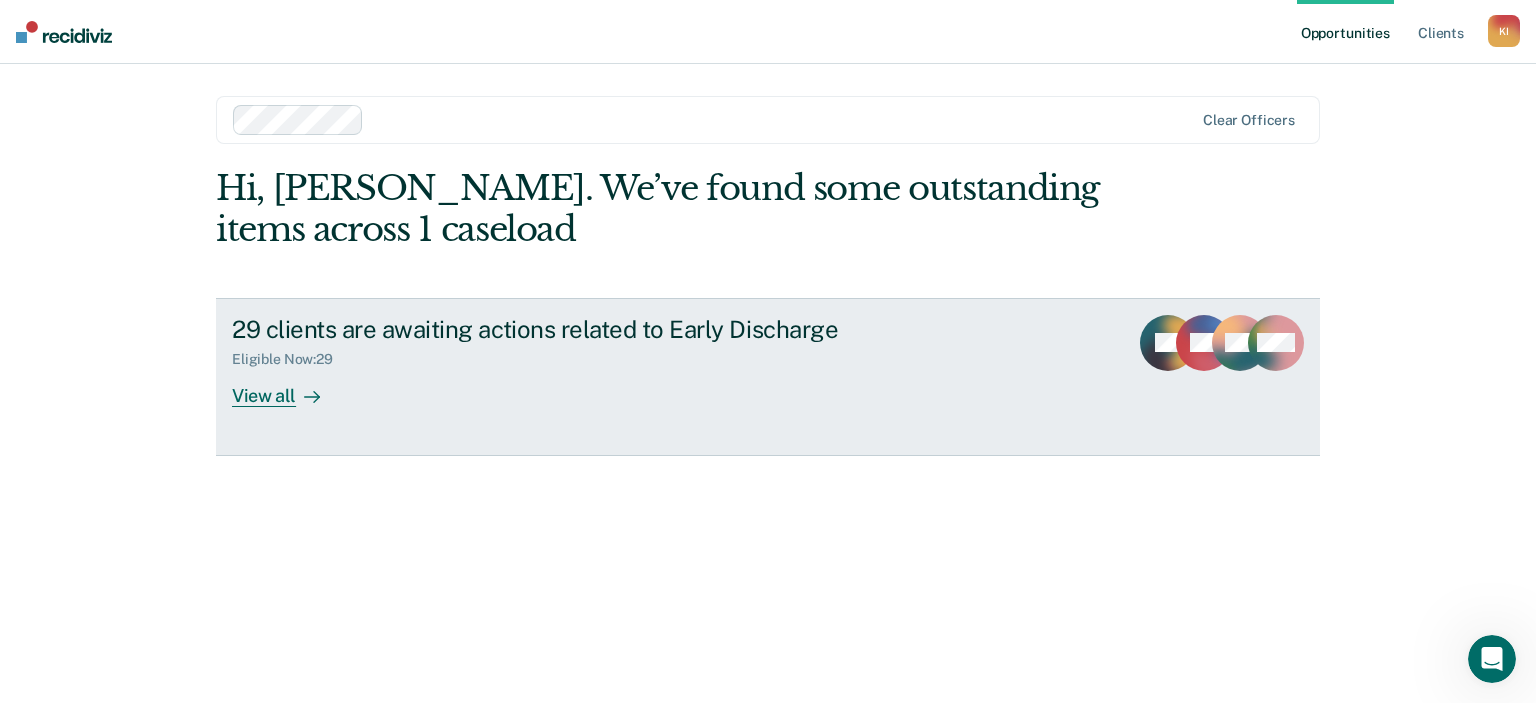 click on "View all" at bounding box center [288, 387] 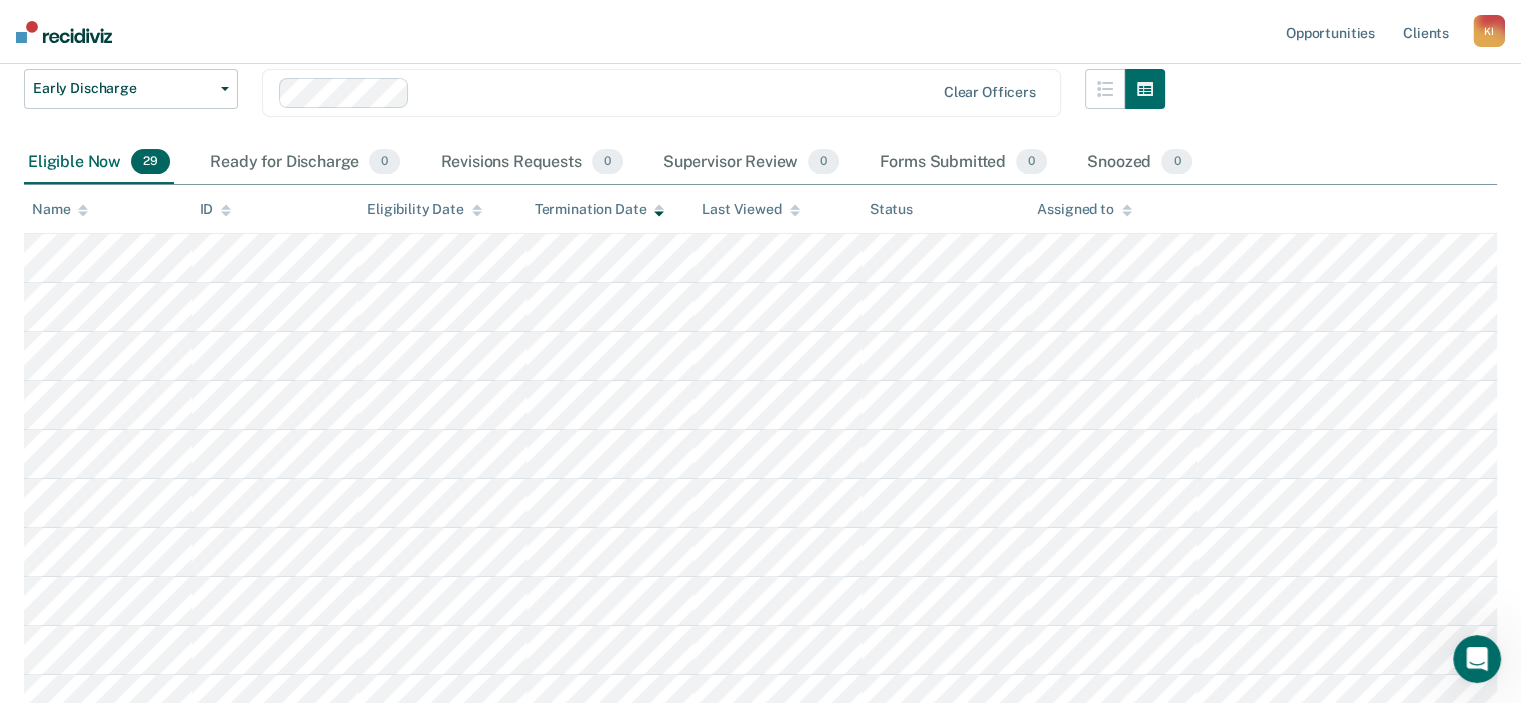scroll, scrollTop: 144, scrollLeft: 0, axis: vertical 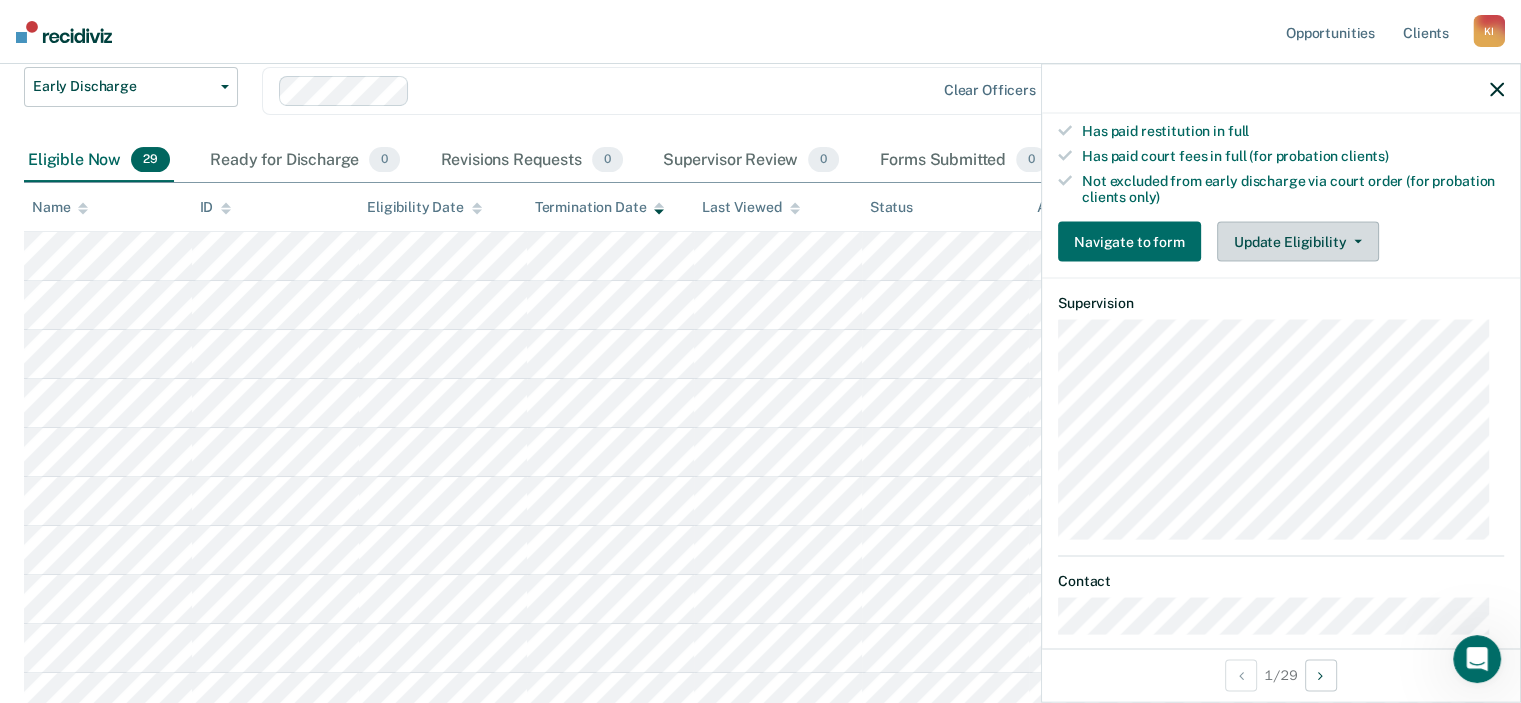 click on "Update Eligibility" at bounding box center (1298, 242) 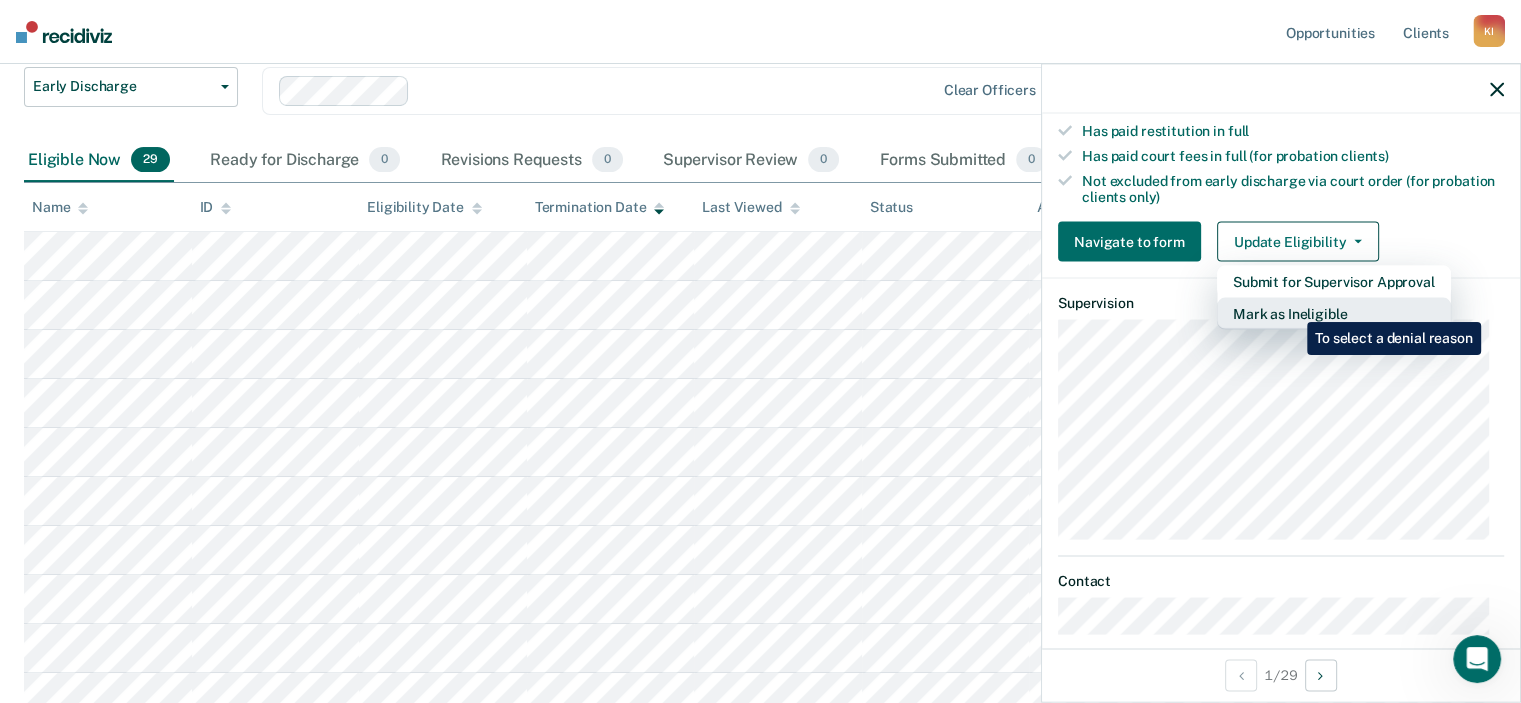 click on "Mark as Ineligible" at bounding box center [1334, 314] 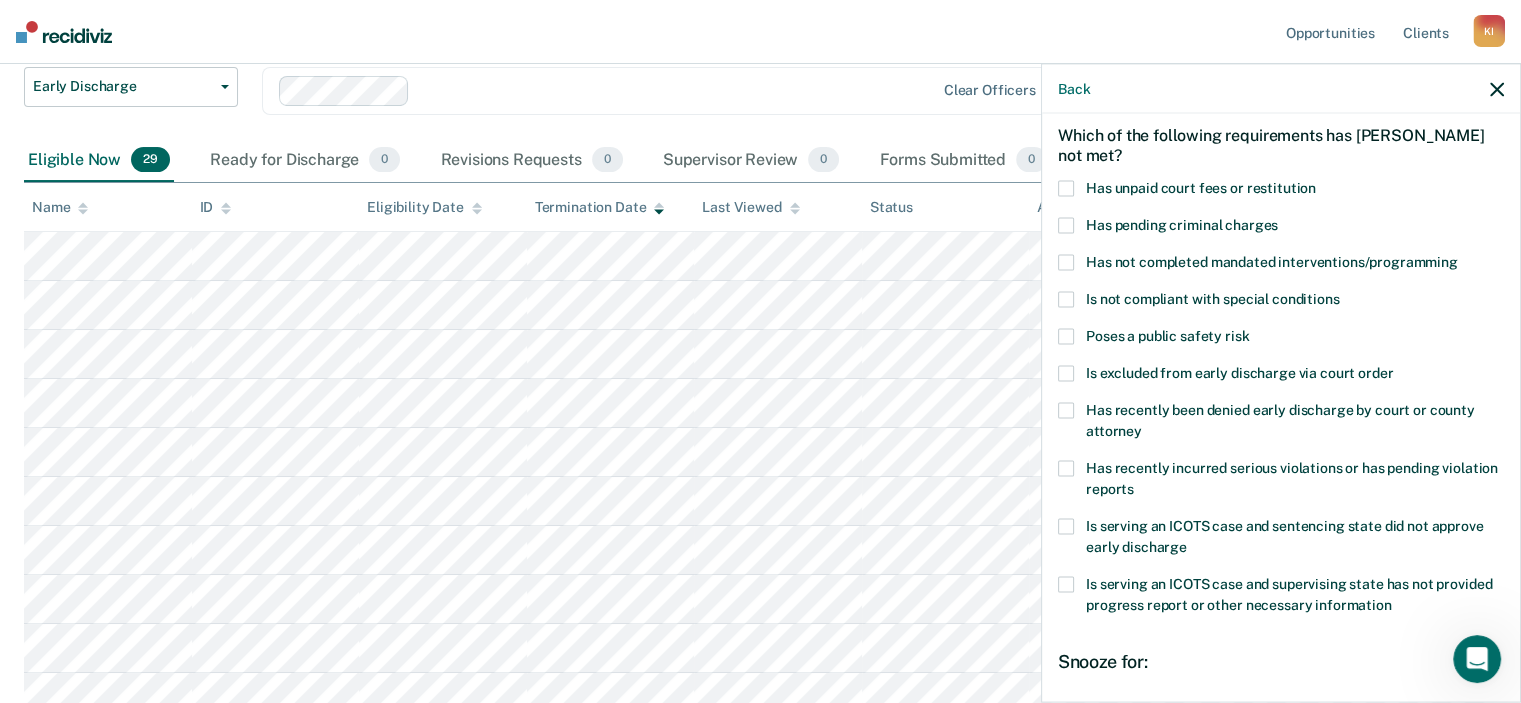 scroll, scrollTop: 92, scrollLeft: 0, axis: vertical 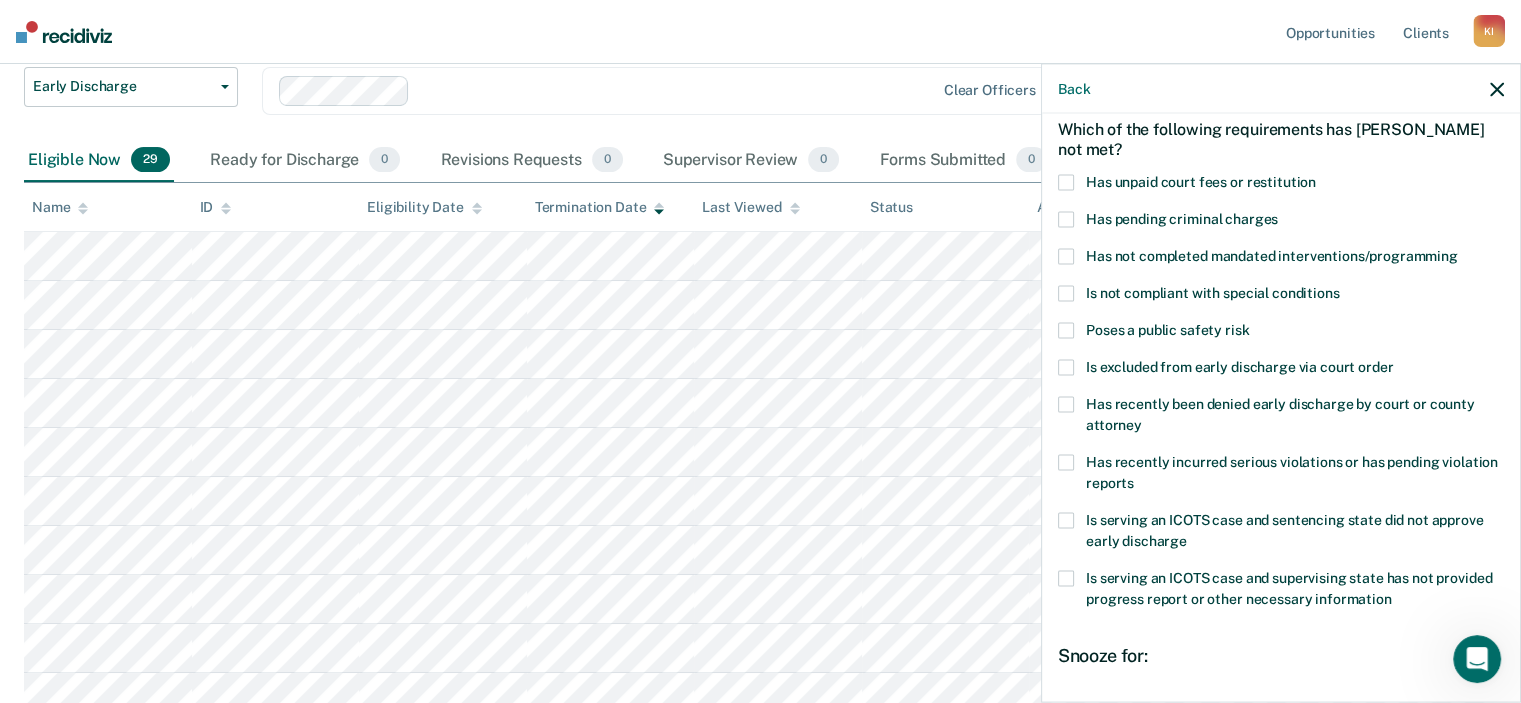 click at bounding box center (1066, 182) 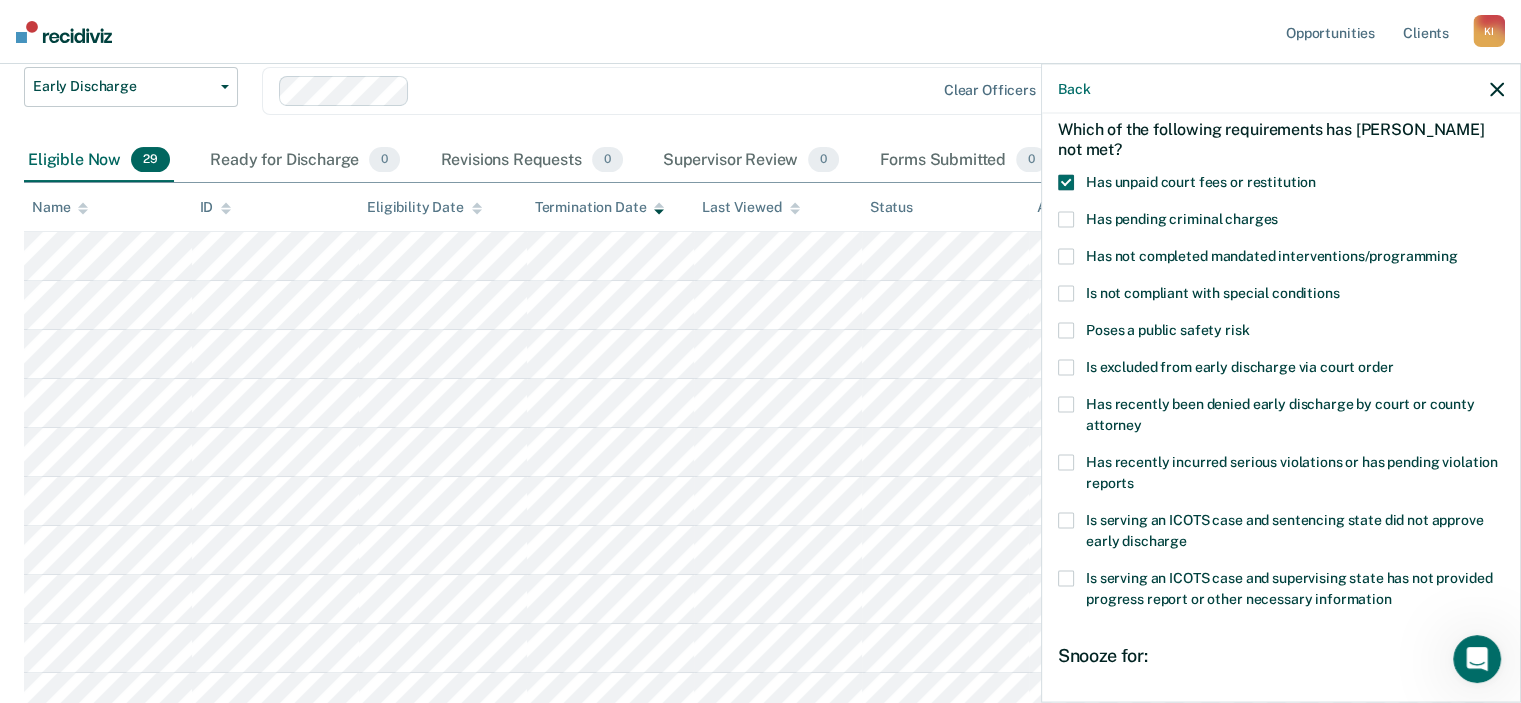 click at bounding box center [1066, 578] 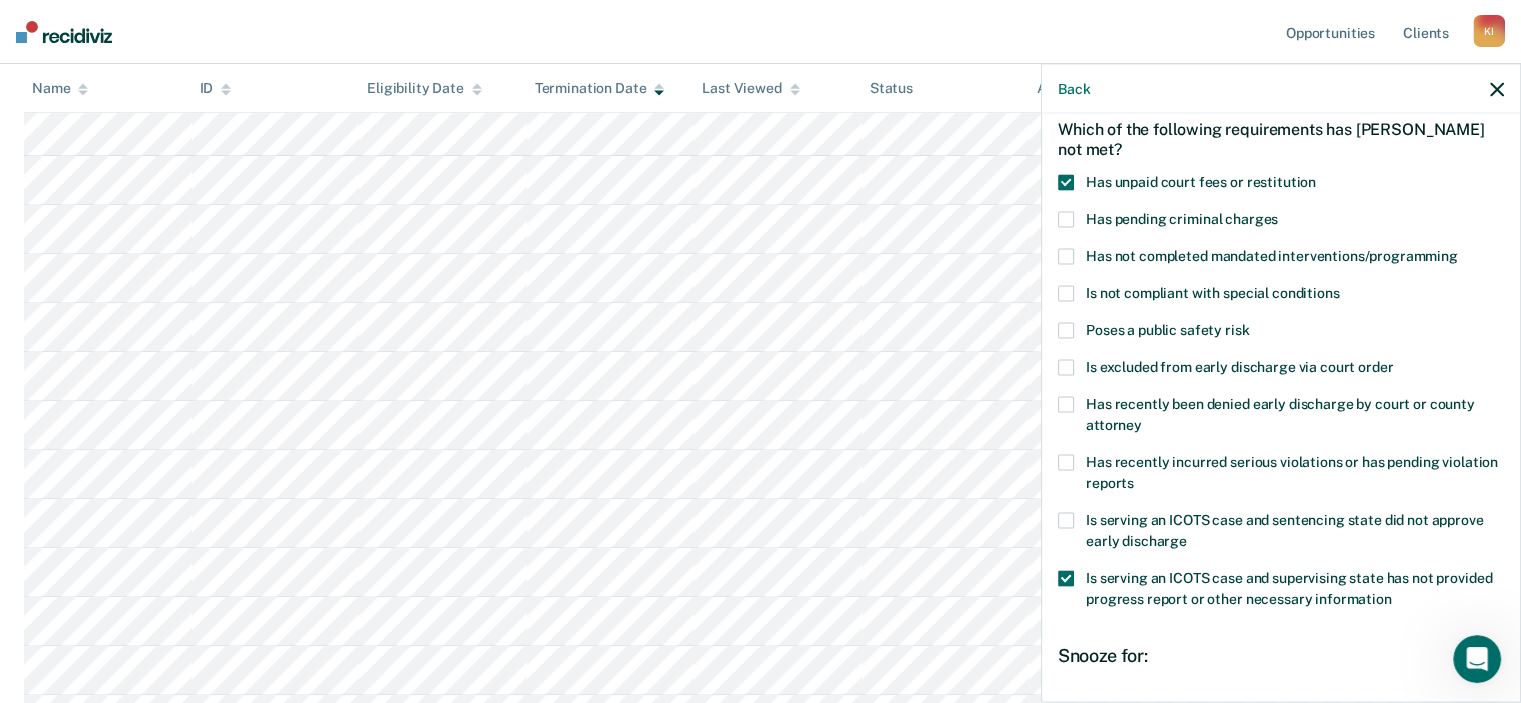 scroll, scrollTop: 760, scrollLeft: 0, axis: vertical 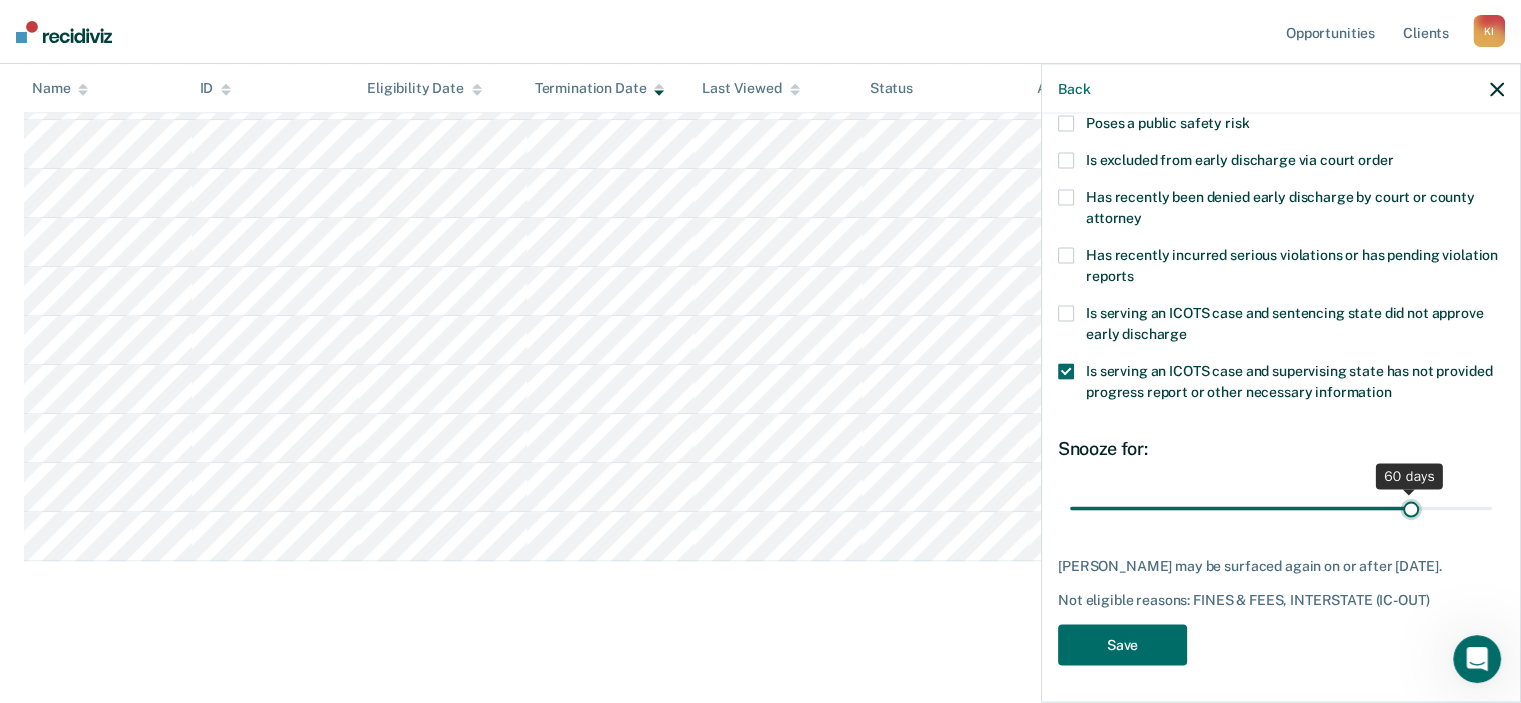drag, startPoint x: 1232, startPoint y: 506, endPoint x: 1396, endPoint y: 501, distance: 164.0762 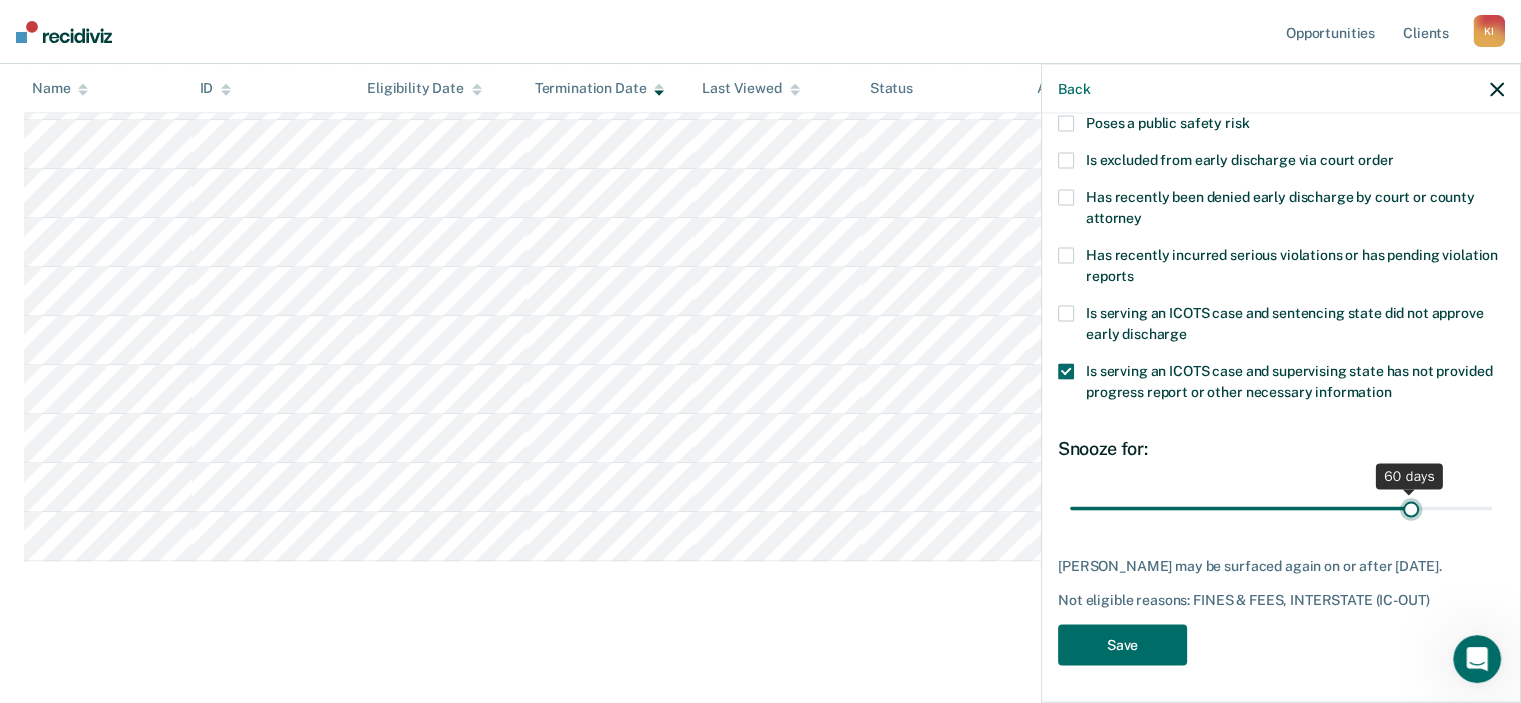 type on "60" 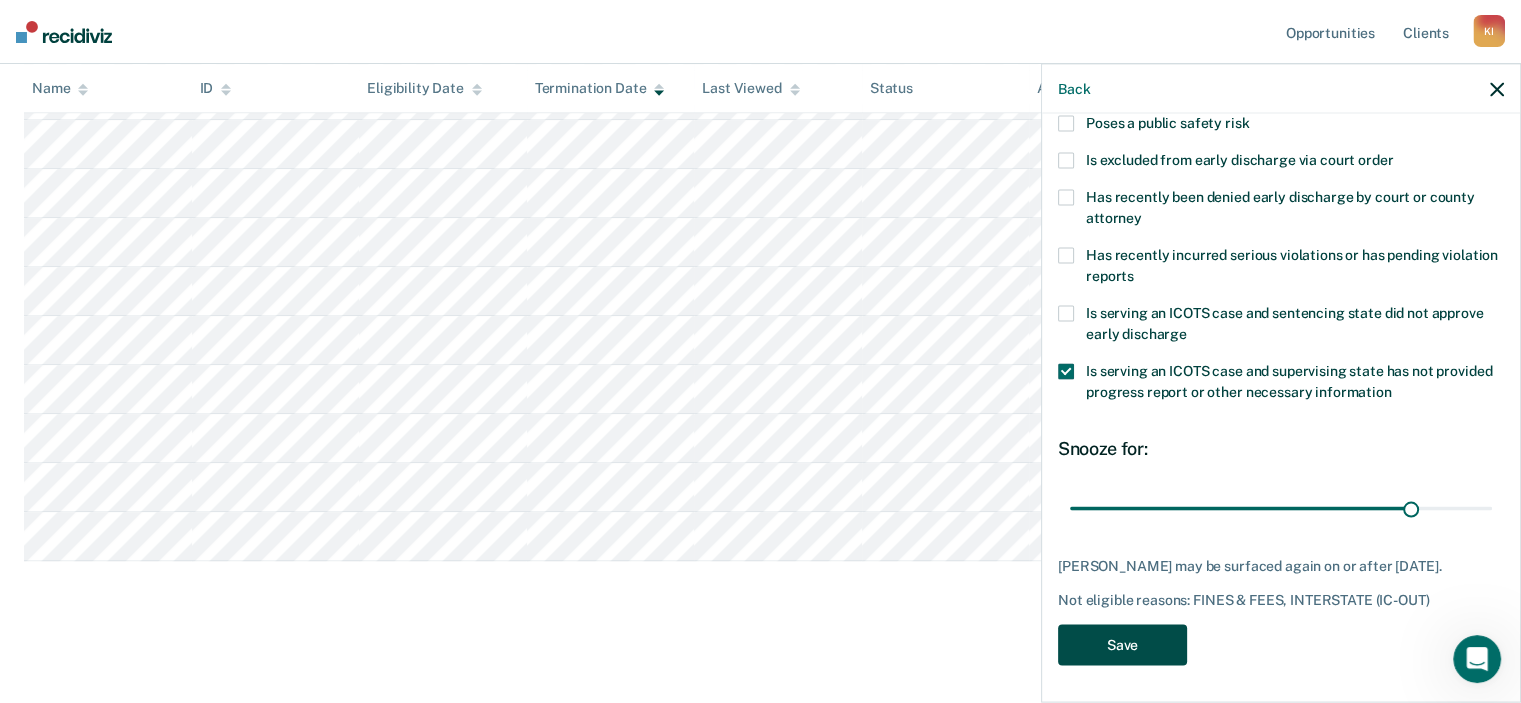 click on "Save" at bounding box center [1122, 644] 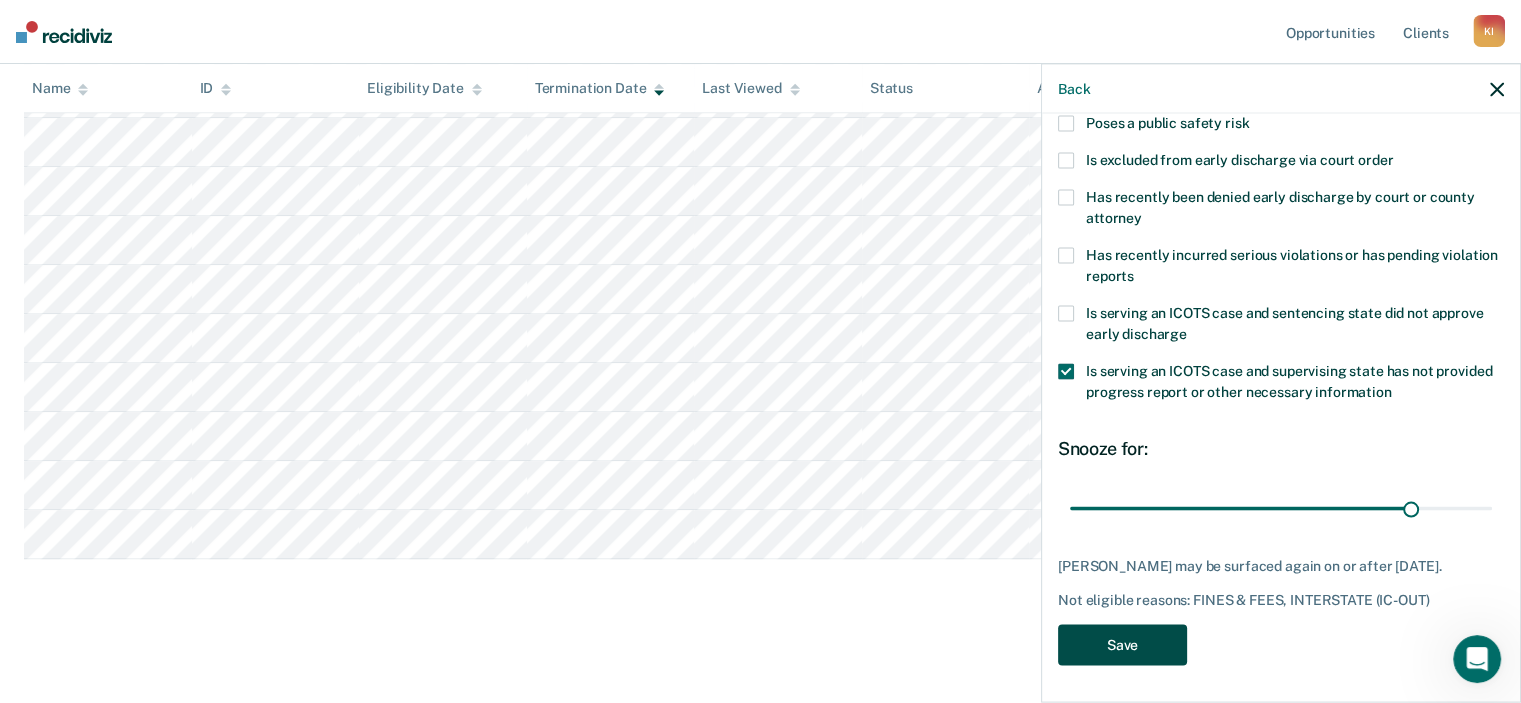 scroll, scrollTop: 159, scrollLeft: 0, axis: vertical 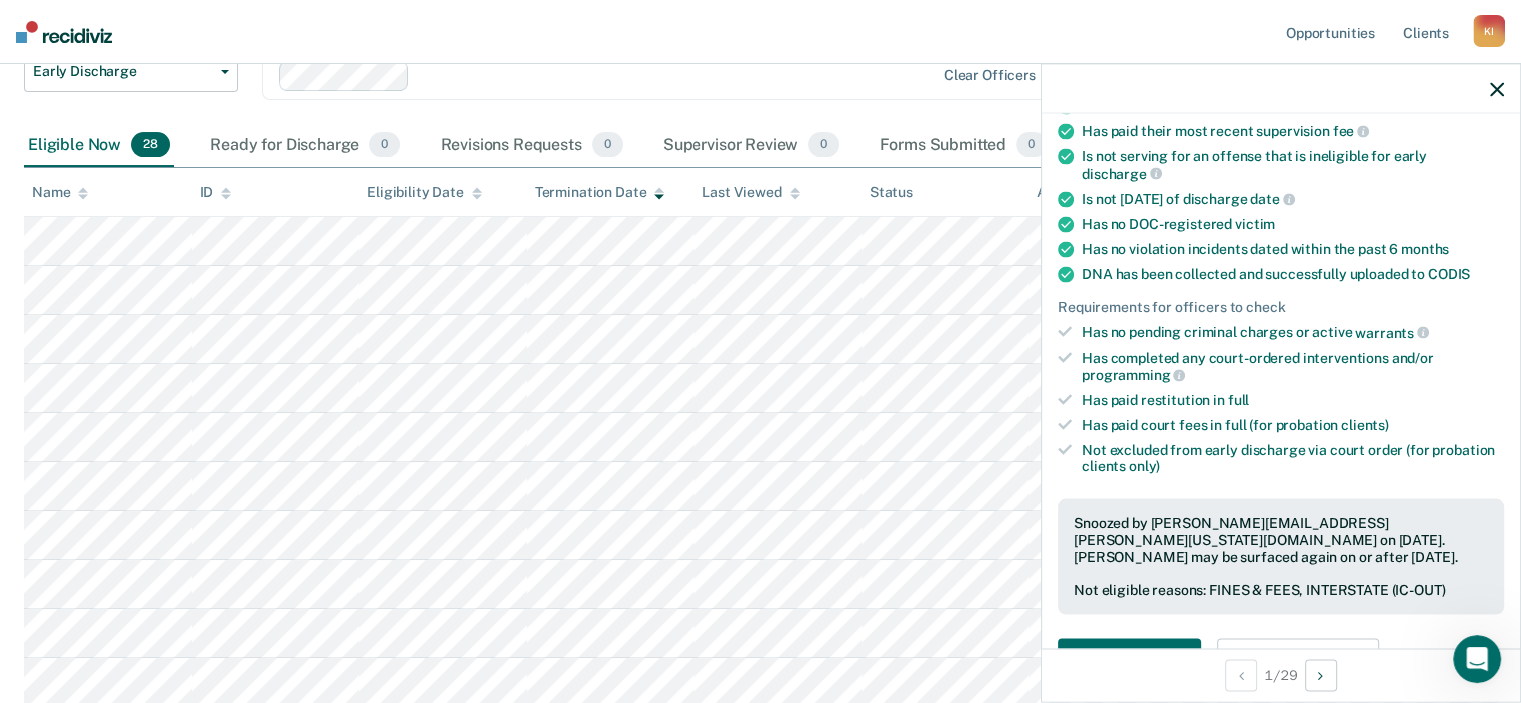 click 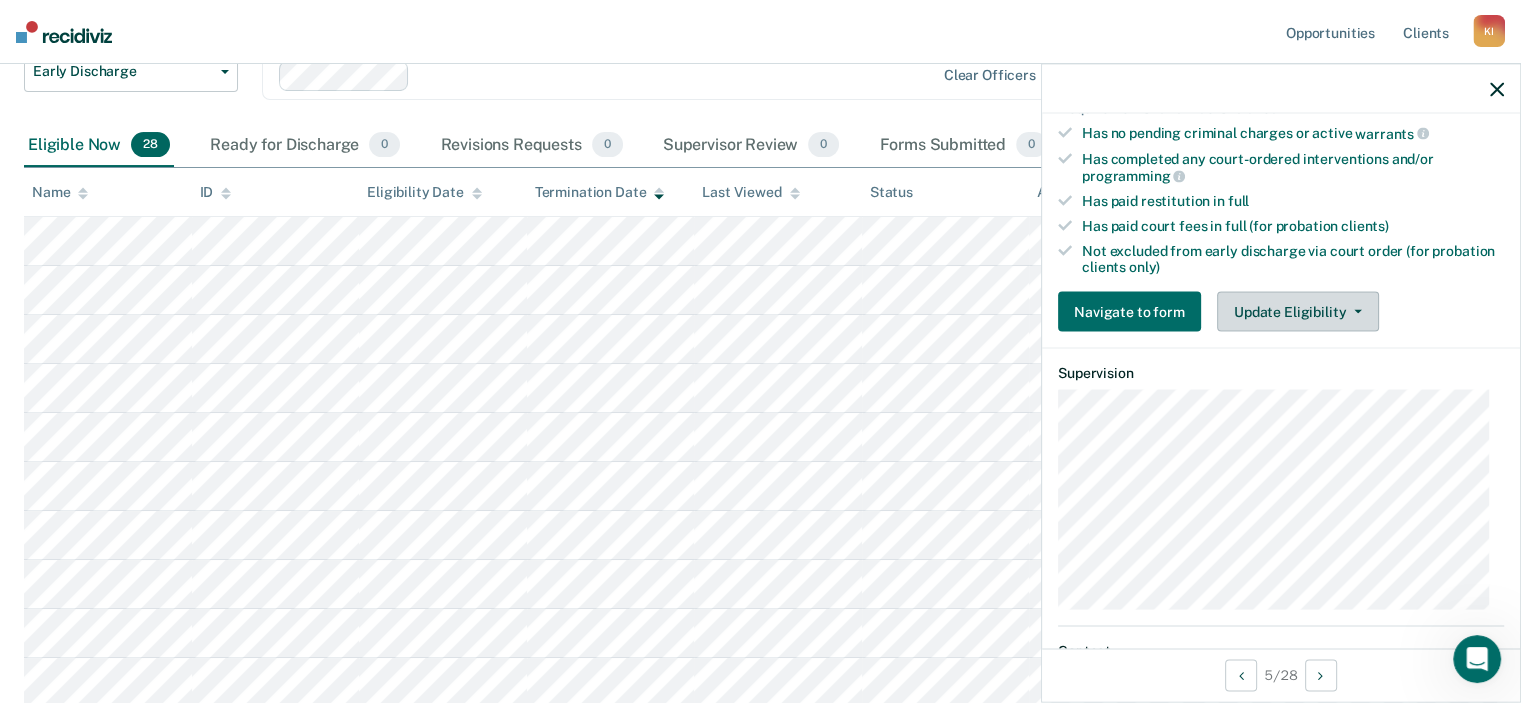 scroll, scrollTop: 492, scrollLeft: 0, axis: vertical 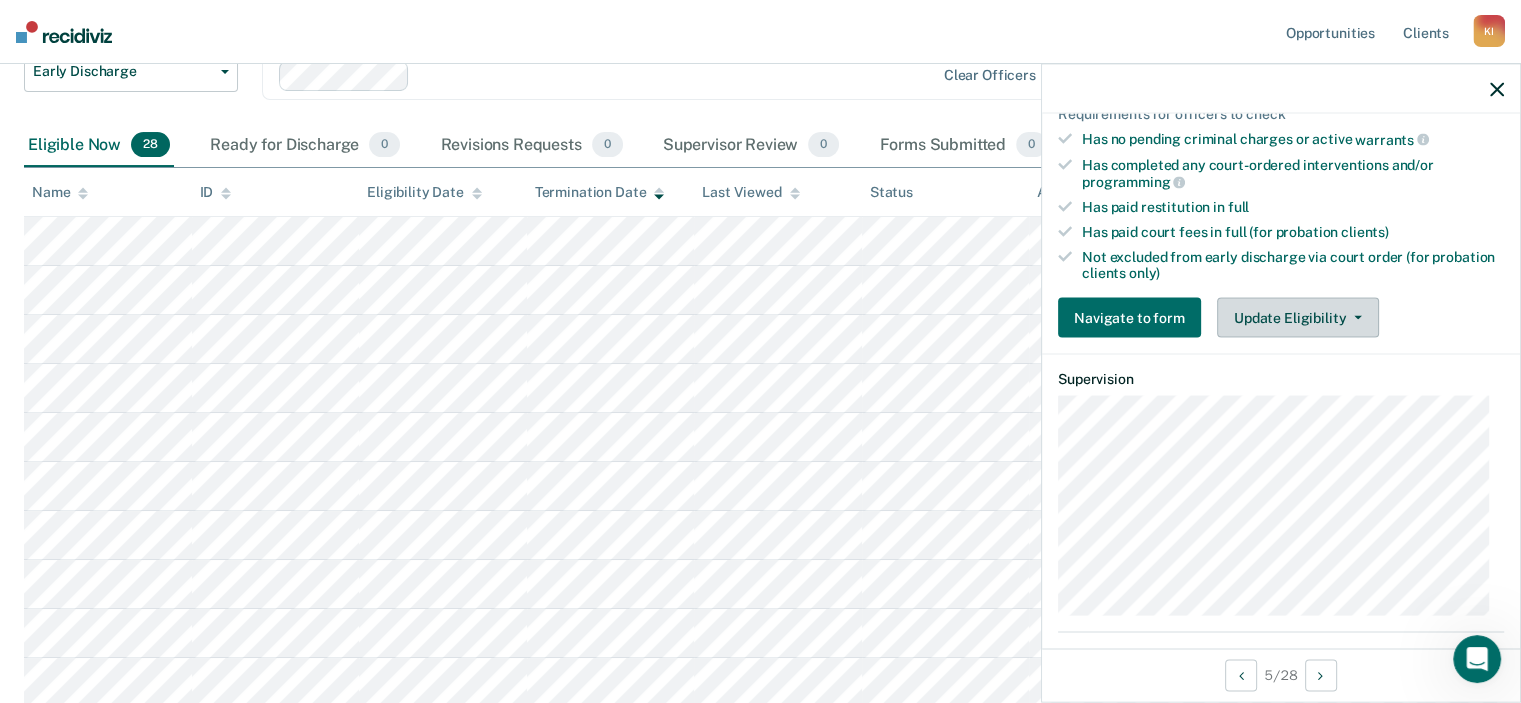 click on "Update Eligibility" at bounding box center [1298, 318] 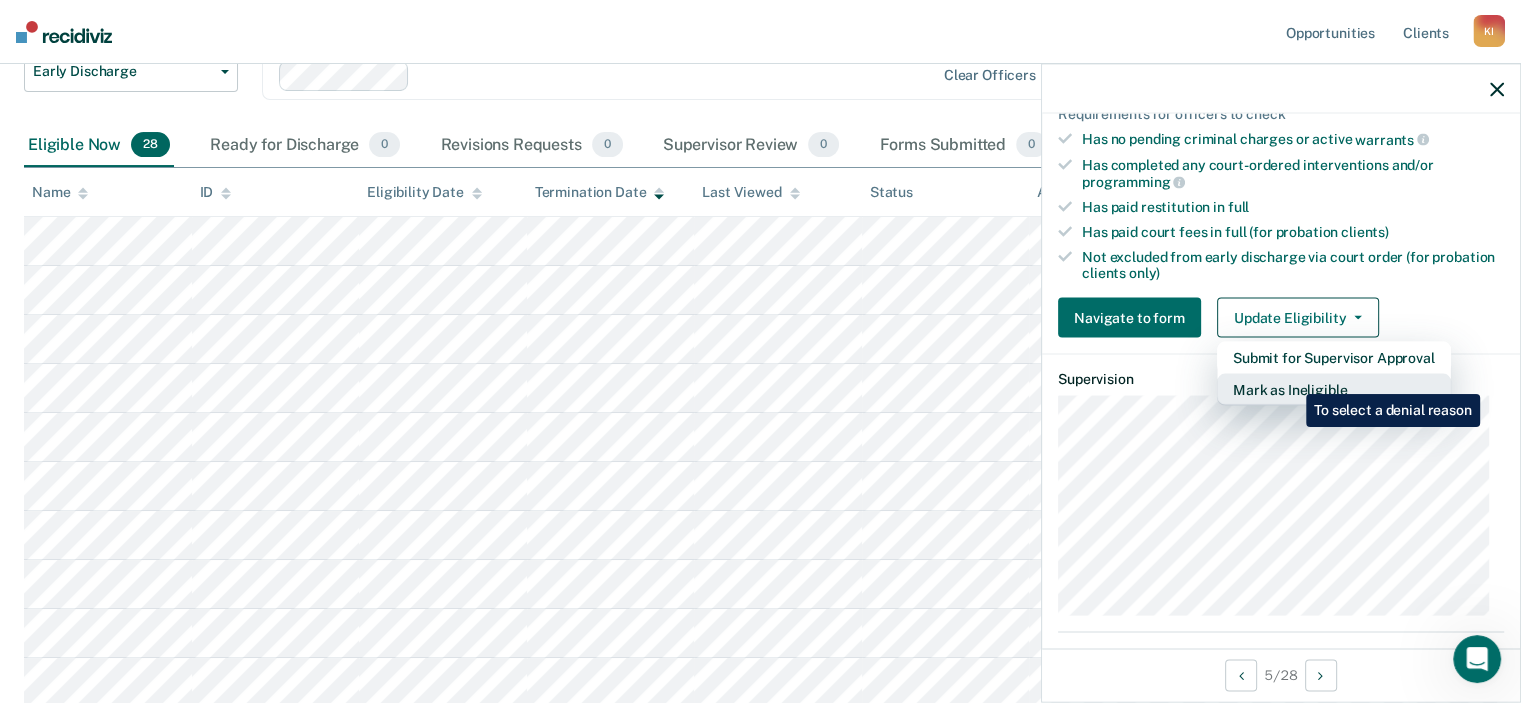 click on "Mark as Ineligible" at bounding box center (1334, 390) 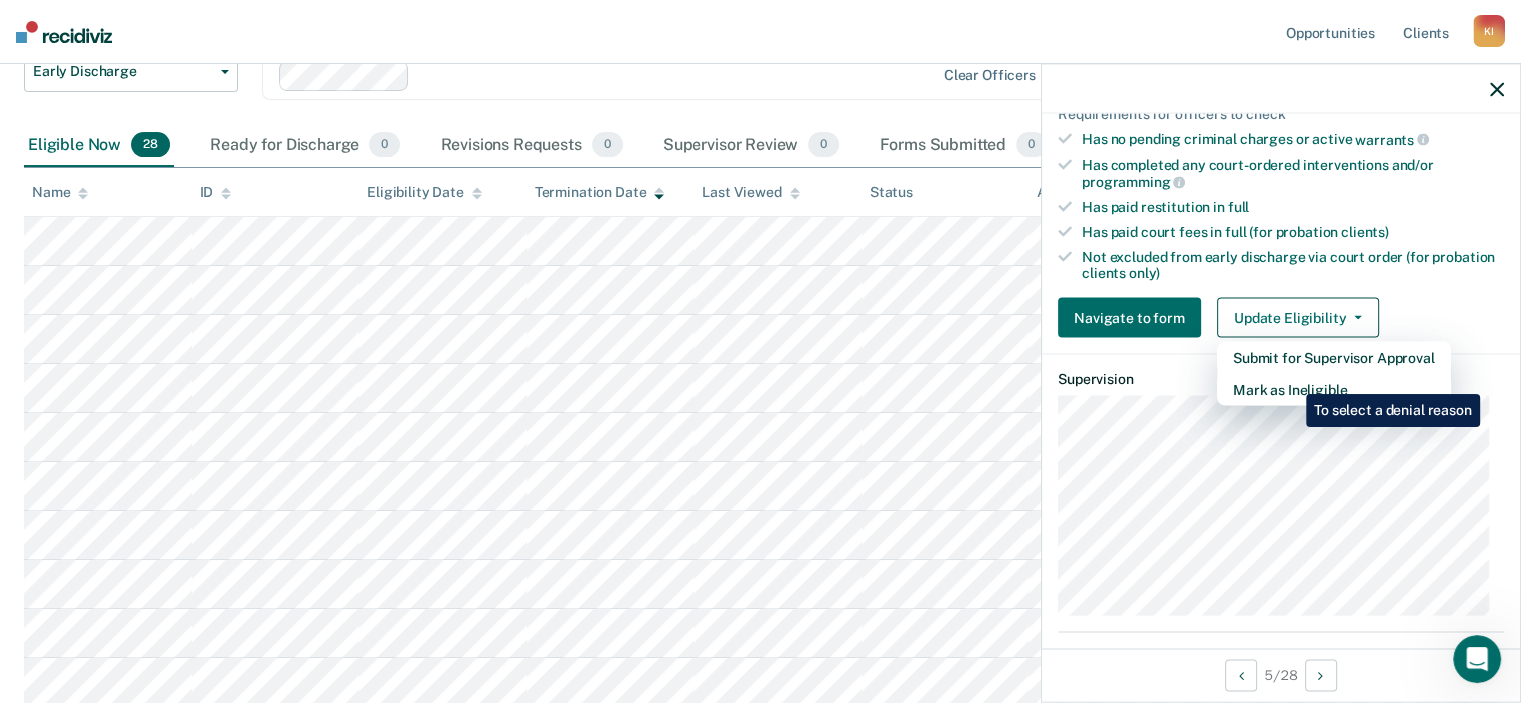 scroll, scrollTop: 299, scrollLeft: 0, axis: vertical 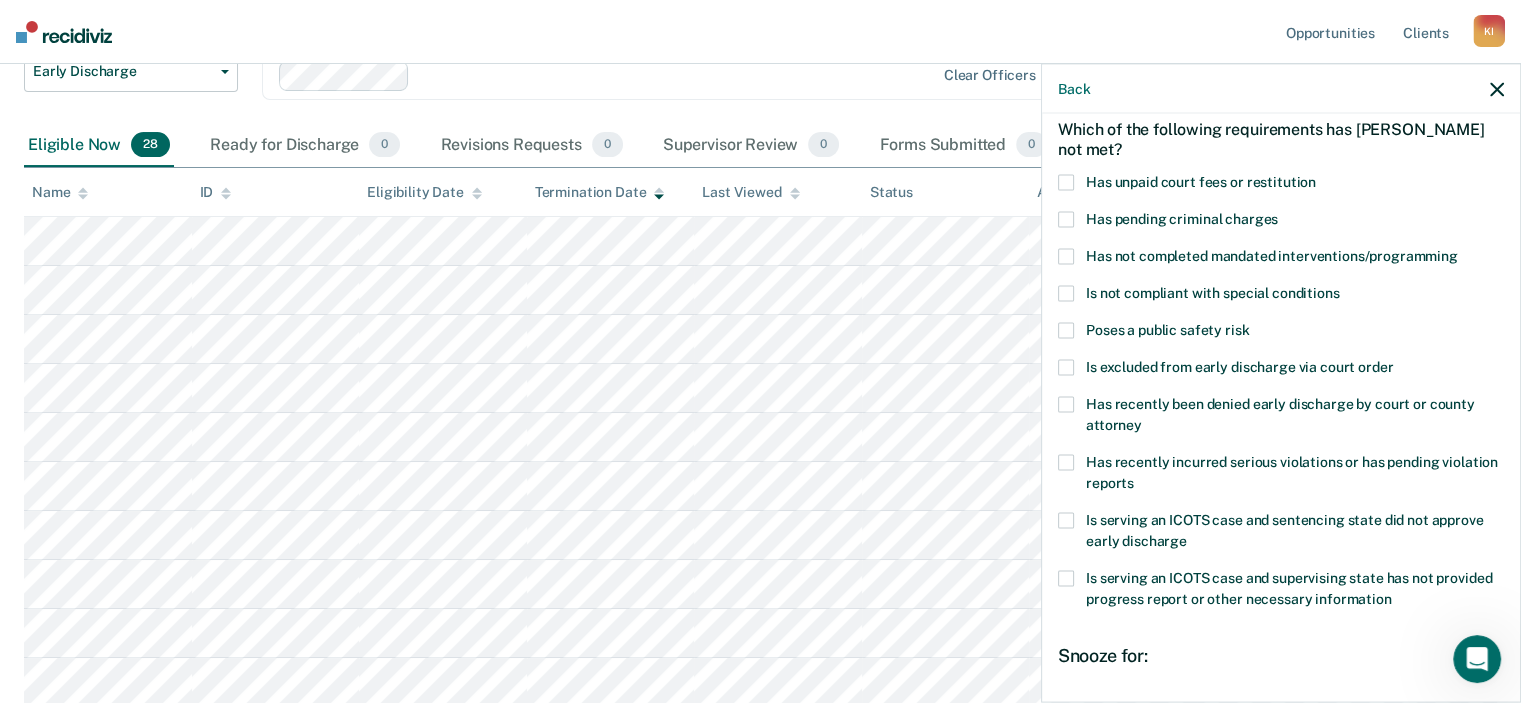 drag, startPoint x: 1058, startPoint y: 177, endPoint x: 1104, endPoint y: 191, distance: 48.08326 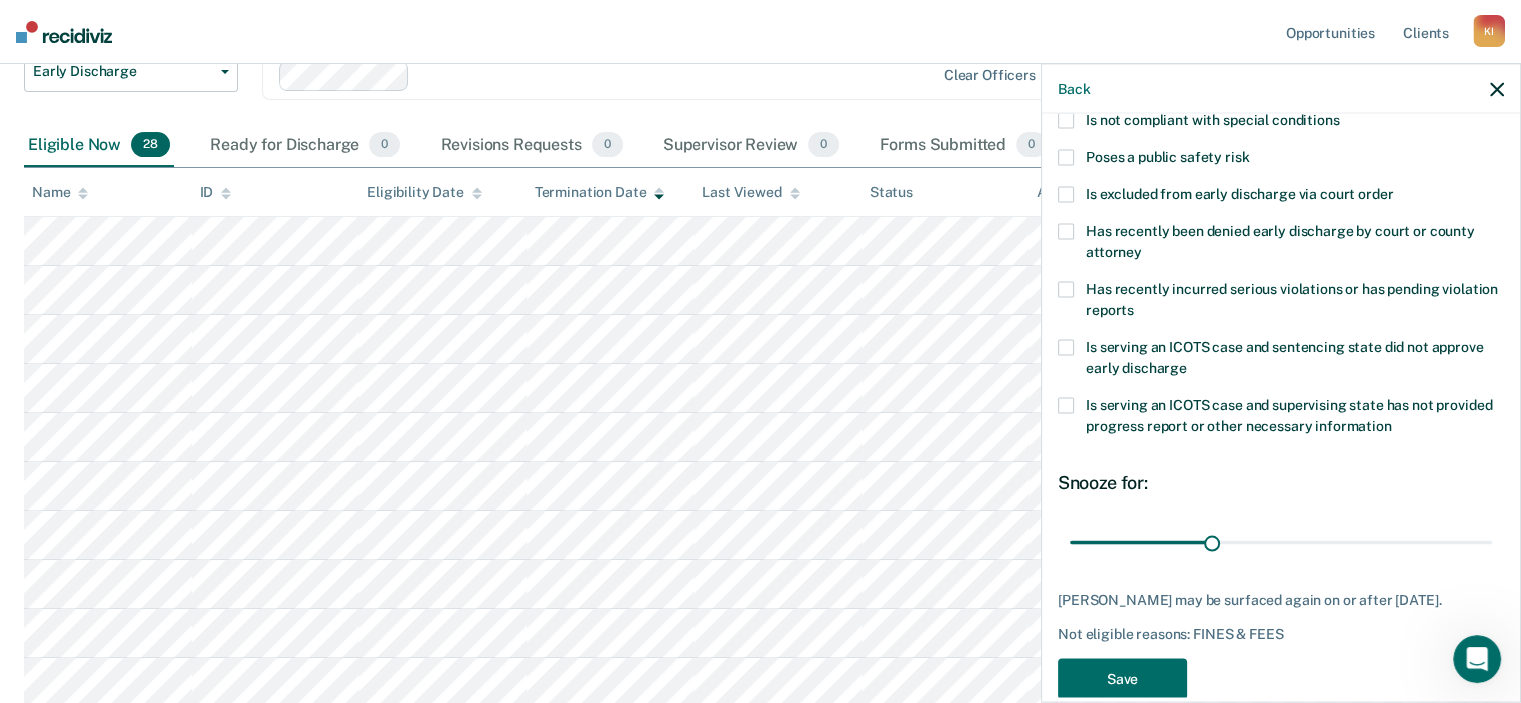 scroll, scrollTop: 299, scrollLeft: 0, axis: vertical 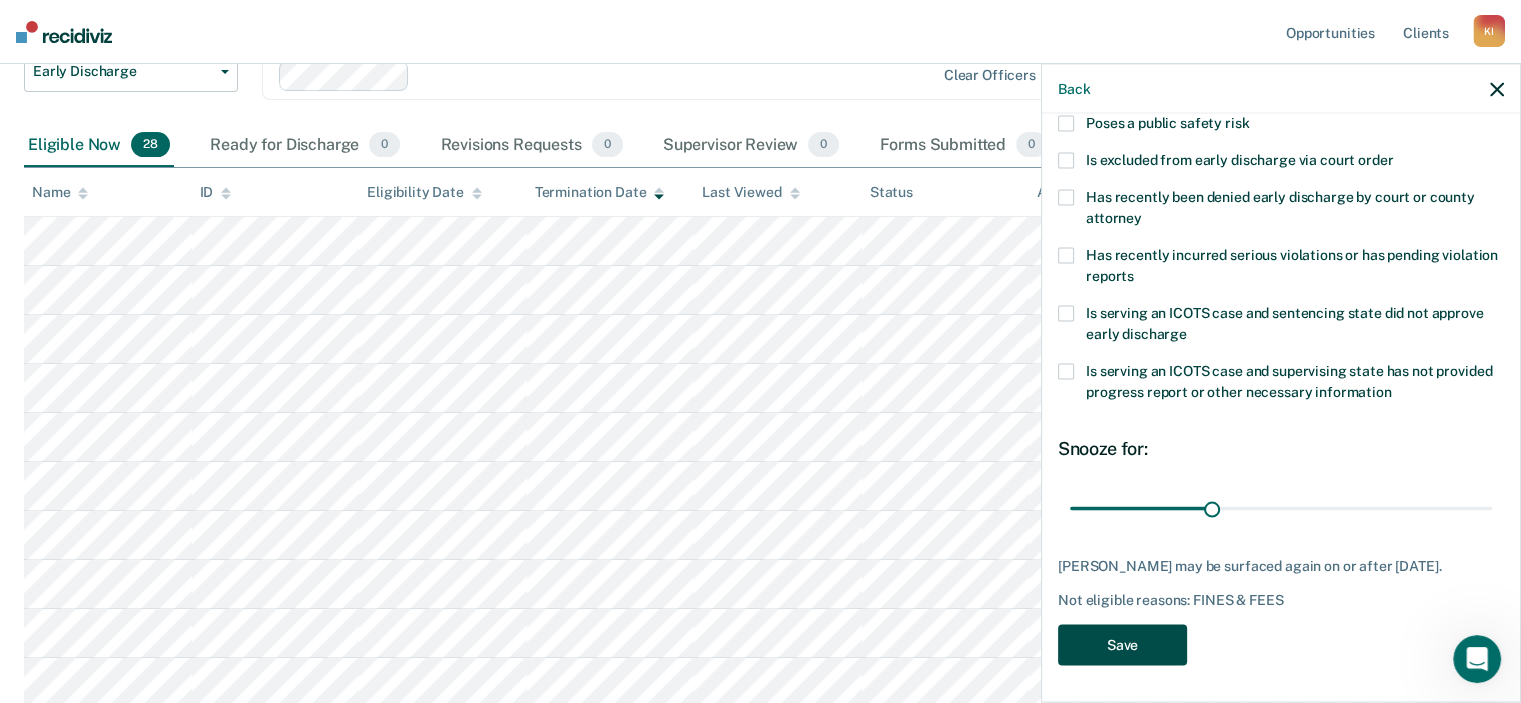 click on "Save" at bounding box center [1122, 644] 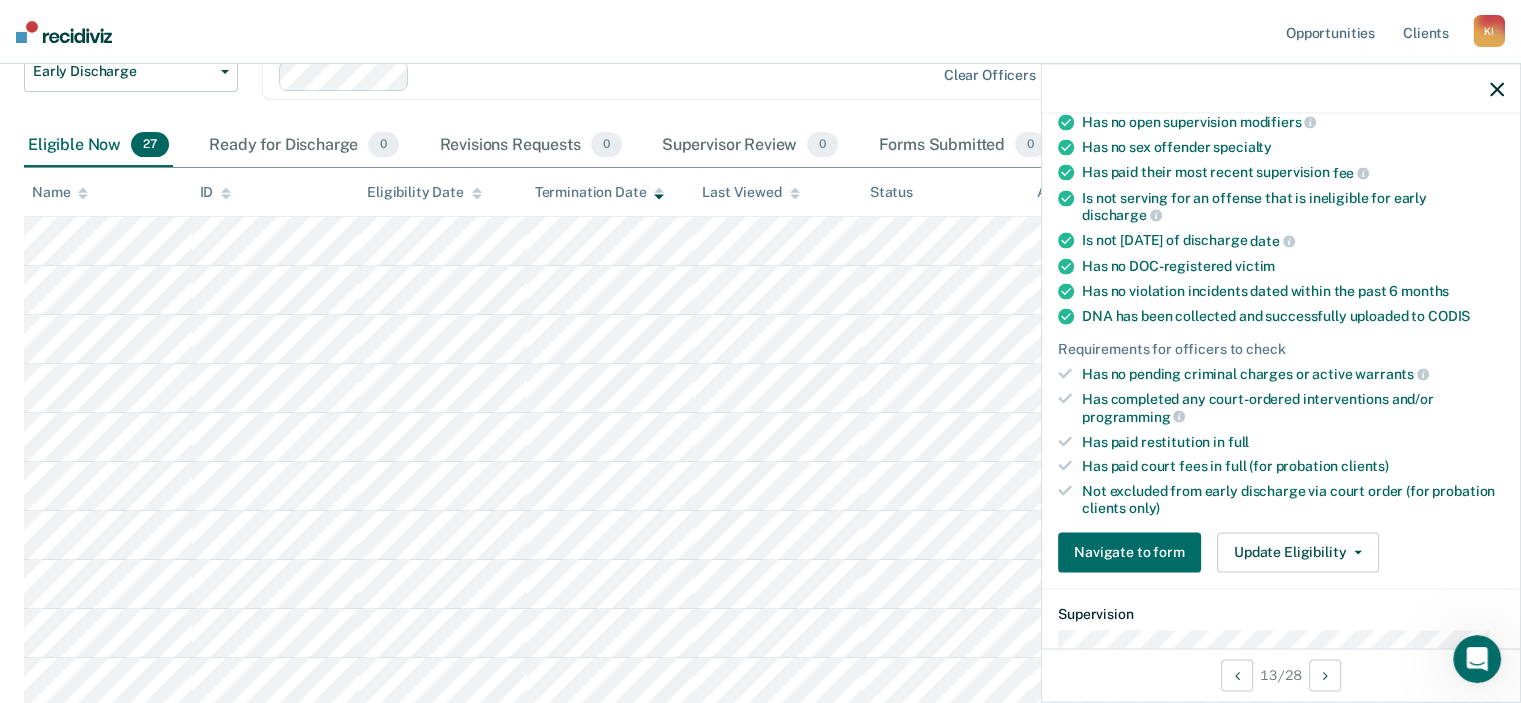 scroll, scrollTop: 340, scrollLeft: 0, axis: vertical 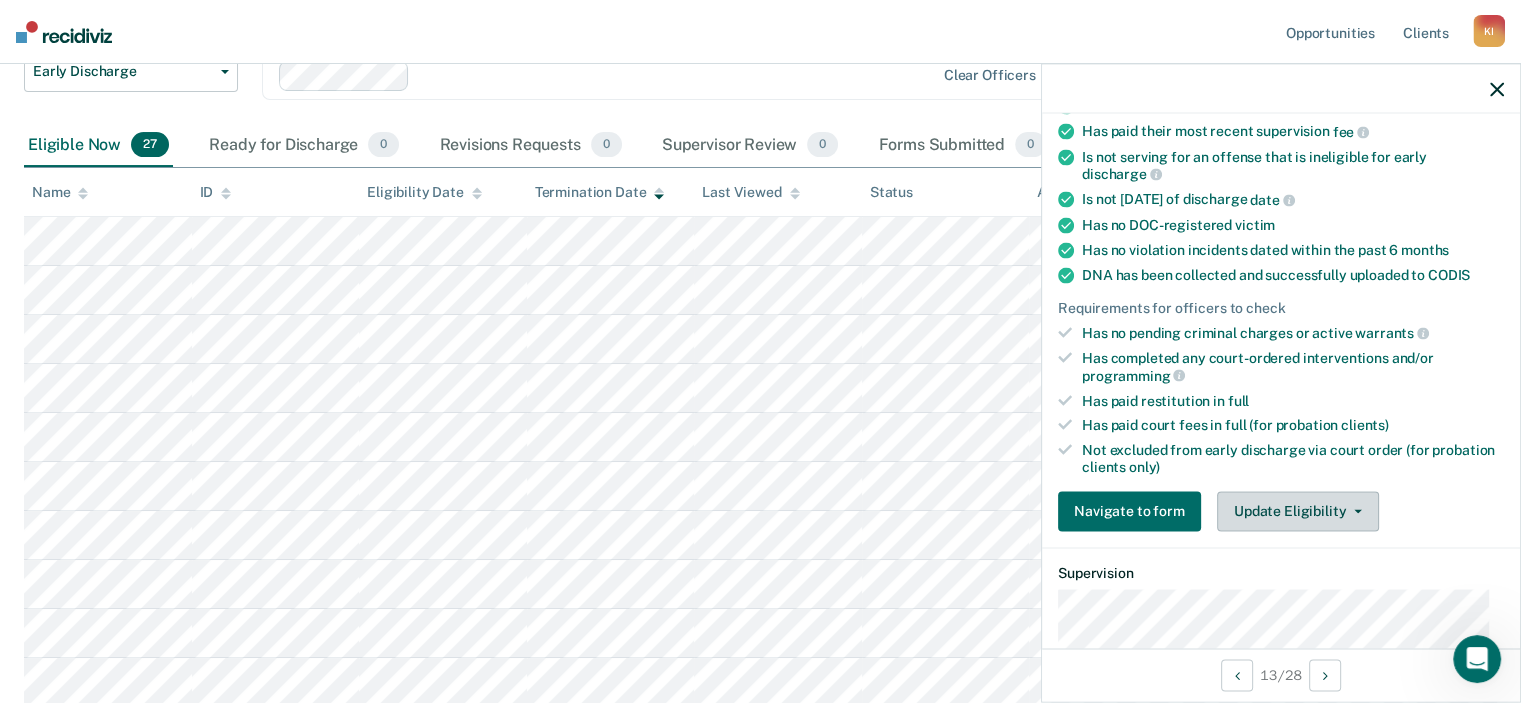 click on "Update Eligibility" at bounding box center (1298, 511) 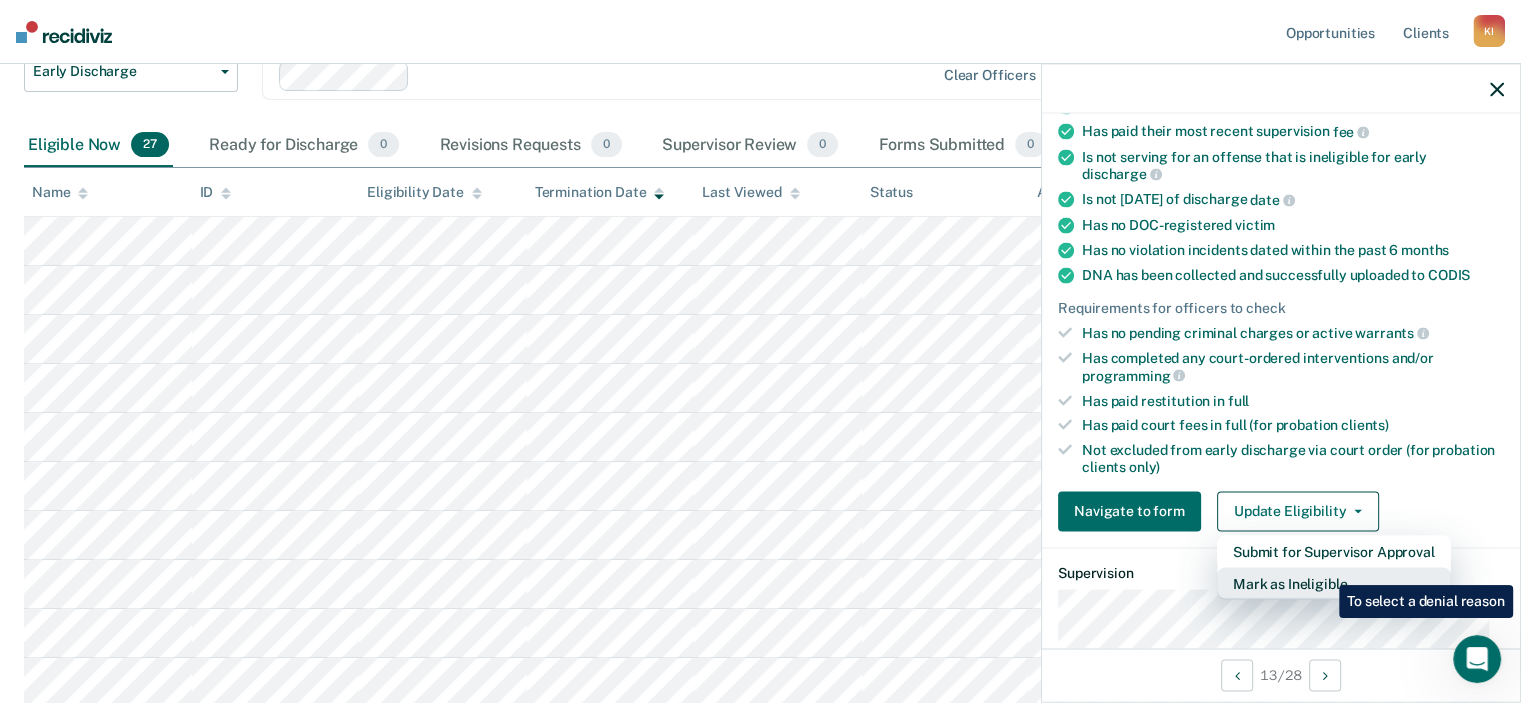 click on "Mark as Ineligible" at bounding box center [1334, 583] 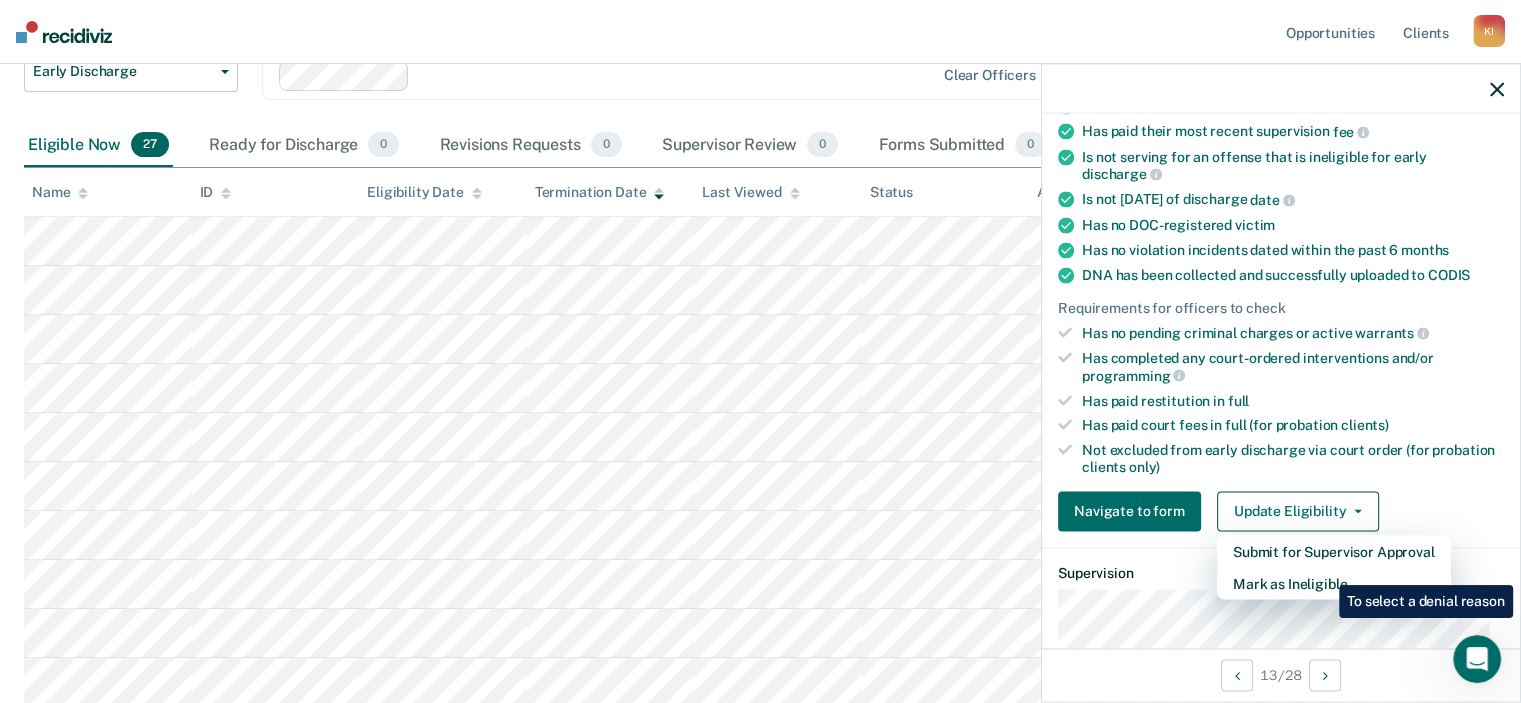 scroll, scrollTop: 299, scrollLeft: 0, axis: vertical 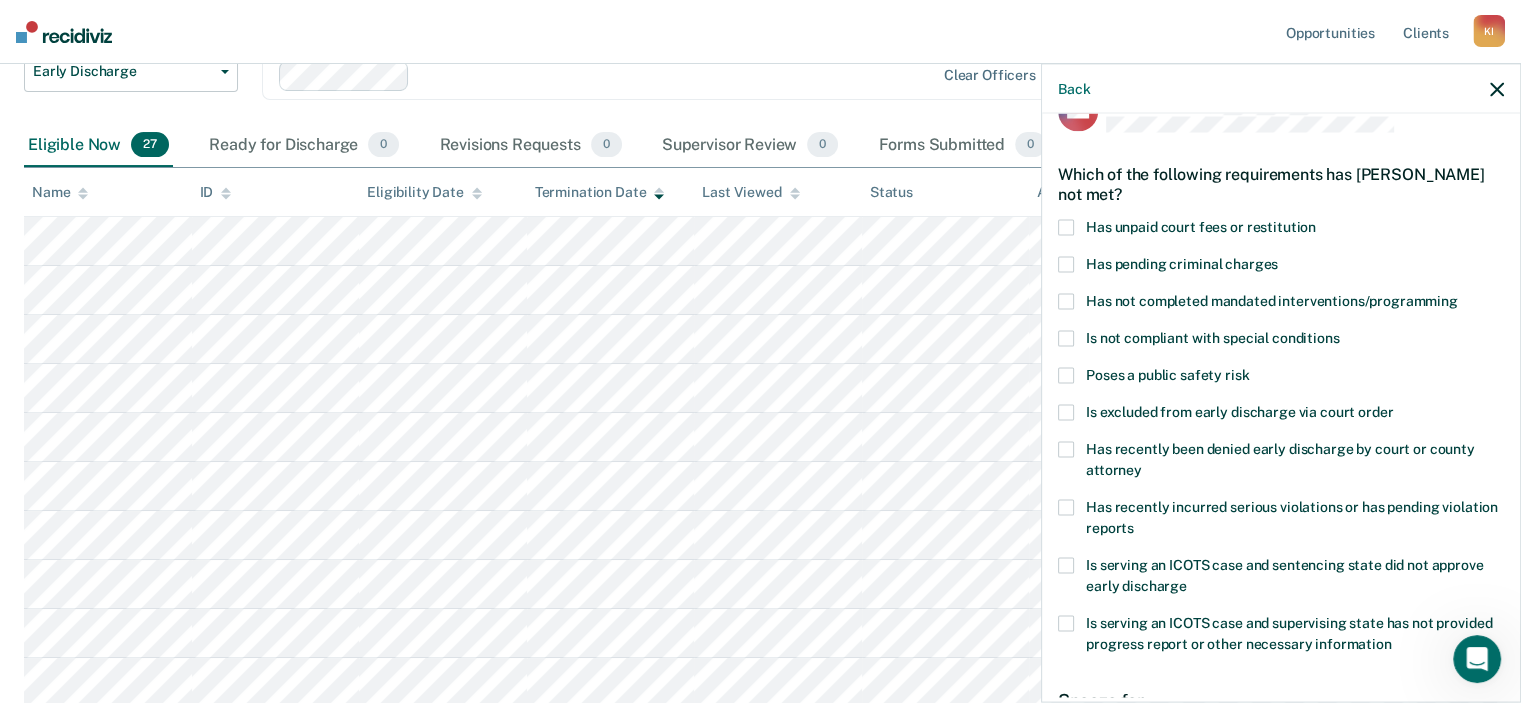 click at bounding box center [1066, 227] 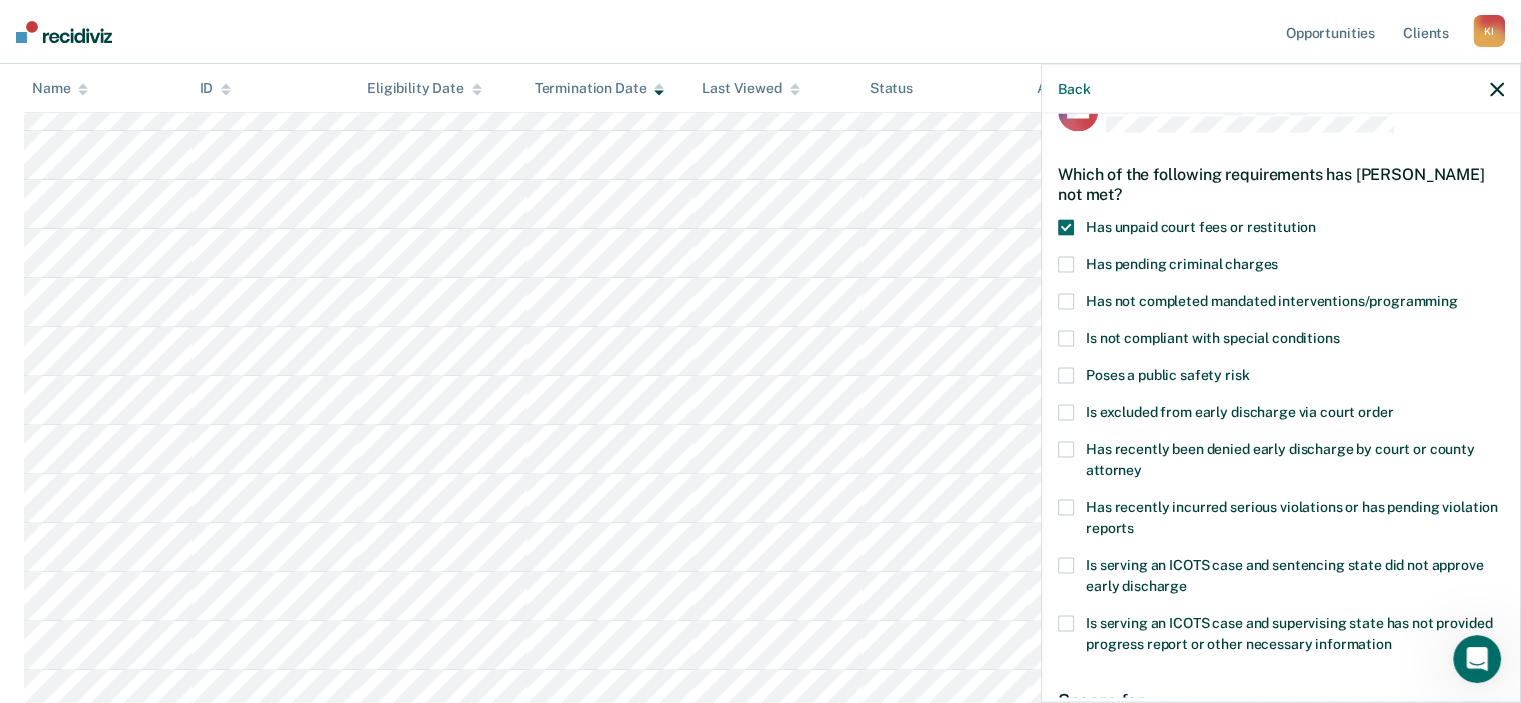 scroll, scrollTop: 624, scrollLeft: 0, axis: vertical 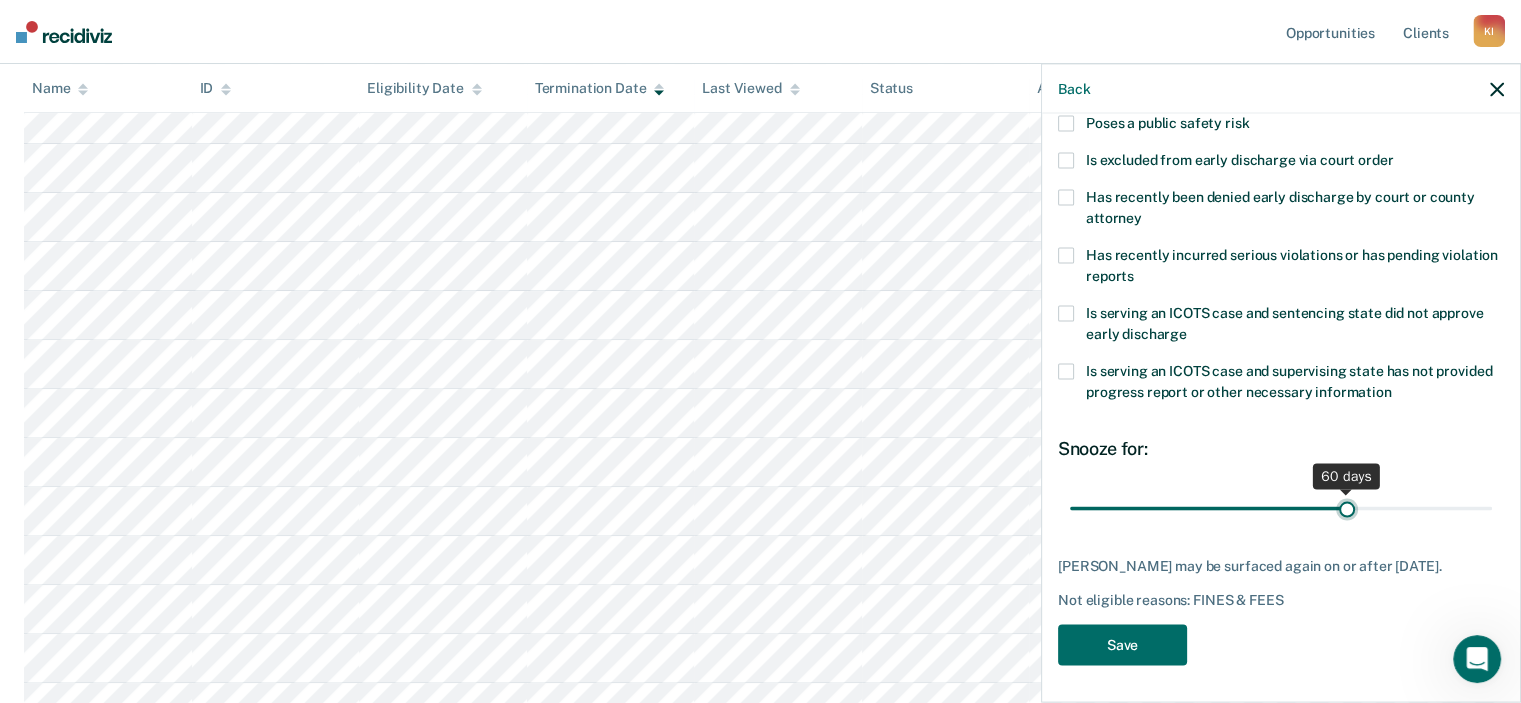 drag, startPoint x: 1201, startPoint y: 503, endPoint x: 1336, endPoint y: 514, distance: 135.4474 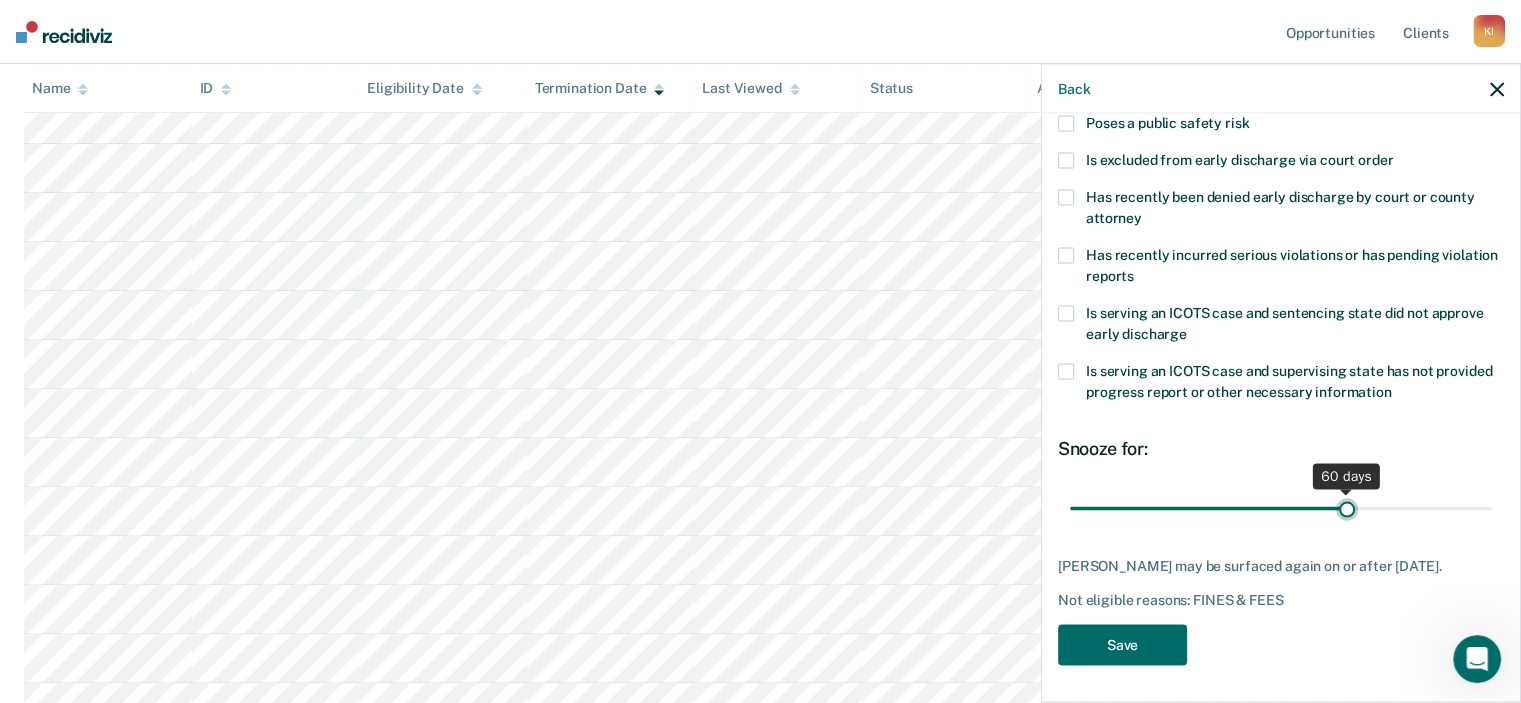 type on "60" 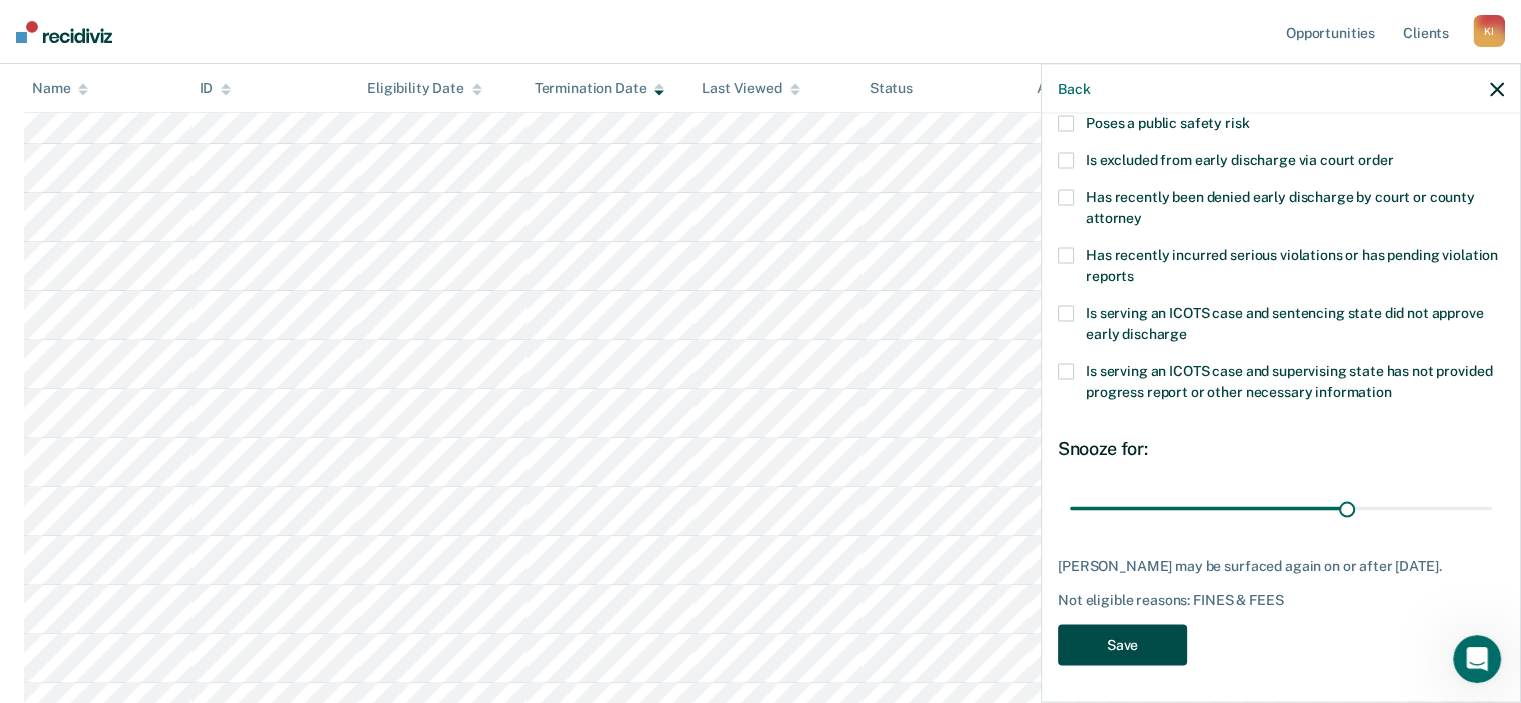click on "Save" at bounding box center (1122, 644) 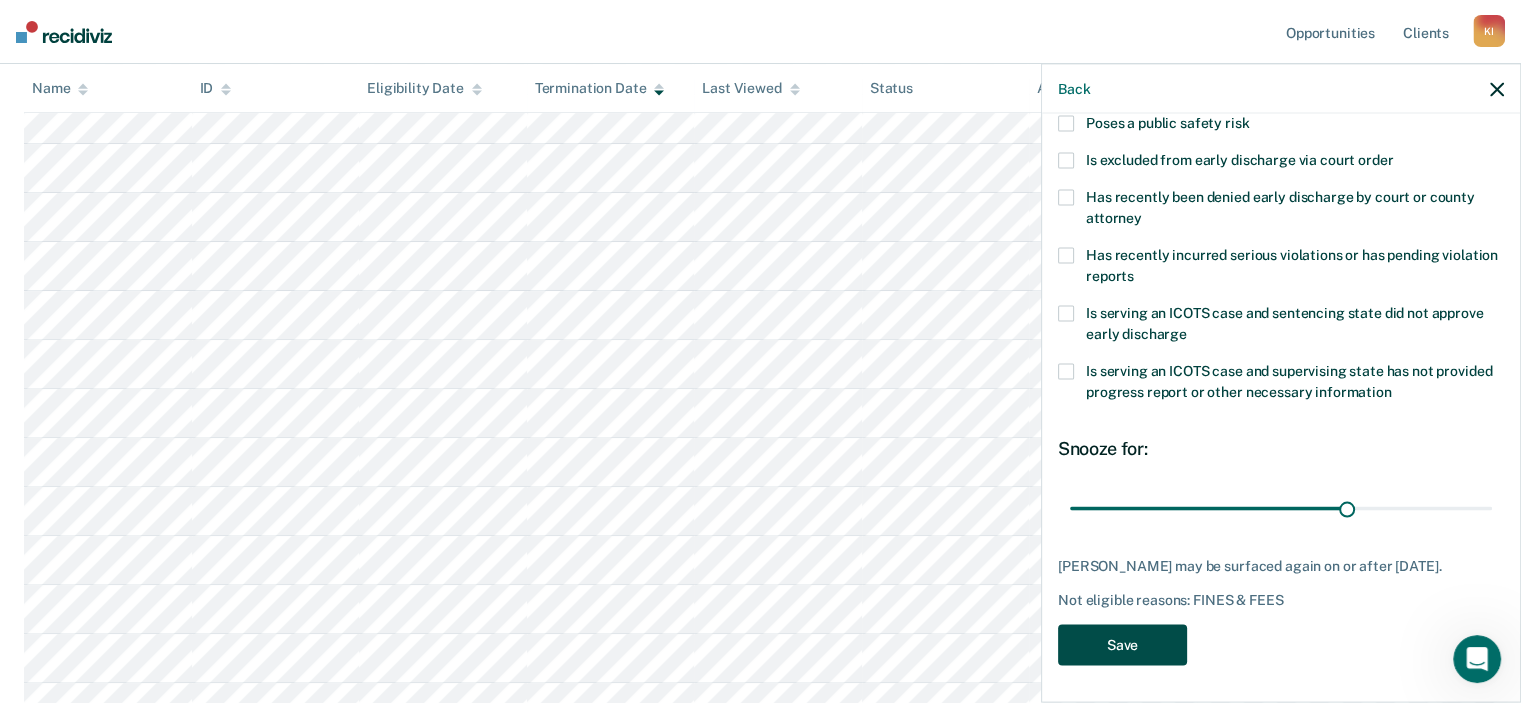 scroll, scrollTop: 0, scrollLeft: 0, axis: both 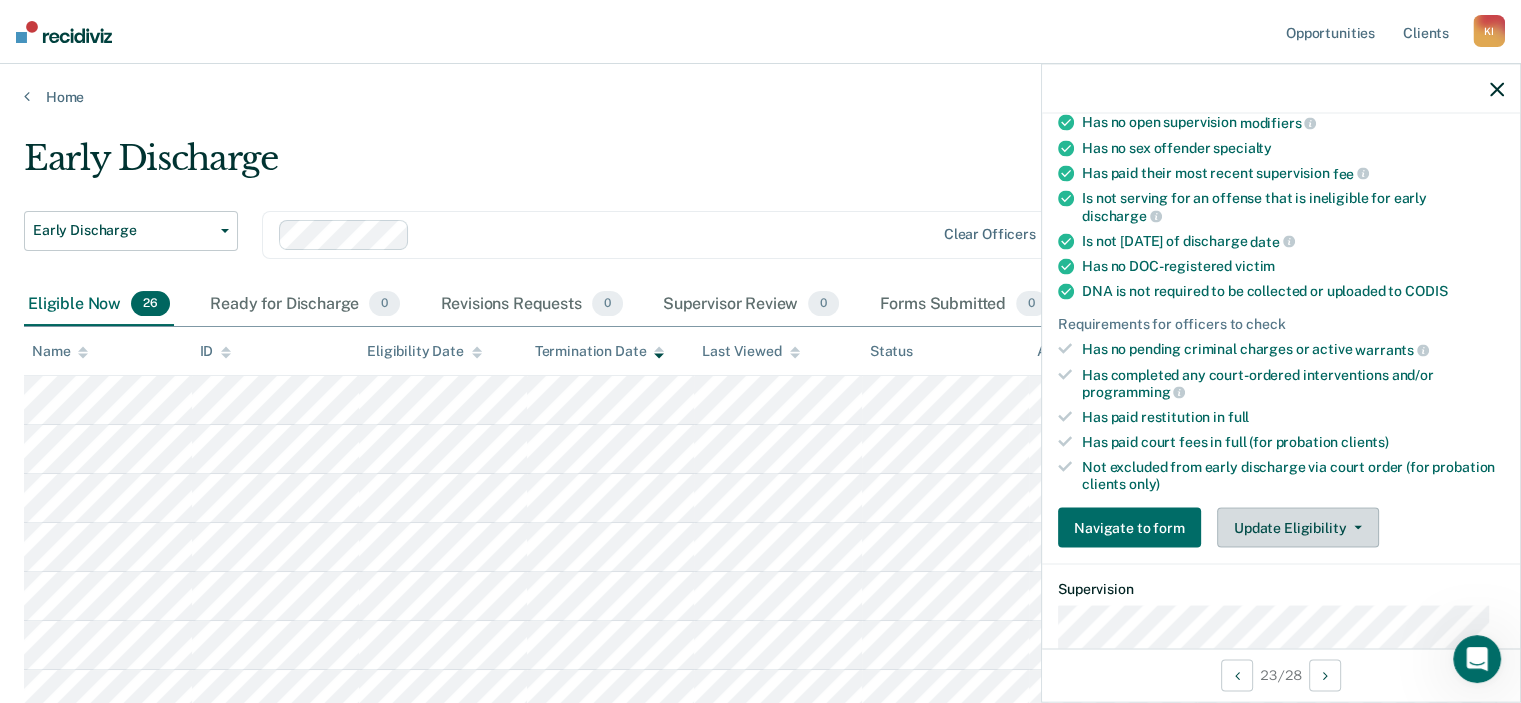 click on "Update Eligibility" at bounding box center (1298, 528) 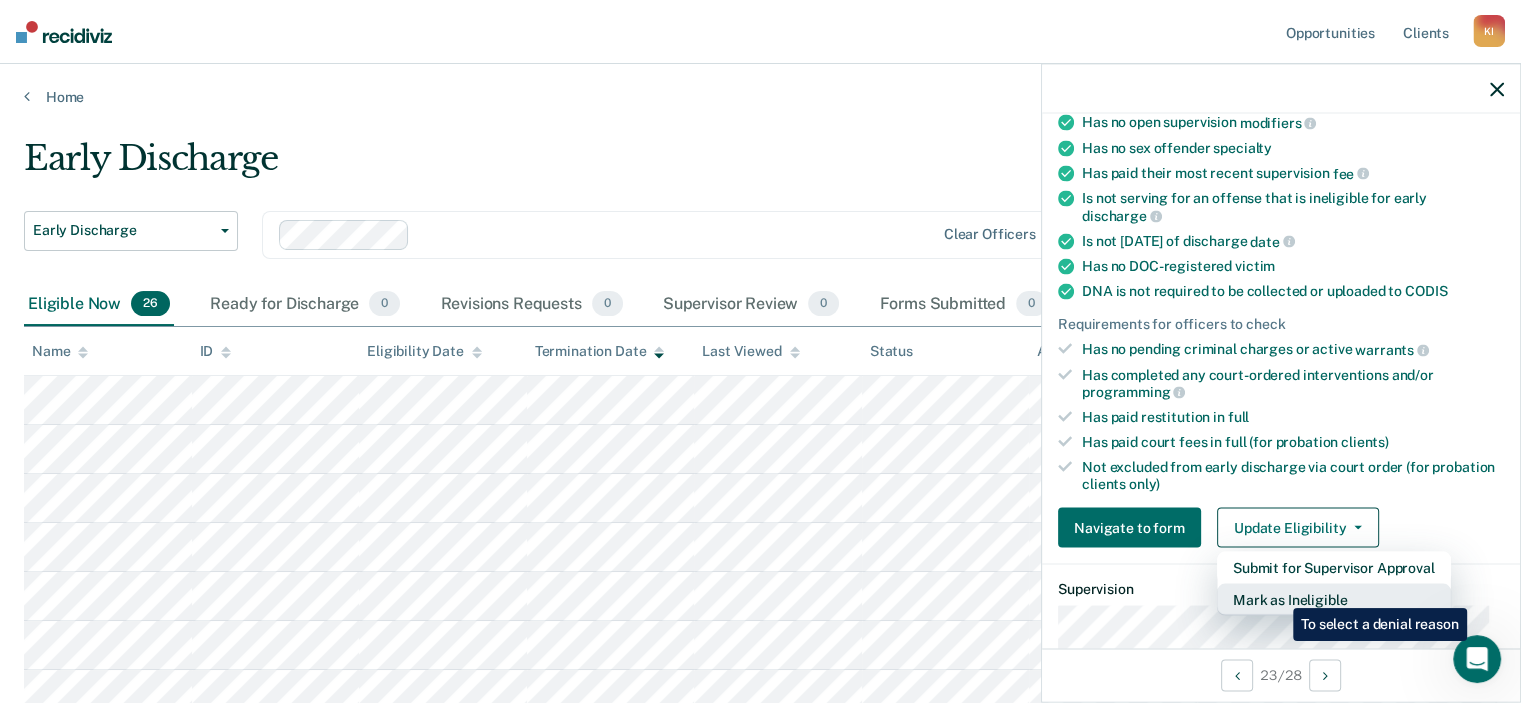click on "Mark as Ineligible" at bounding box center (1334, 600) 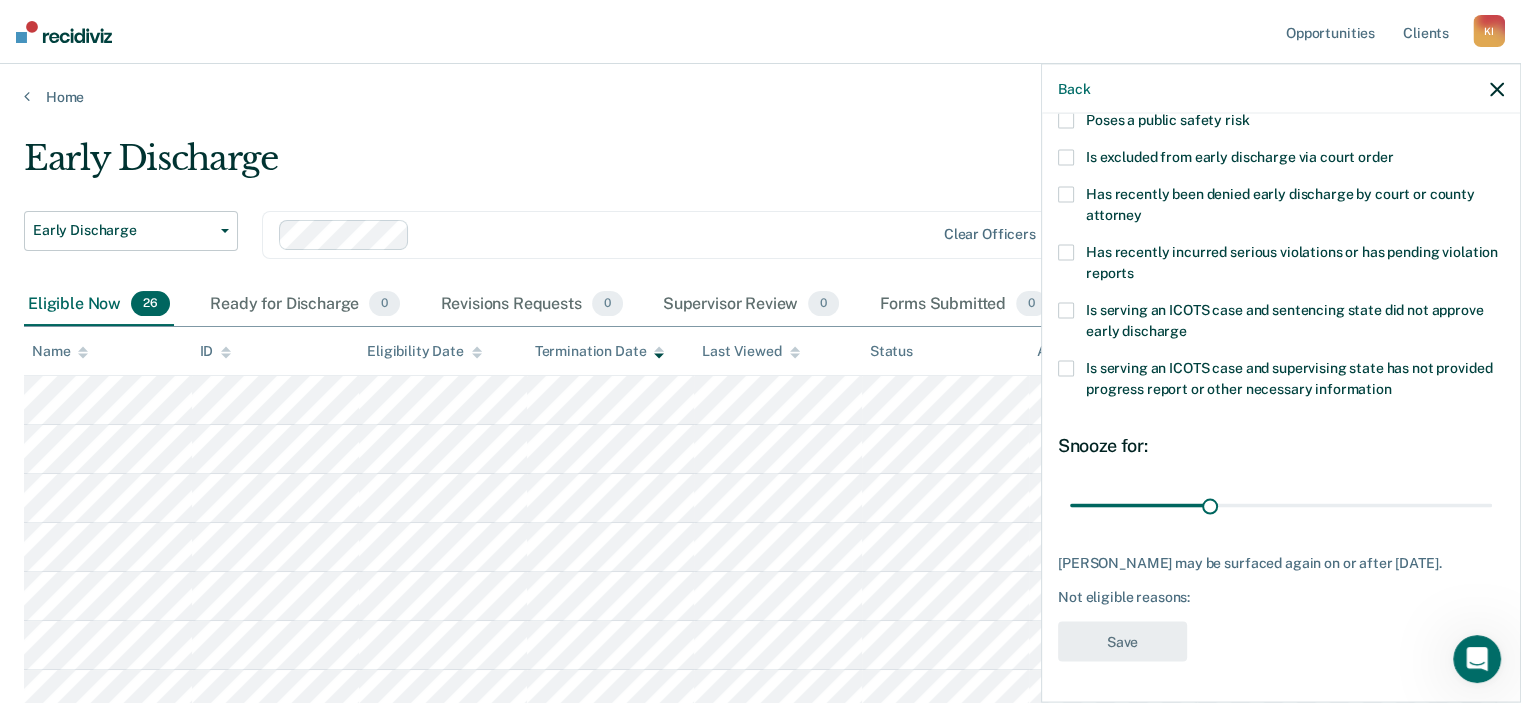 scroll, scrollTop: 299, scrollLeft: 0, axis: vertical 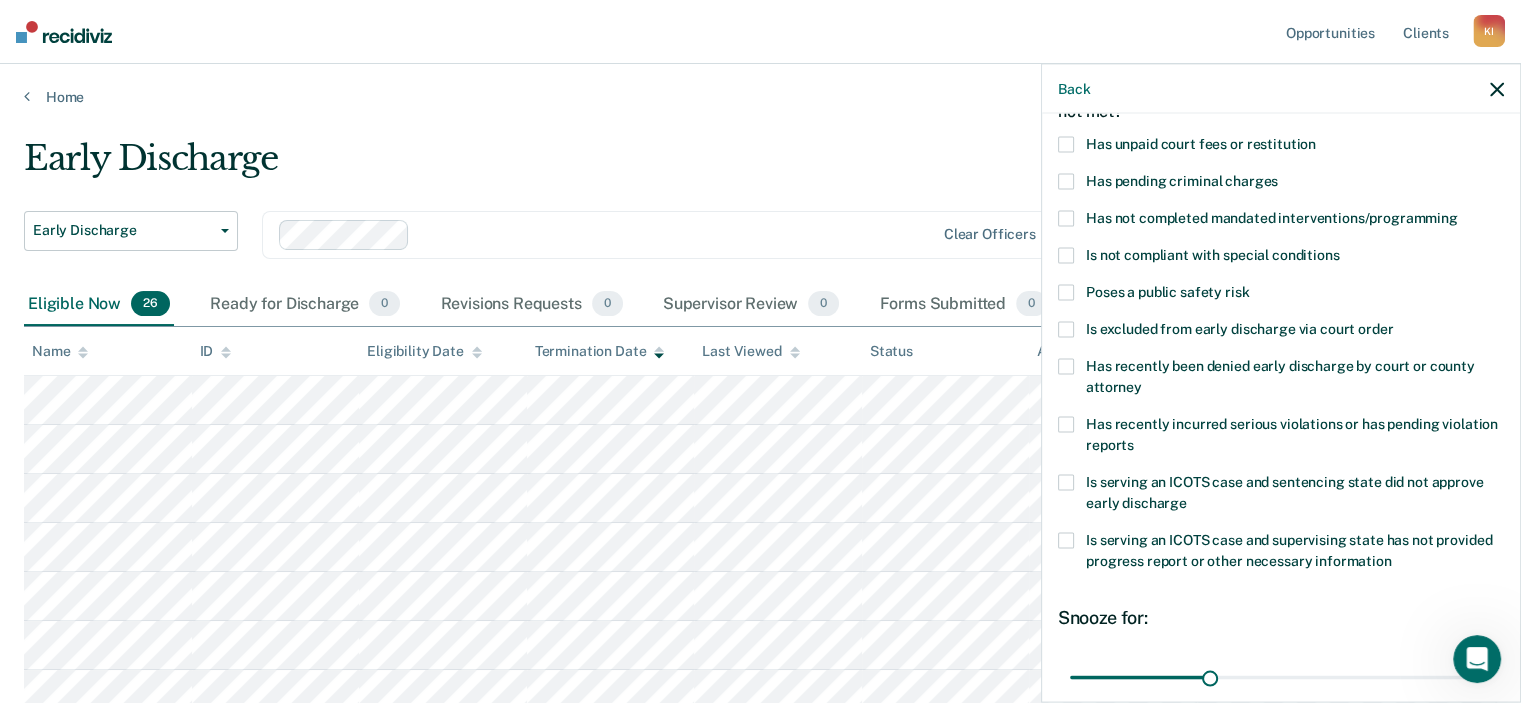 click at bounding box center [1066, 218] 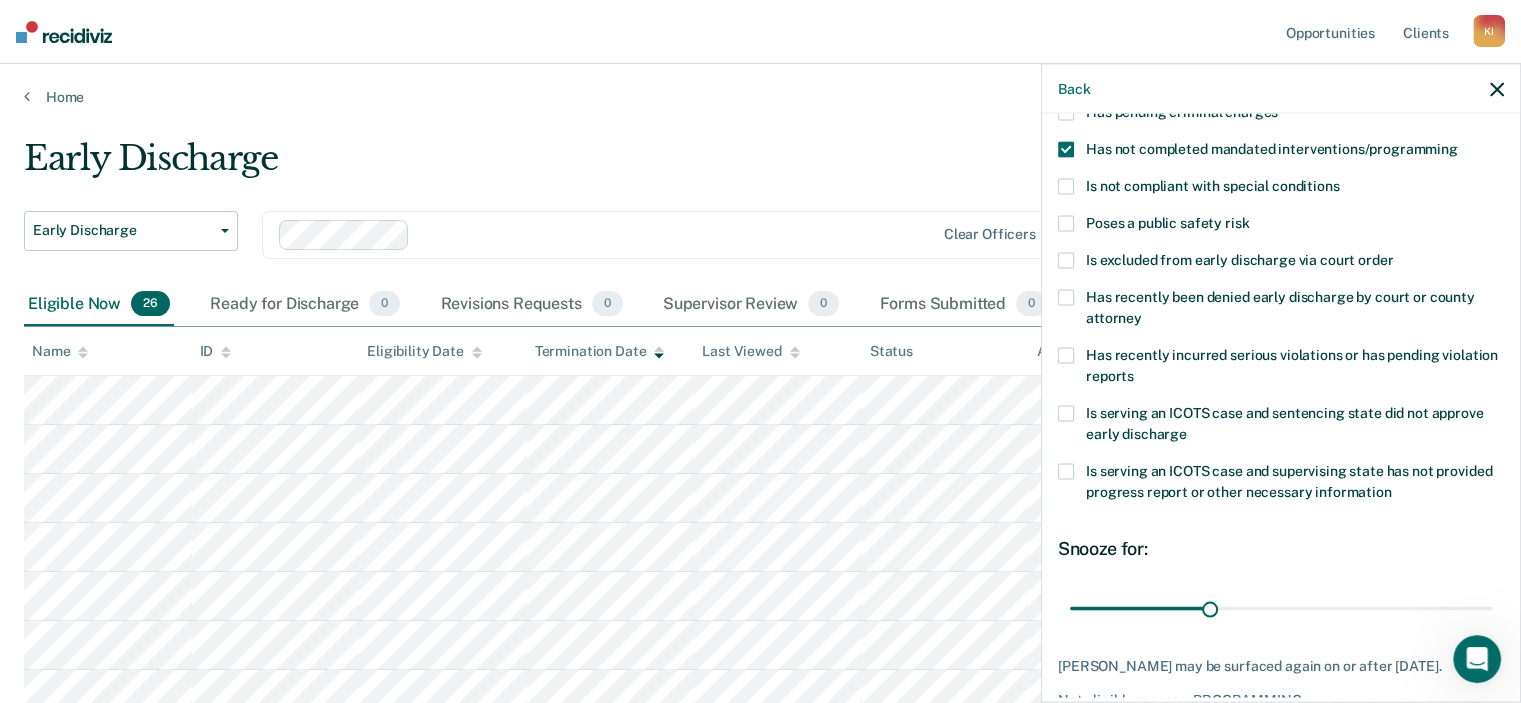 scroll, scrollTop: 299, scrollLeft: 0, axis: vertical 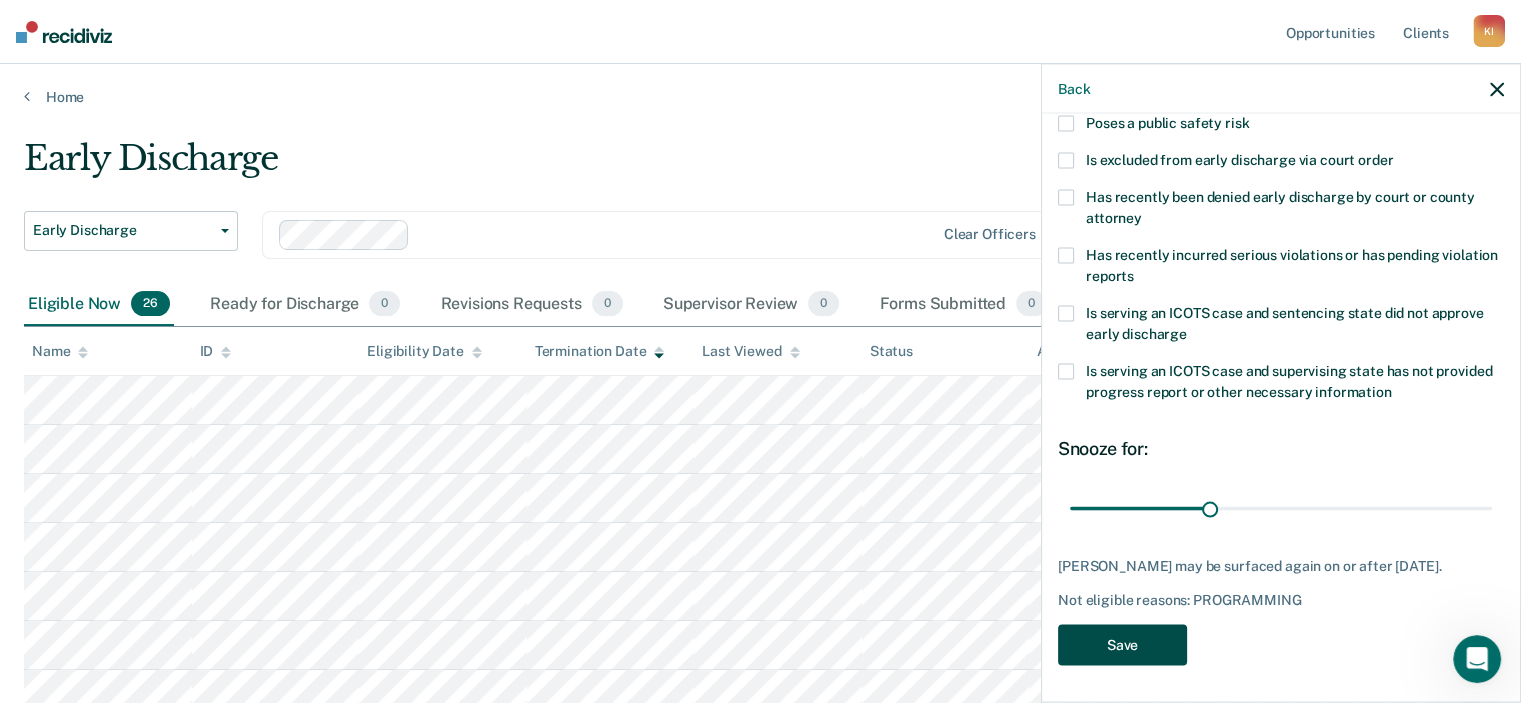 click on "Save" at bounding box center [1122, 644] 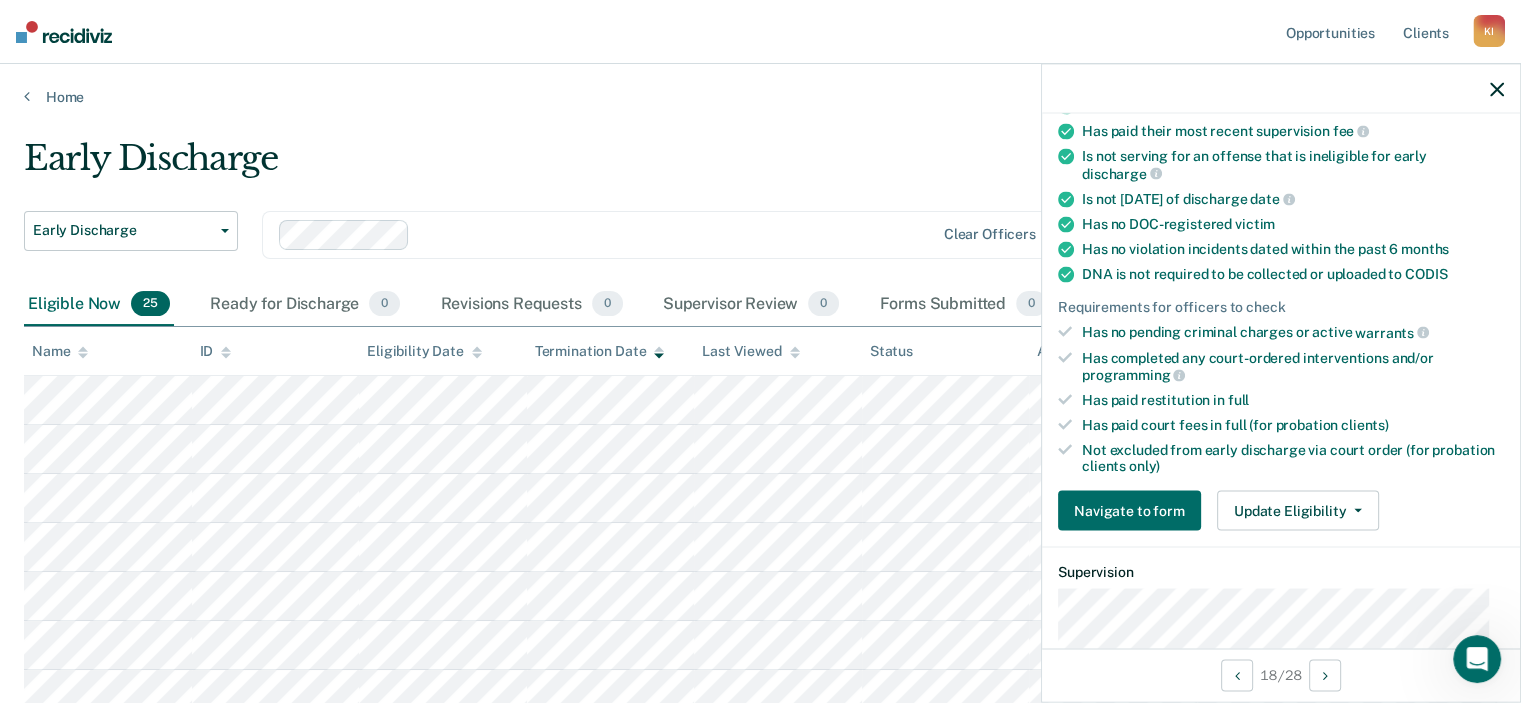 scroll, scrollTop: 216, scrollLeft: 0, axis: vertical 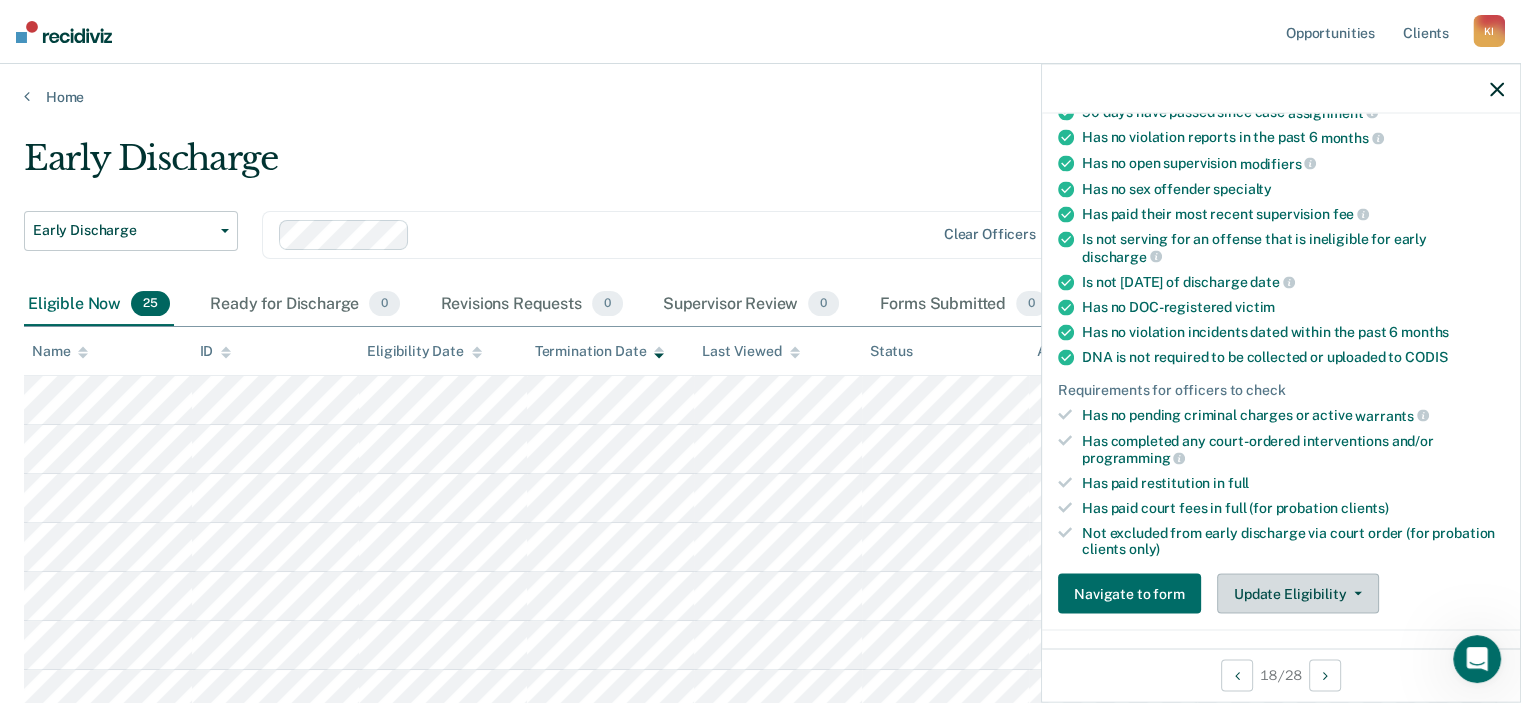 click on "Update Eligibility" at bounding box center (1298, 594) 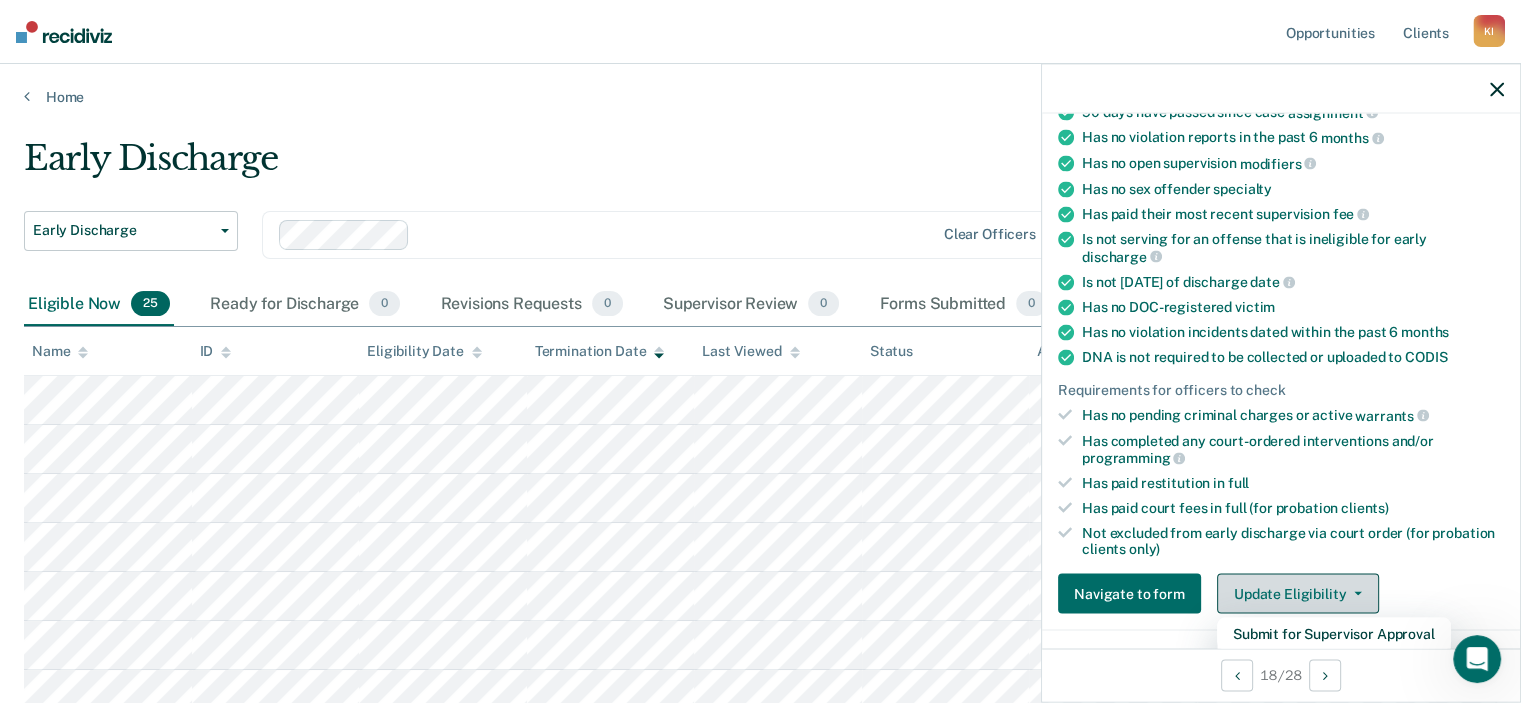 click 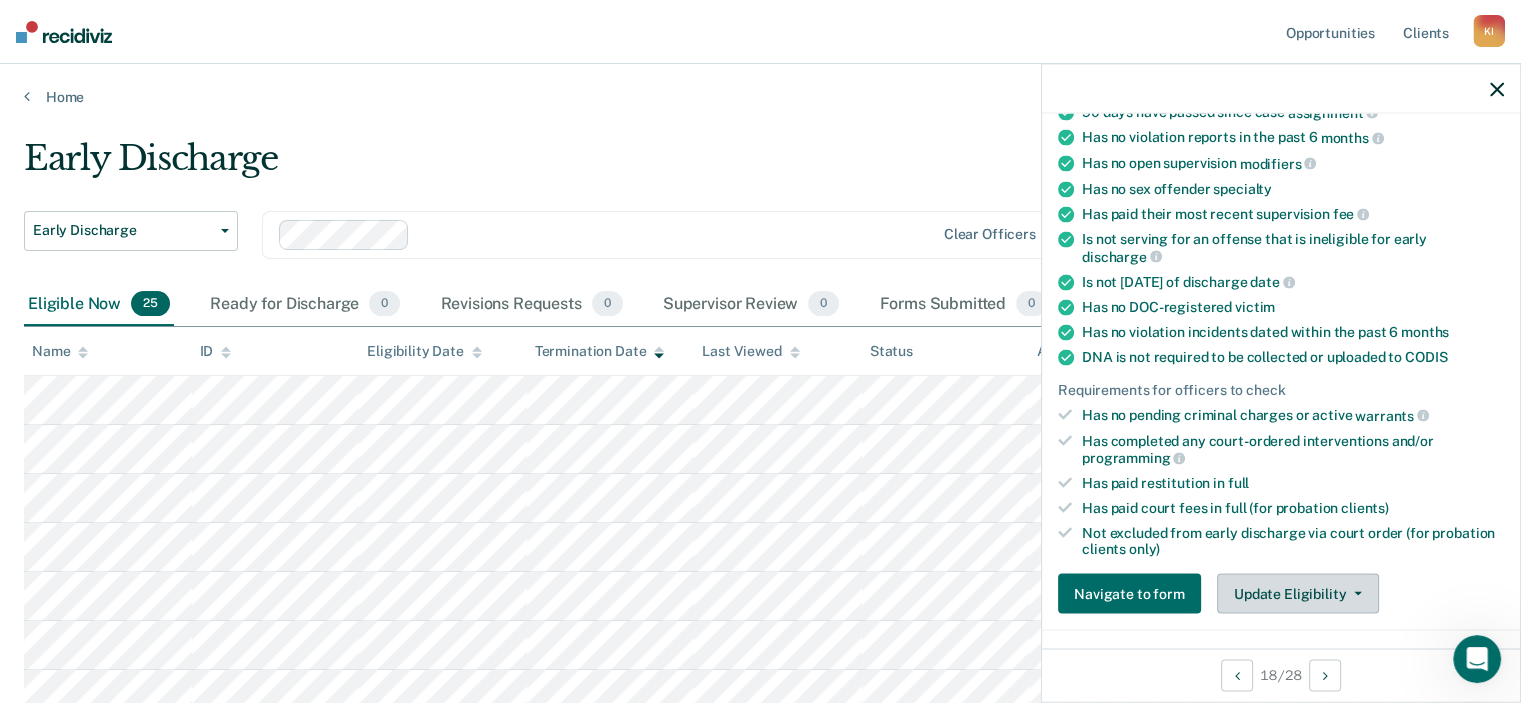 click 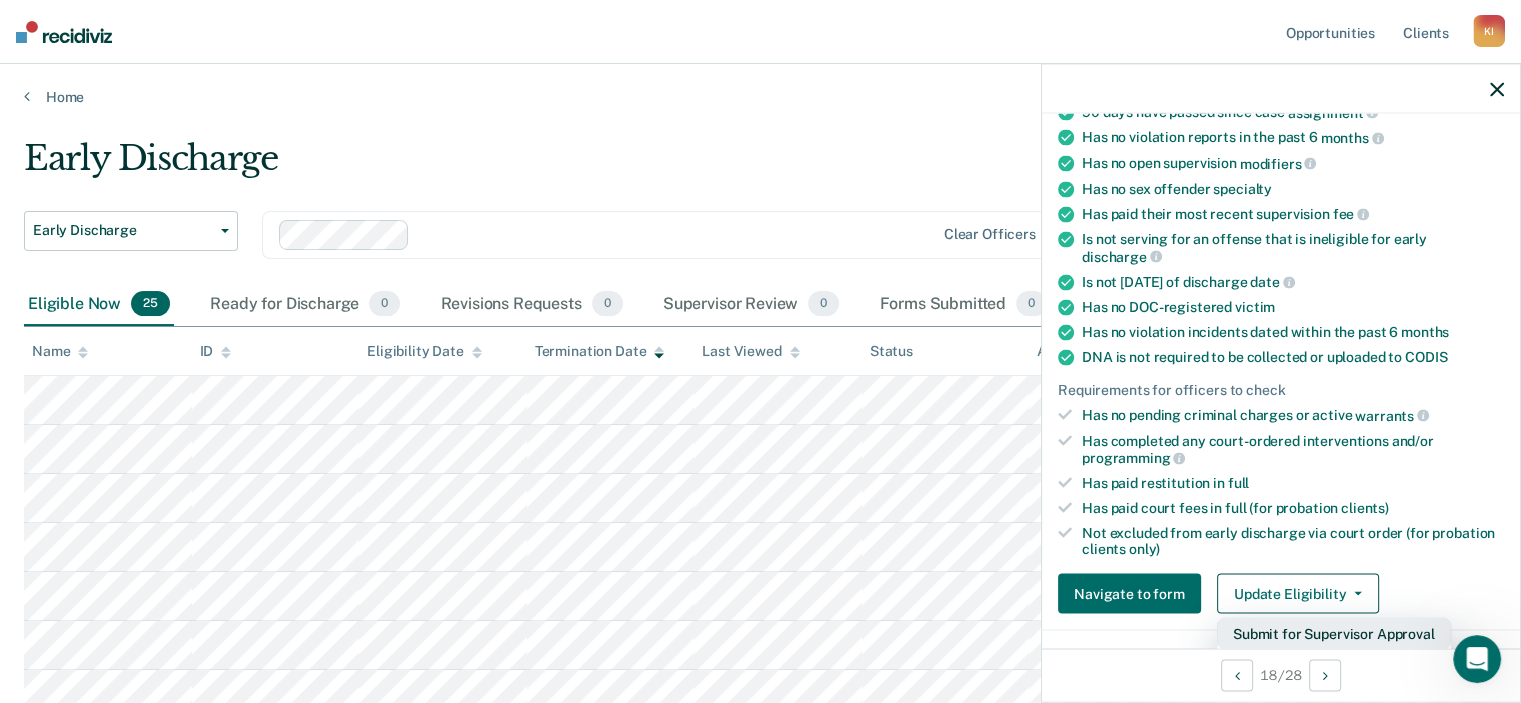 scroll, scrollTop: 240, scrollLeft: 0, axis: vertical 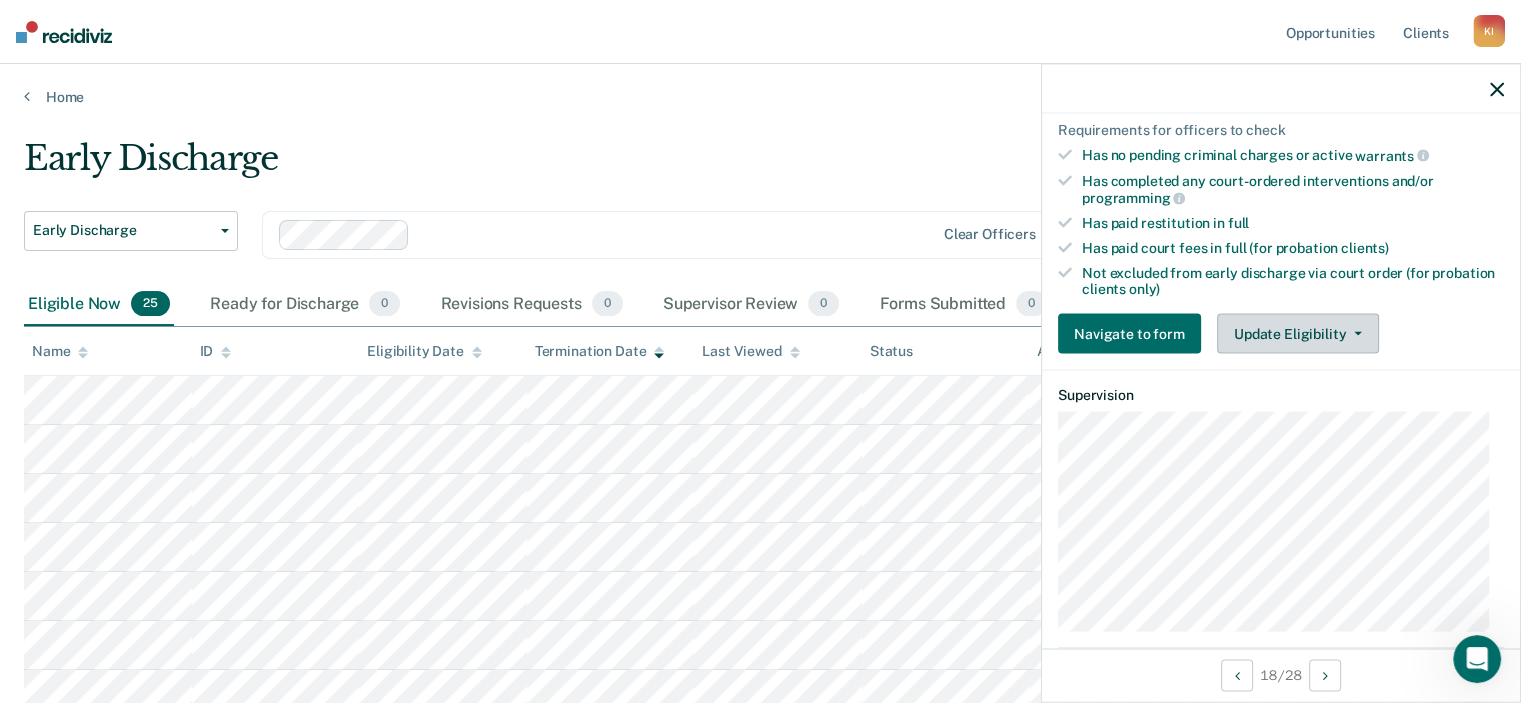 click on "Update Eligibility" at bounding box center [1298, 334] 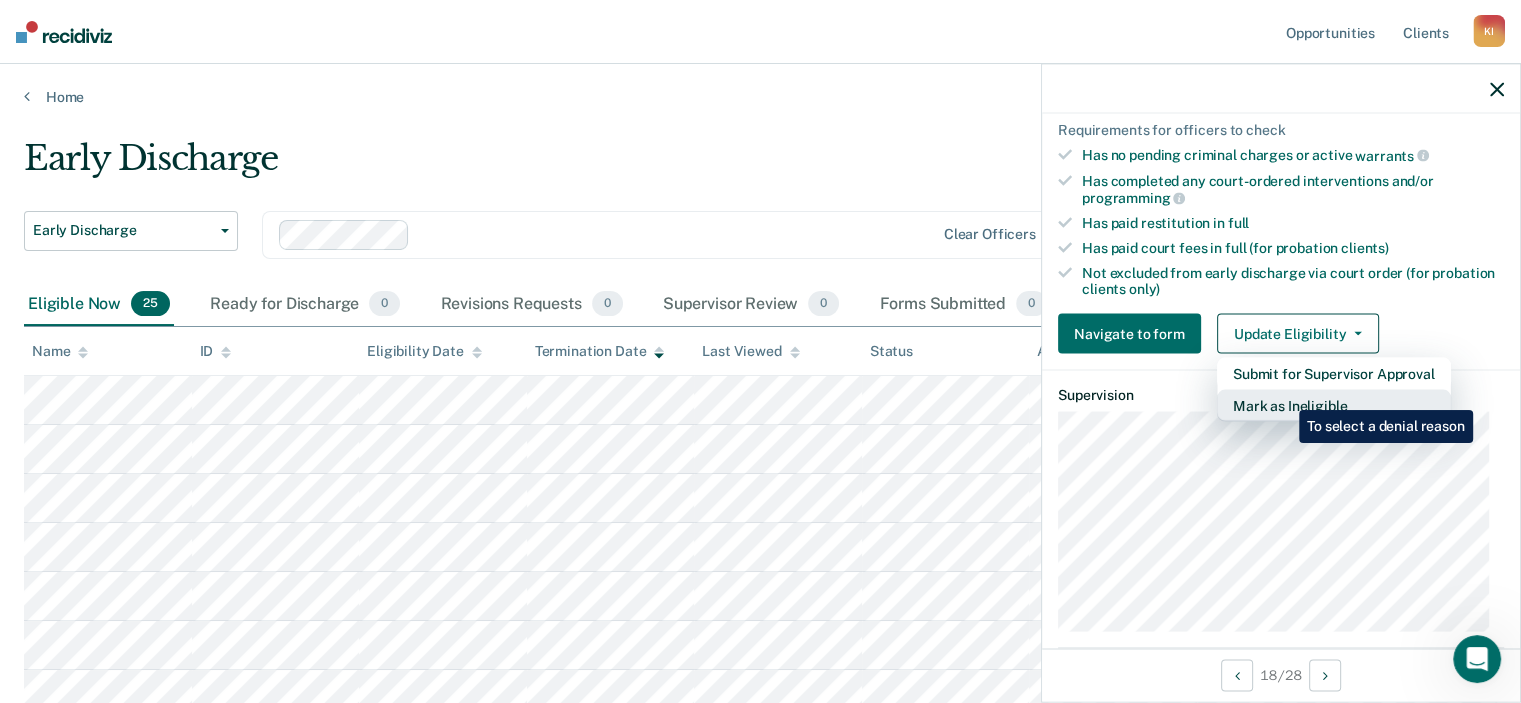 click on "Mark as Ineligible" at bounding box center [1334, 406] 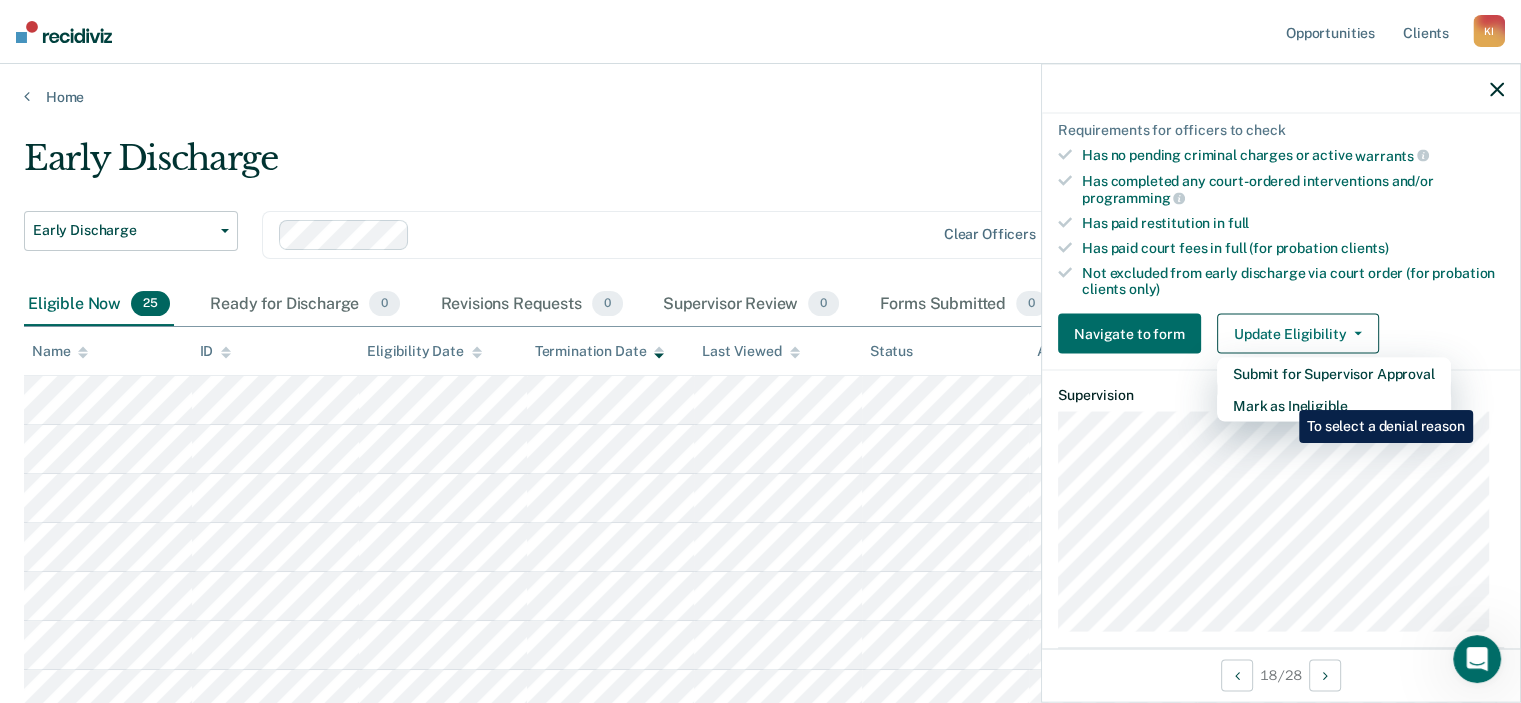 scroll, scrollTop: 299, scrollLeft: 0, axis: vertical 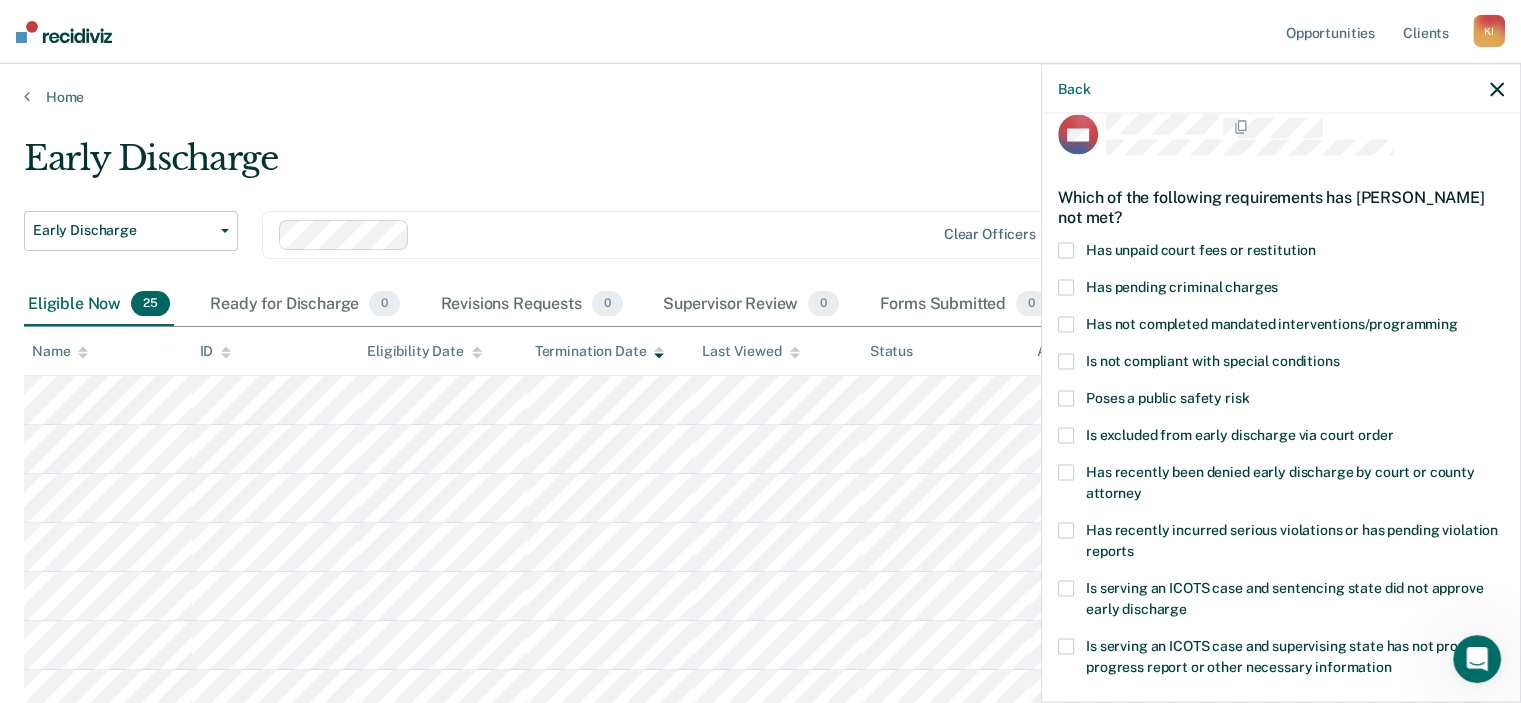 click at bounding box center (1066, 250) 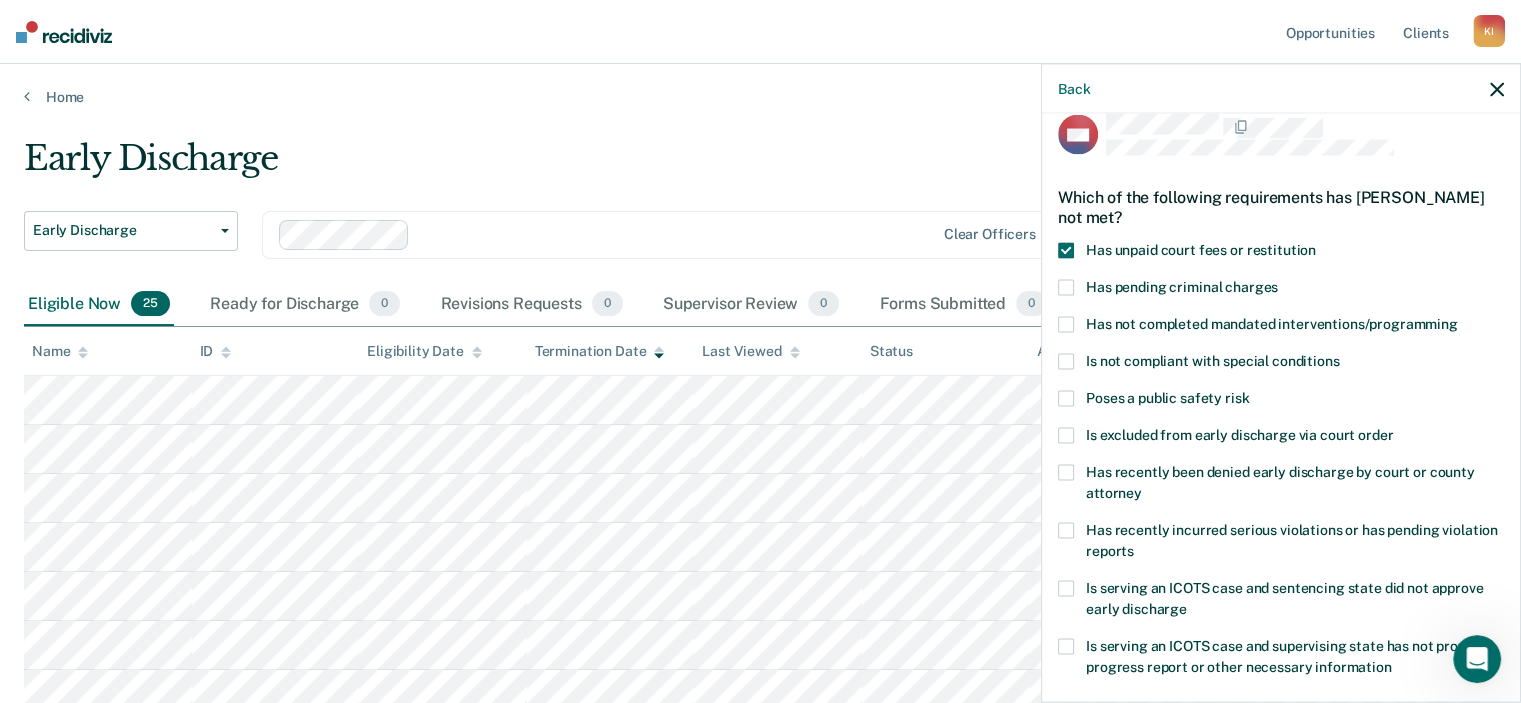 click at bounding box center (1066, 324) 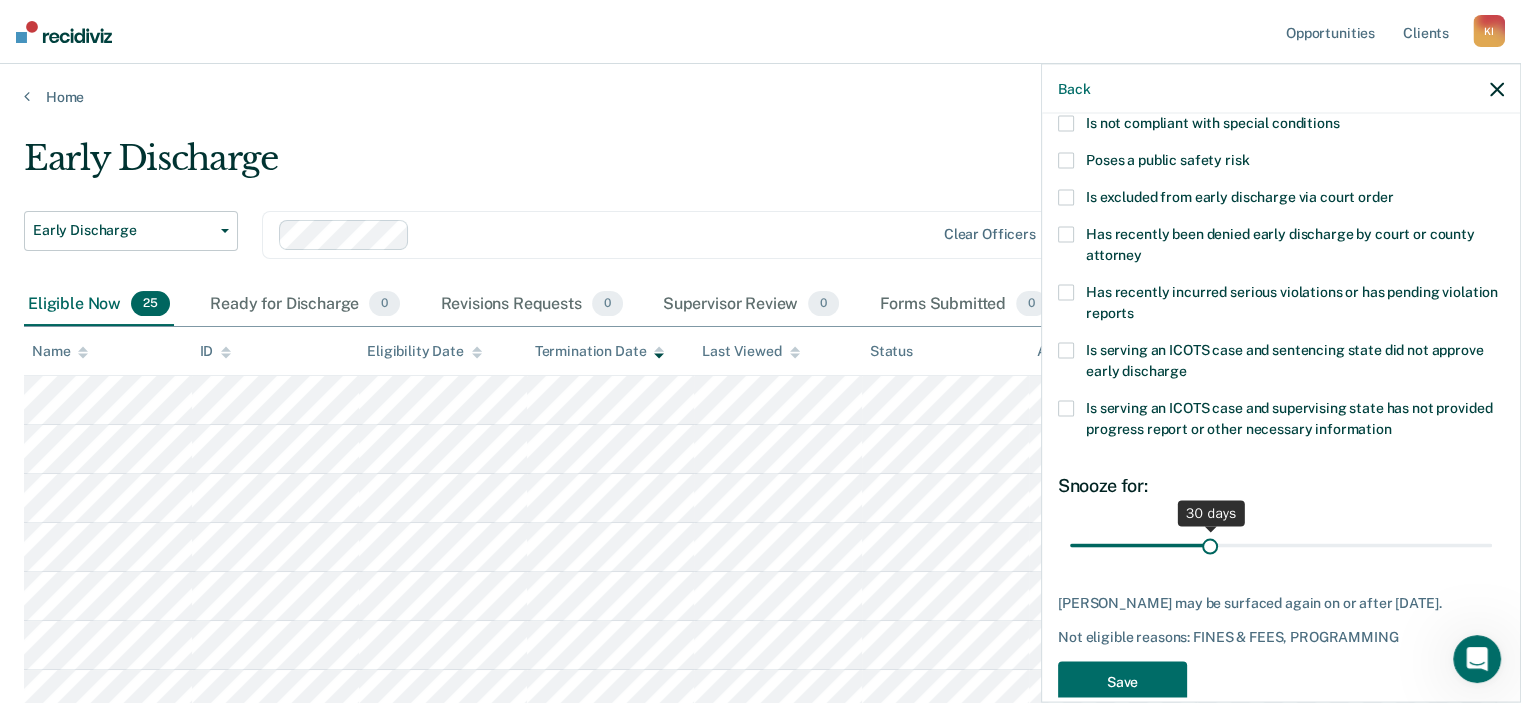 scroll, scrollTop: 277, scrollLeft: 0, axis: vertical 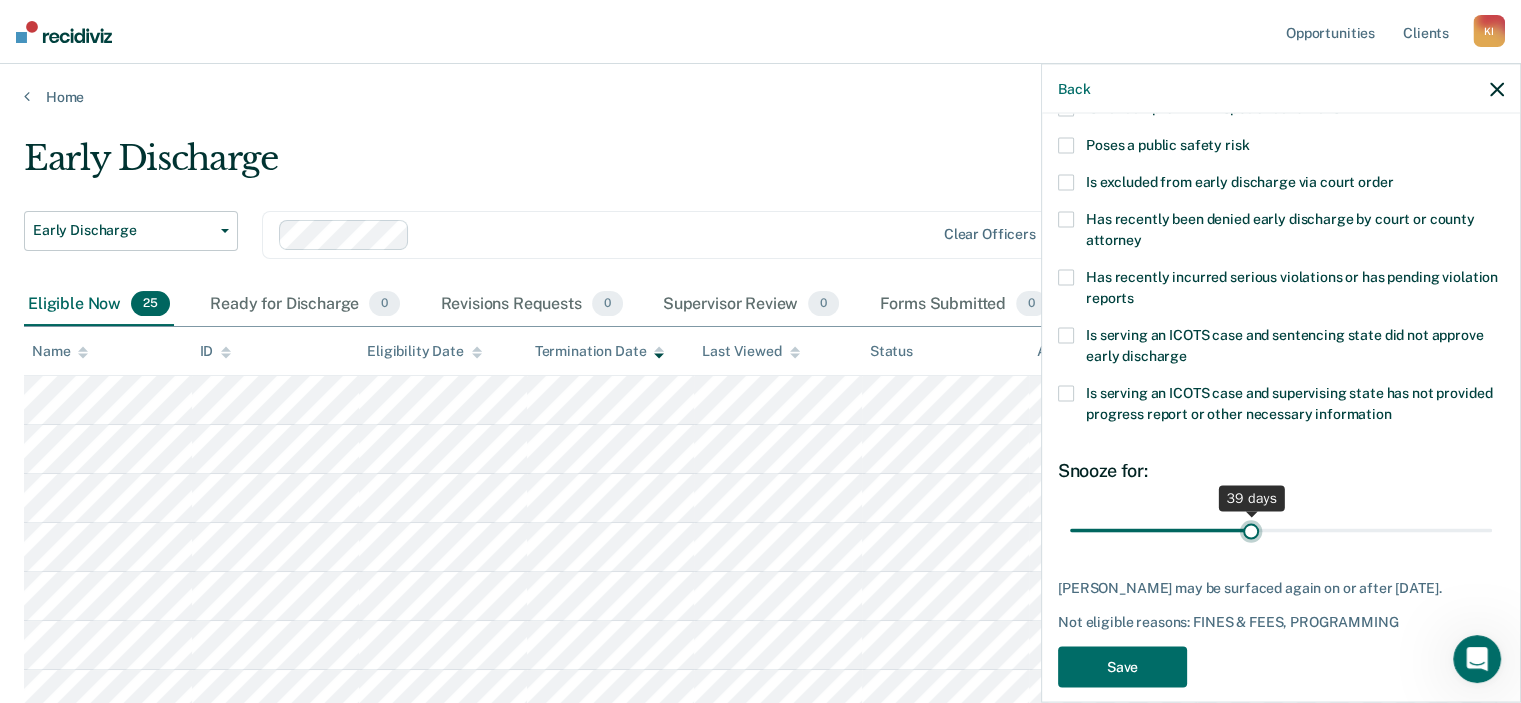 click at bounding box center [1281, 530] 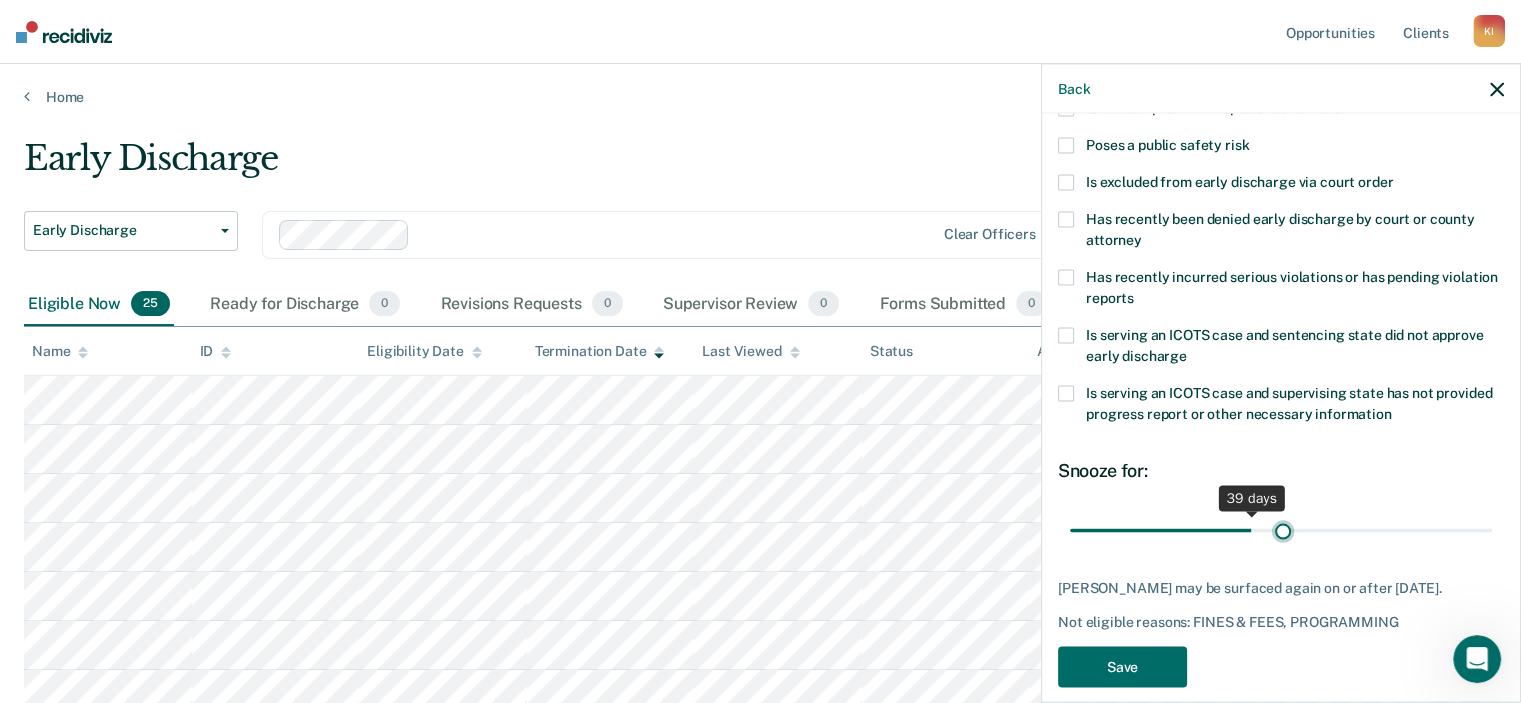 click at bounding box center [1281, 530] 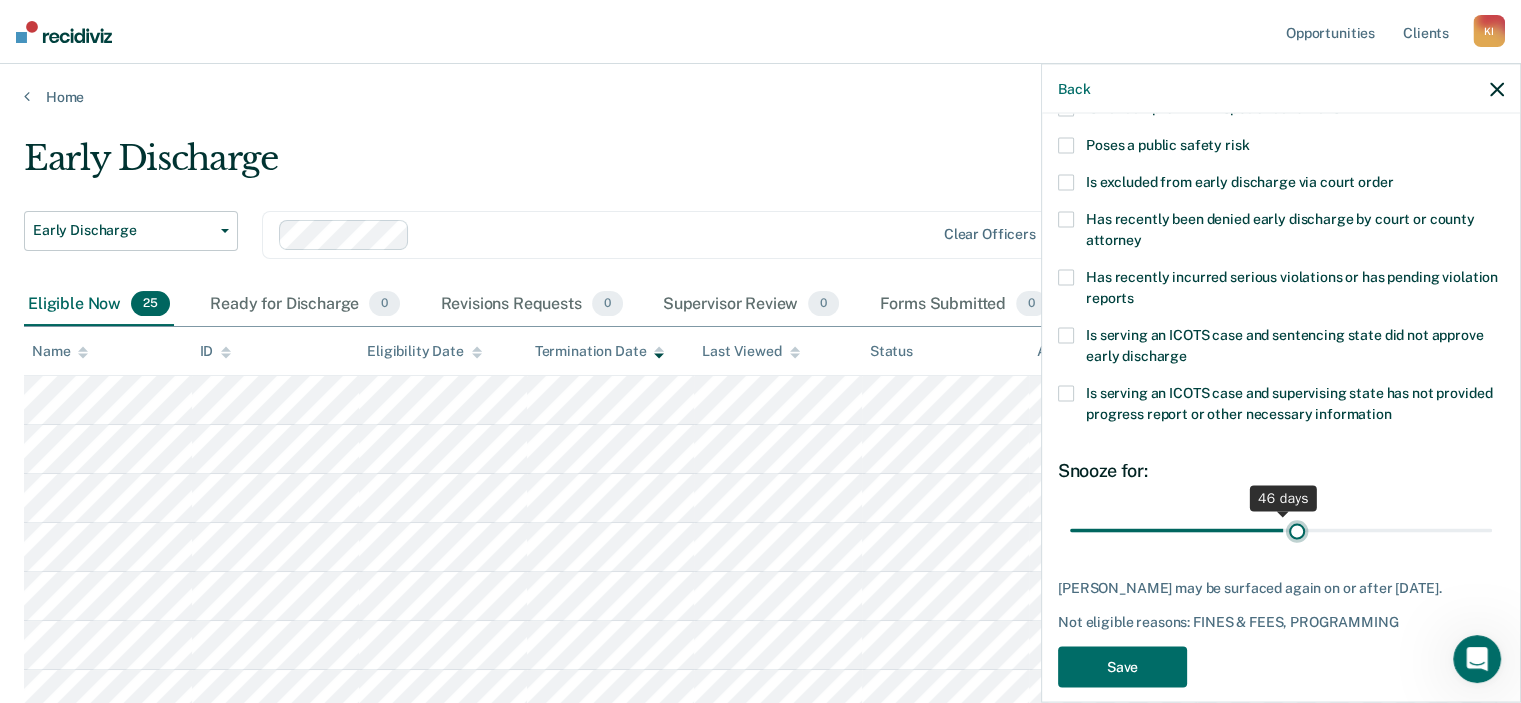 click at bounding box center [1281, 530] 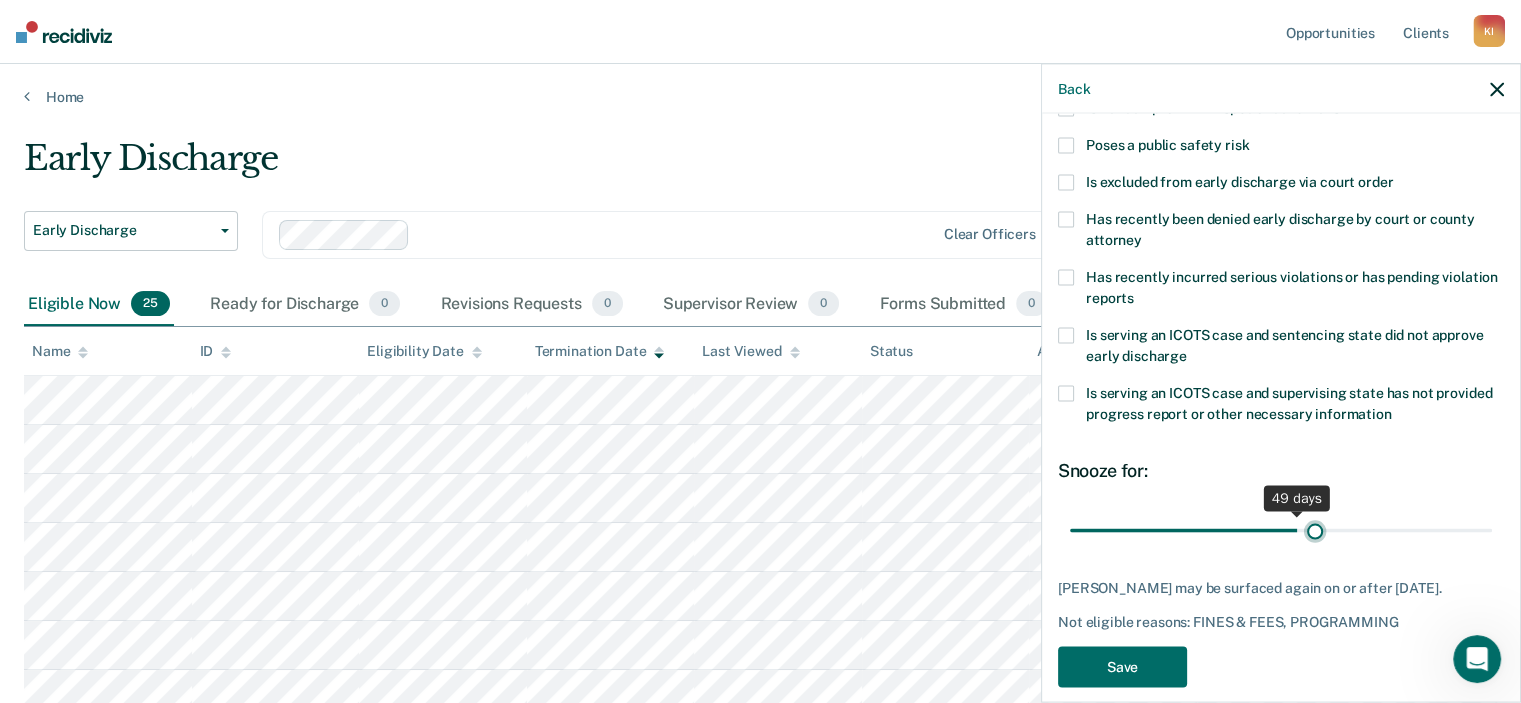 click at bounding box center [1281, 530] 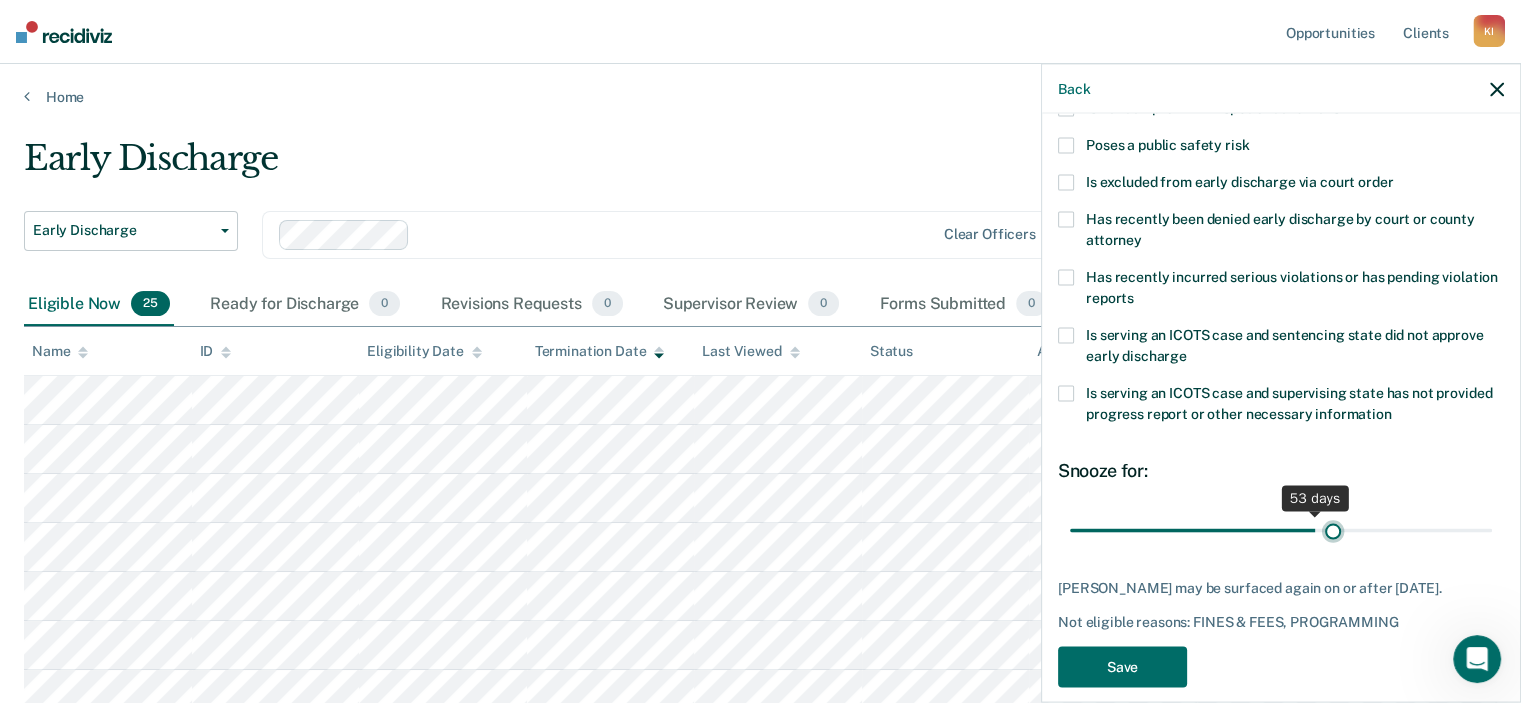 click at bounding box center (1281, 530) 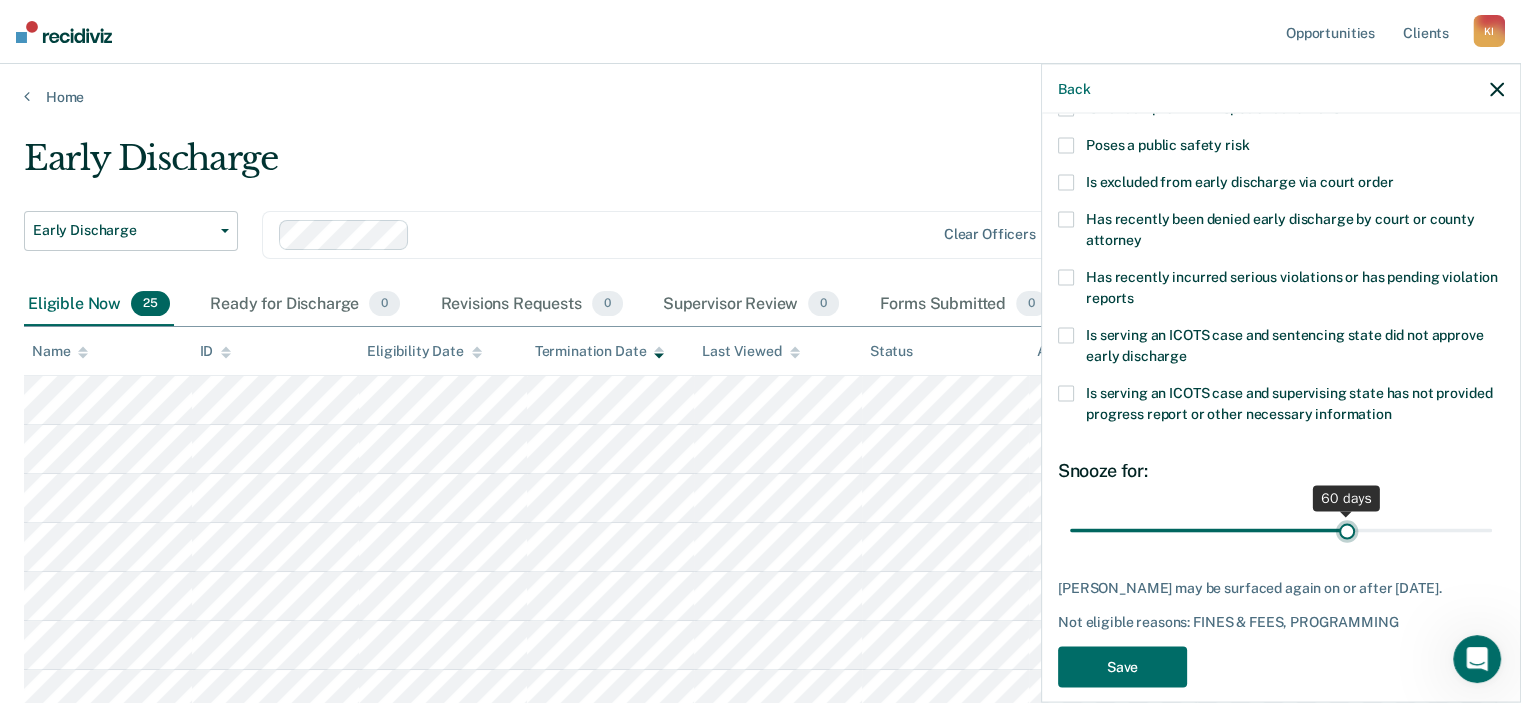 type on "60" 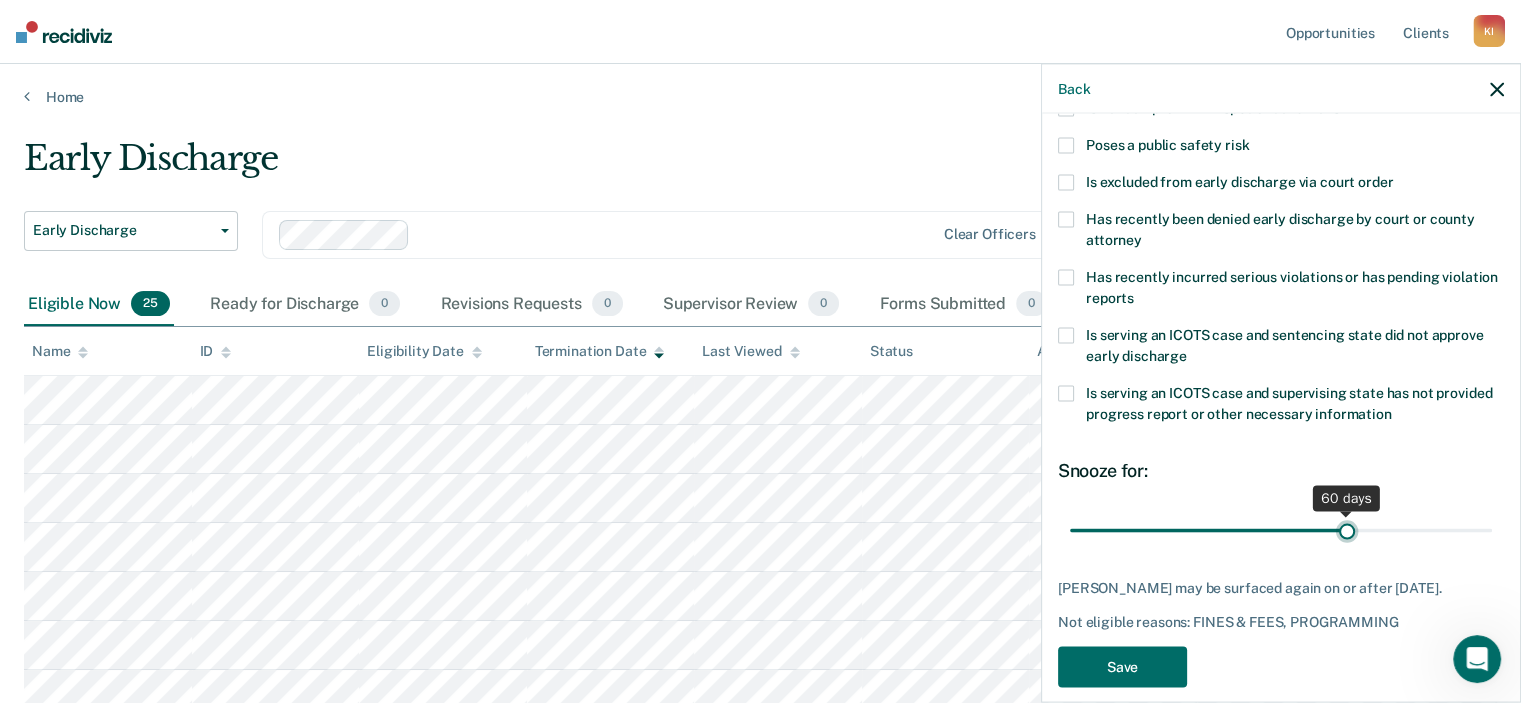click at bounding box center (1281, 530) 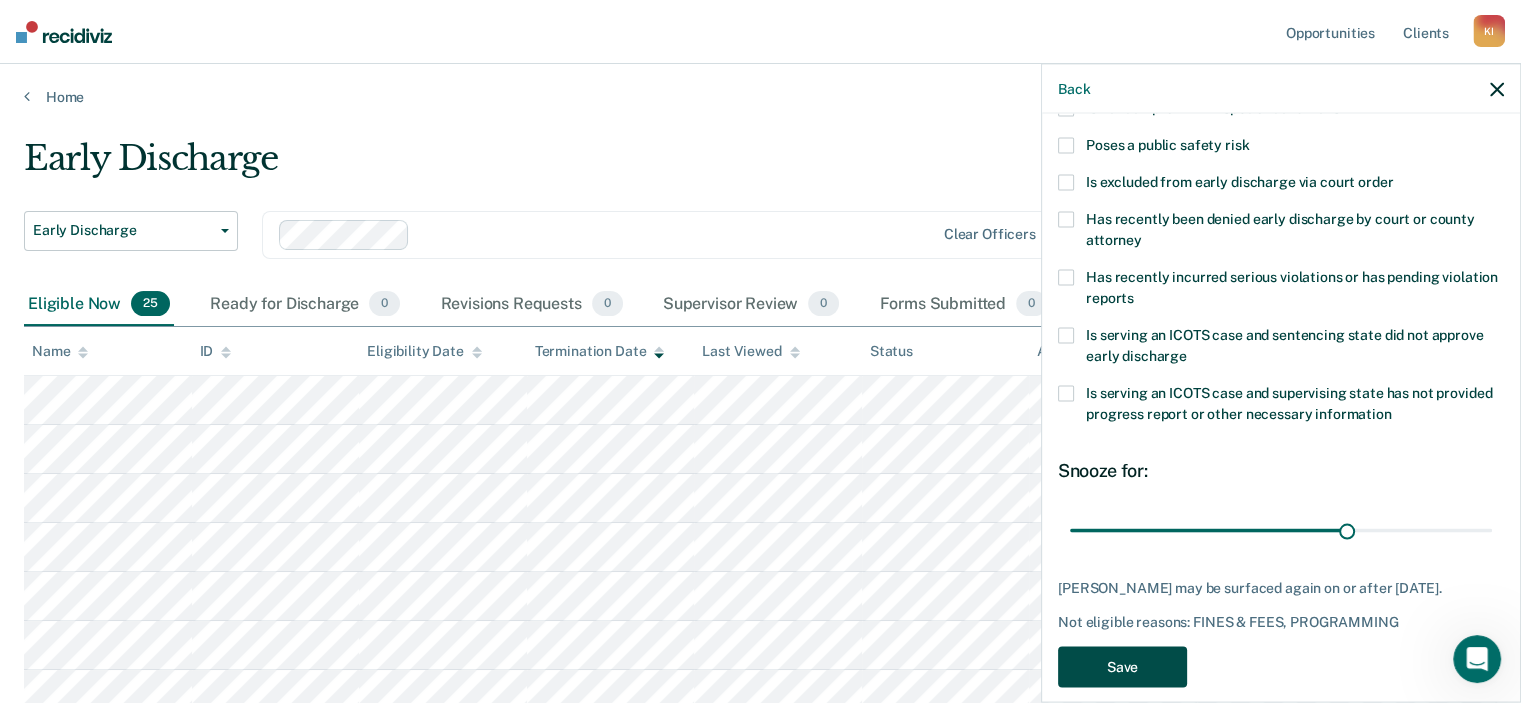 click on "Save" at bounding box center (1122, 666) 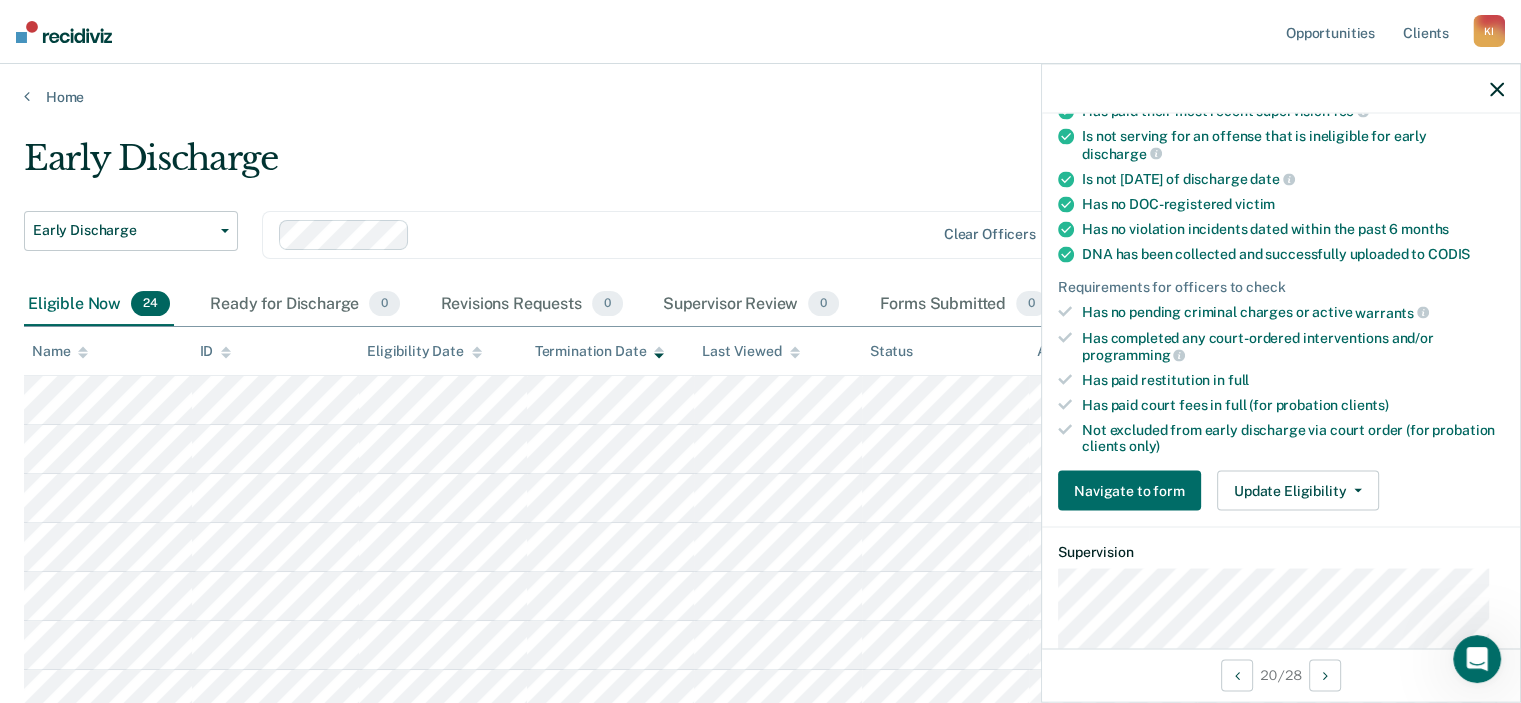 scroll, scrollTop: 277, scrollLeft: 0, axis: vertical 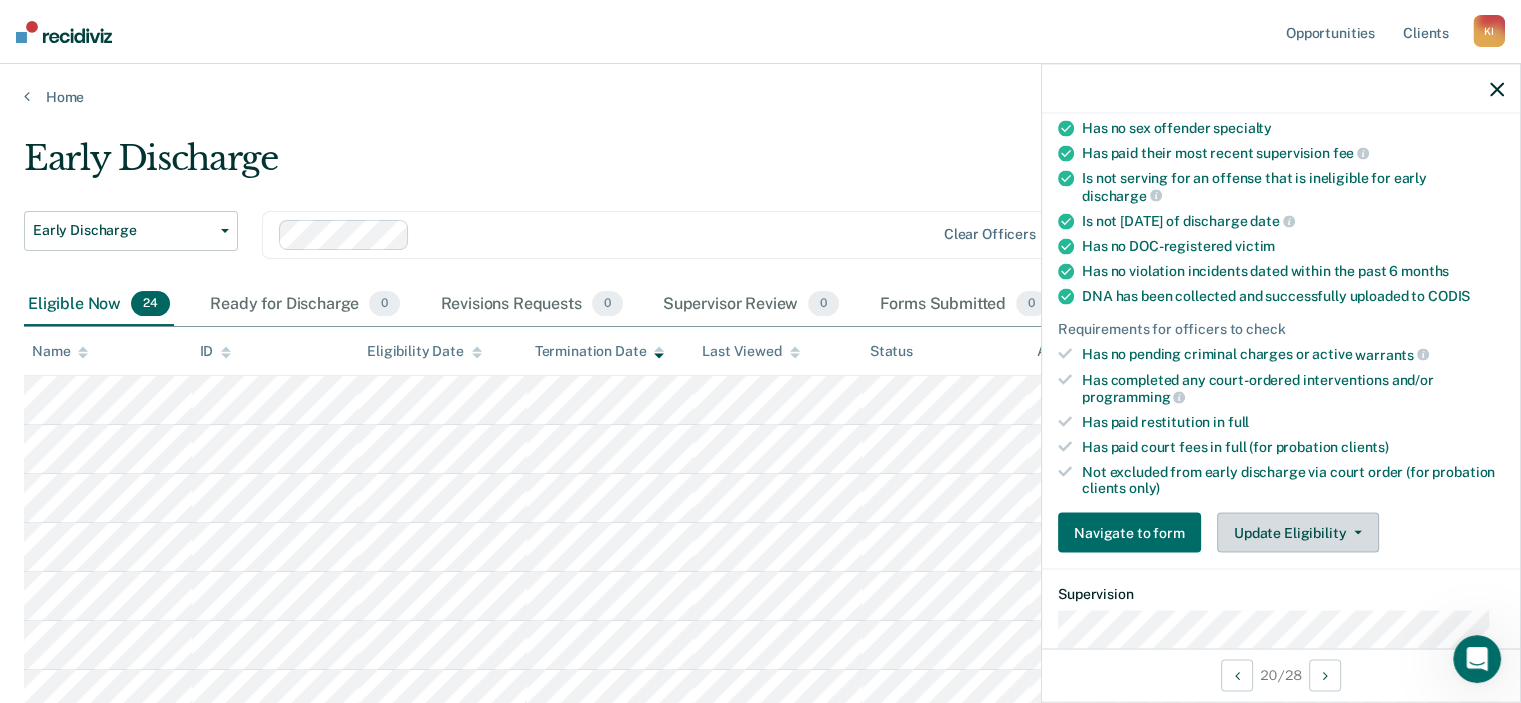 click on "Update Eligibility" at bounding box center [1298, 533] 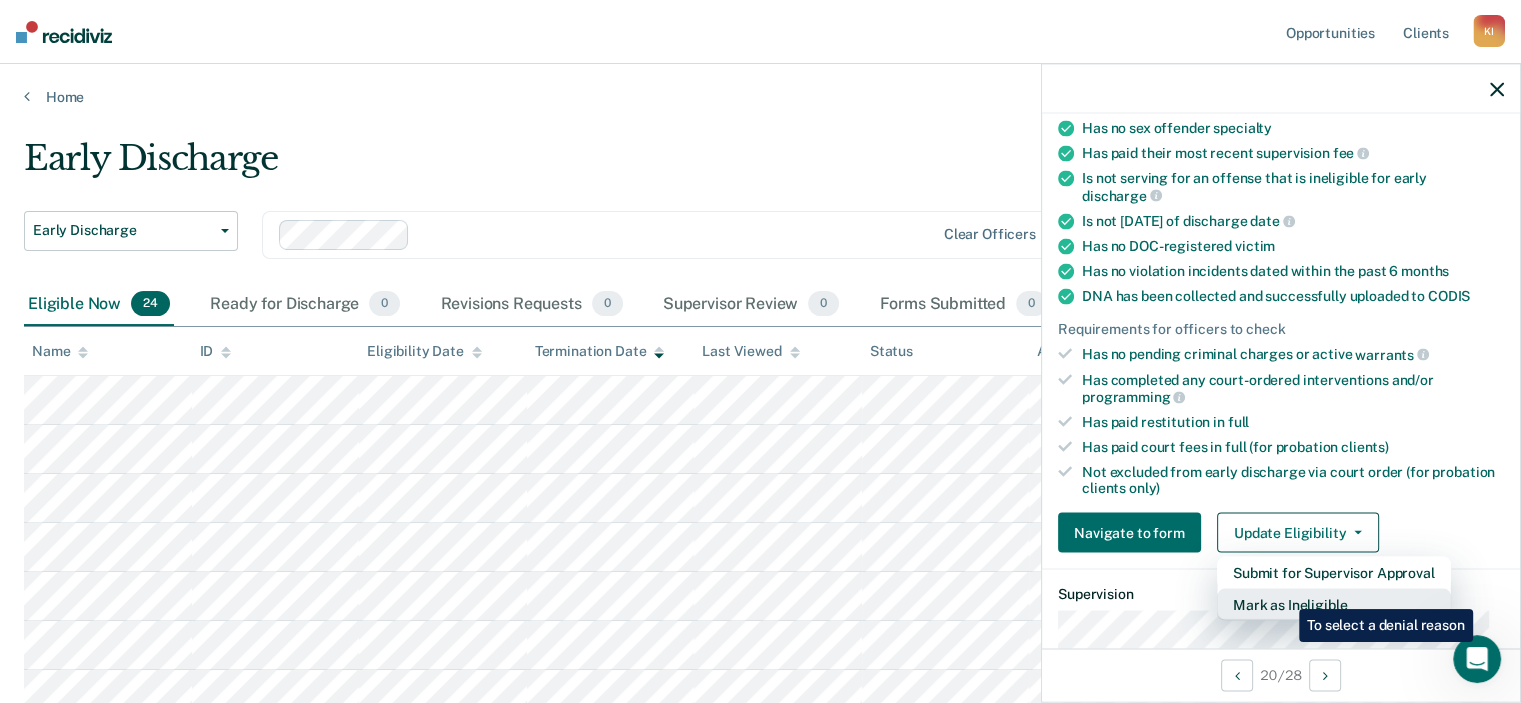 click on "Mark as Ineligible" at bounding box center [1334, 605] 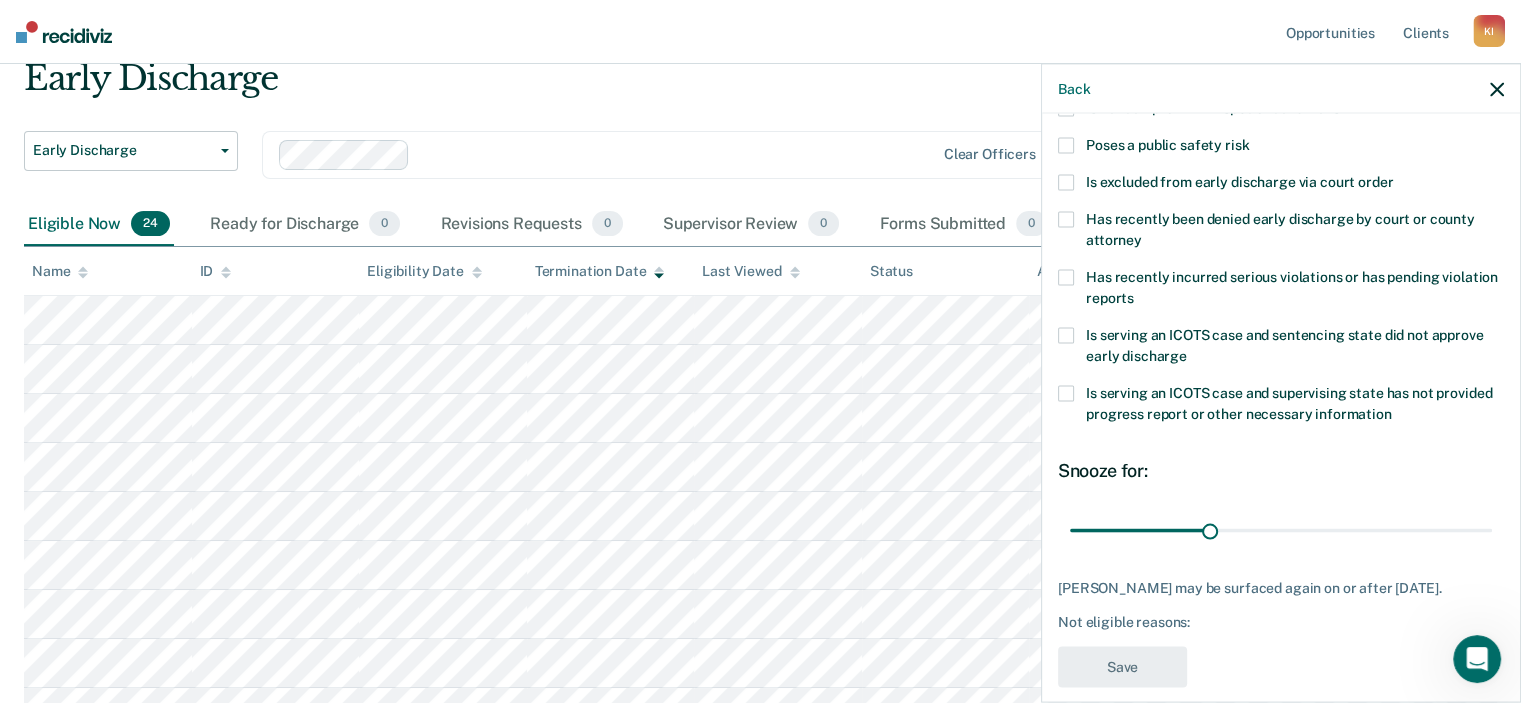 scroll, scrollTop: 108, scrollLeft: 0, axis: vertical 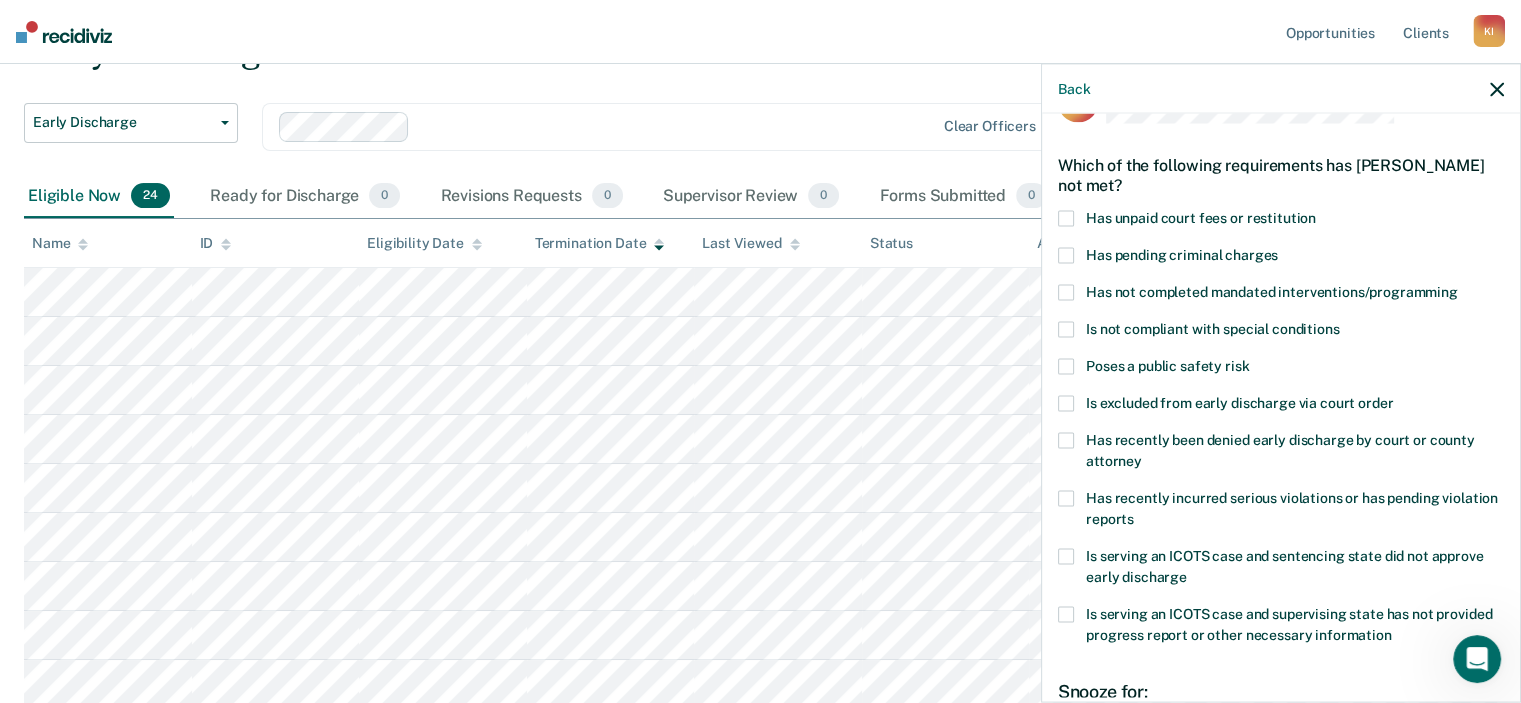 click at bounding box center [1066, 218] 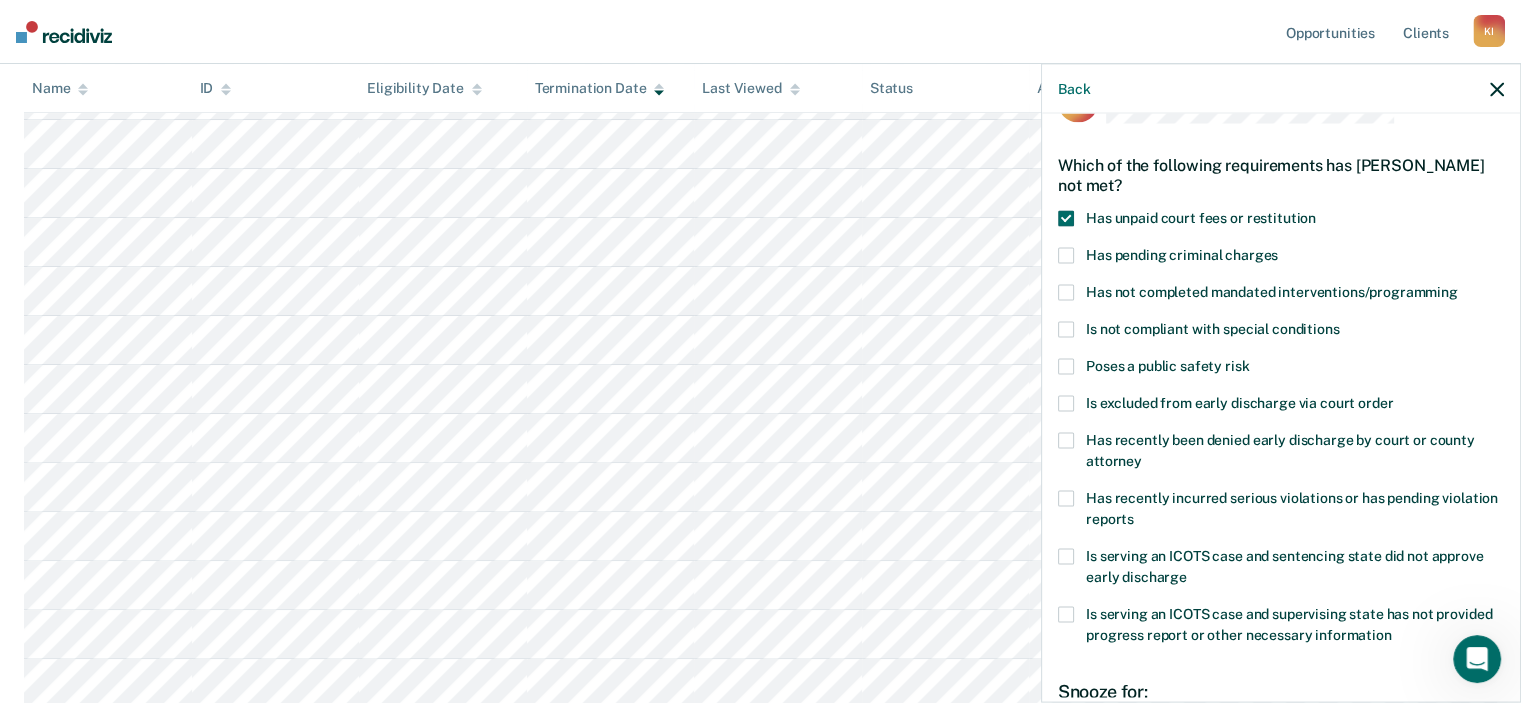scroll, scrollTop: 479, scrollLeft: 0, axis: vertical 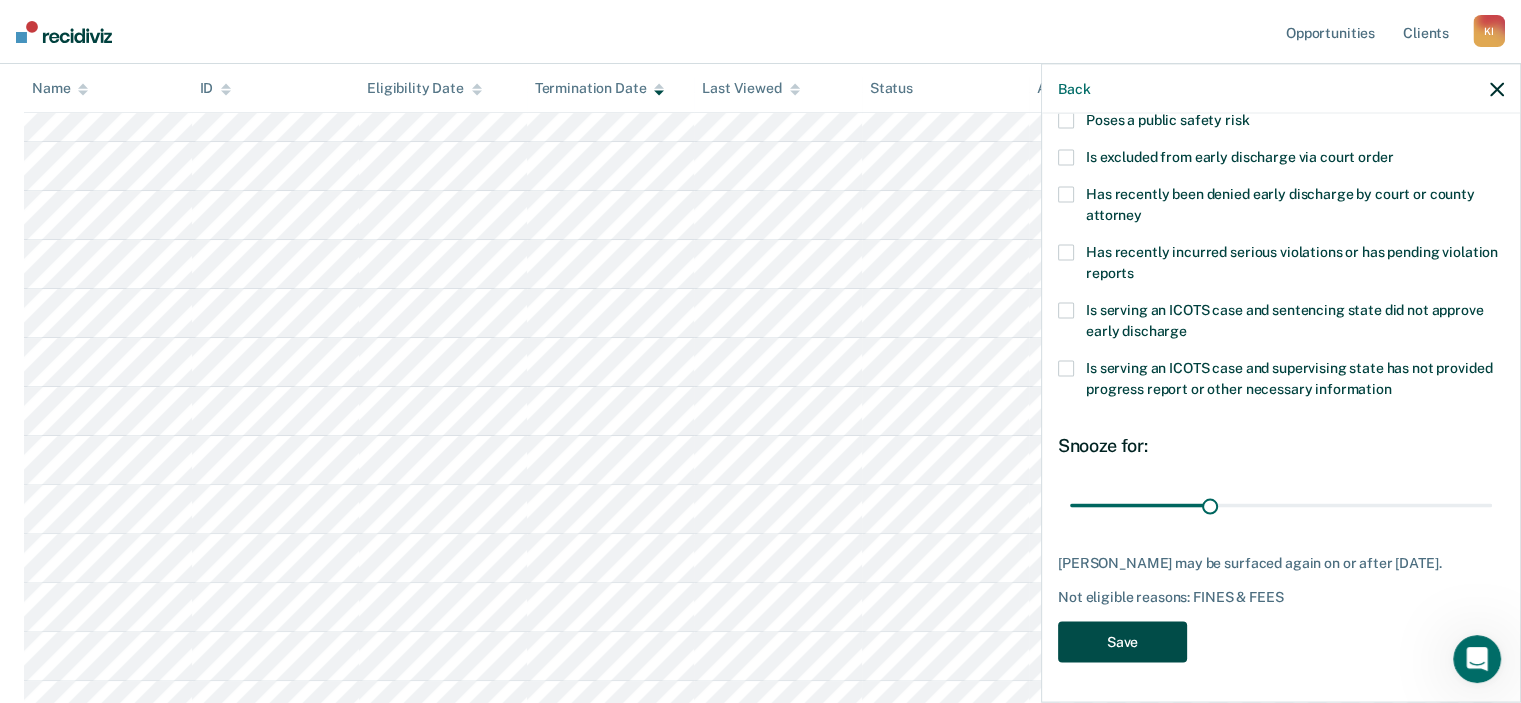 click on "Save" at bounding box center [1122, 641] 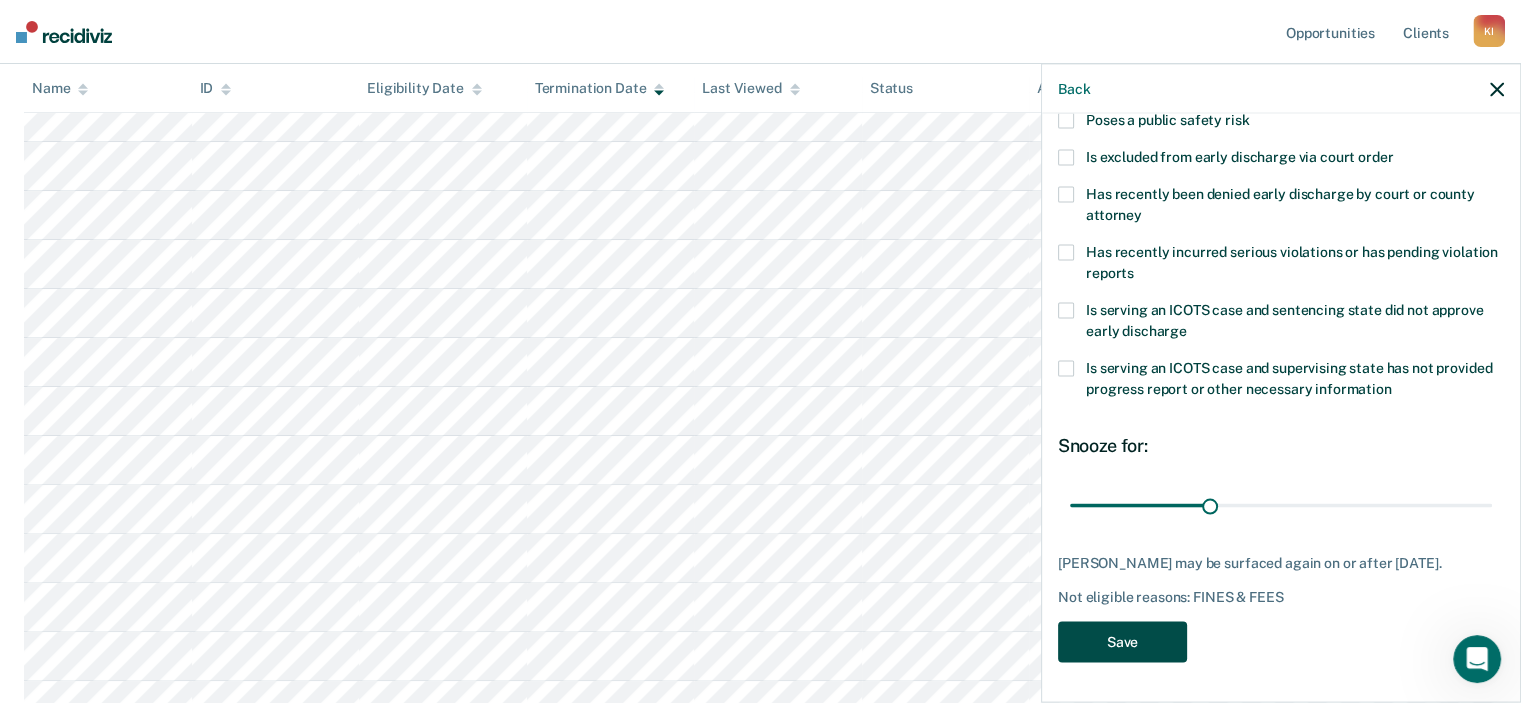 scroll, scrollTop: 430, scrollLeft: 0, axis: vertical 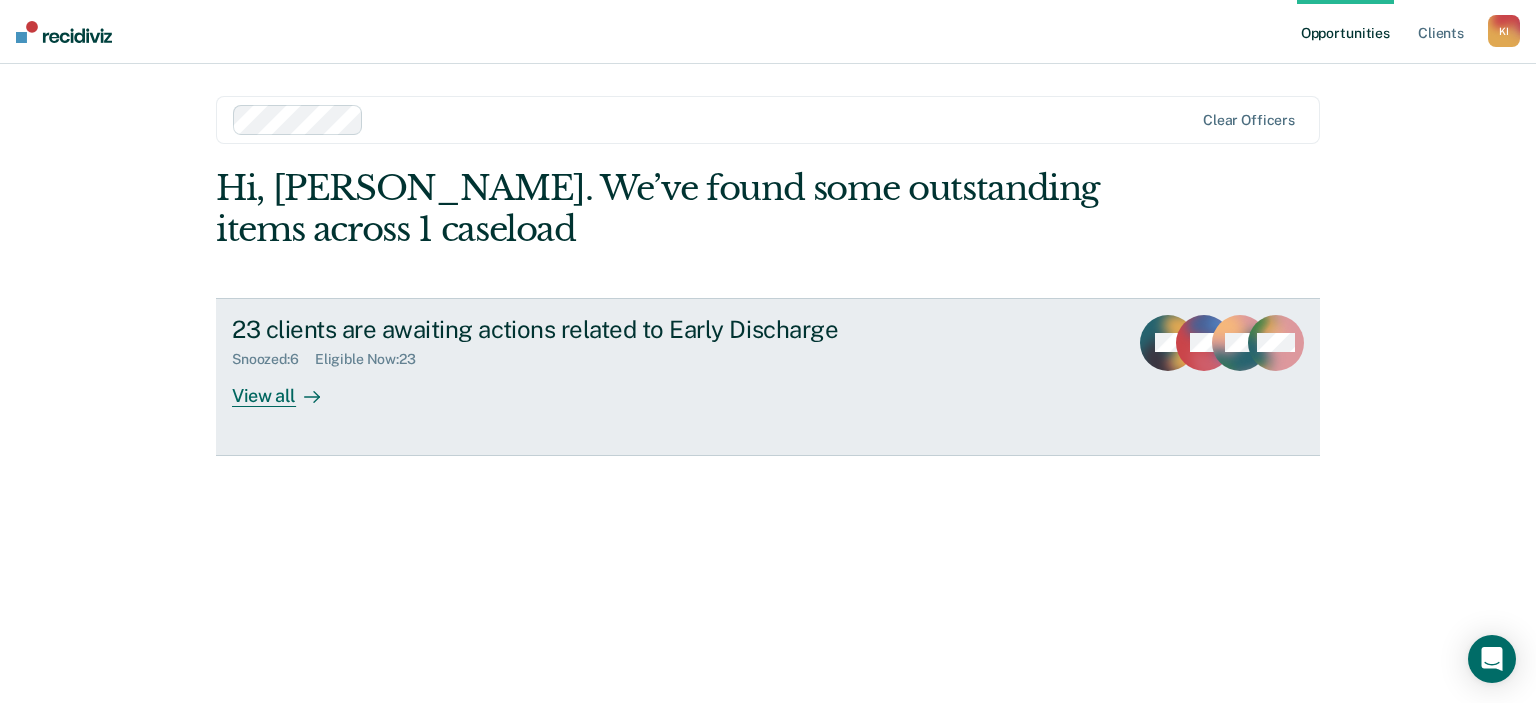 click on "View all" at bounding box center [288, 387] 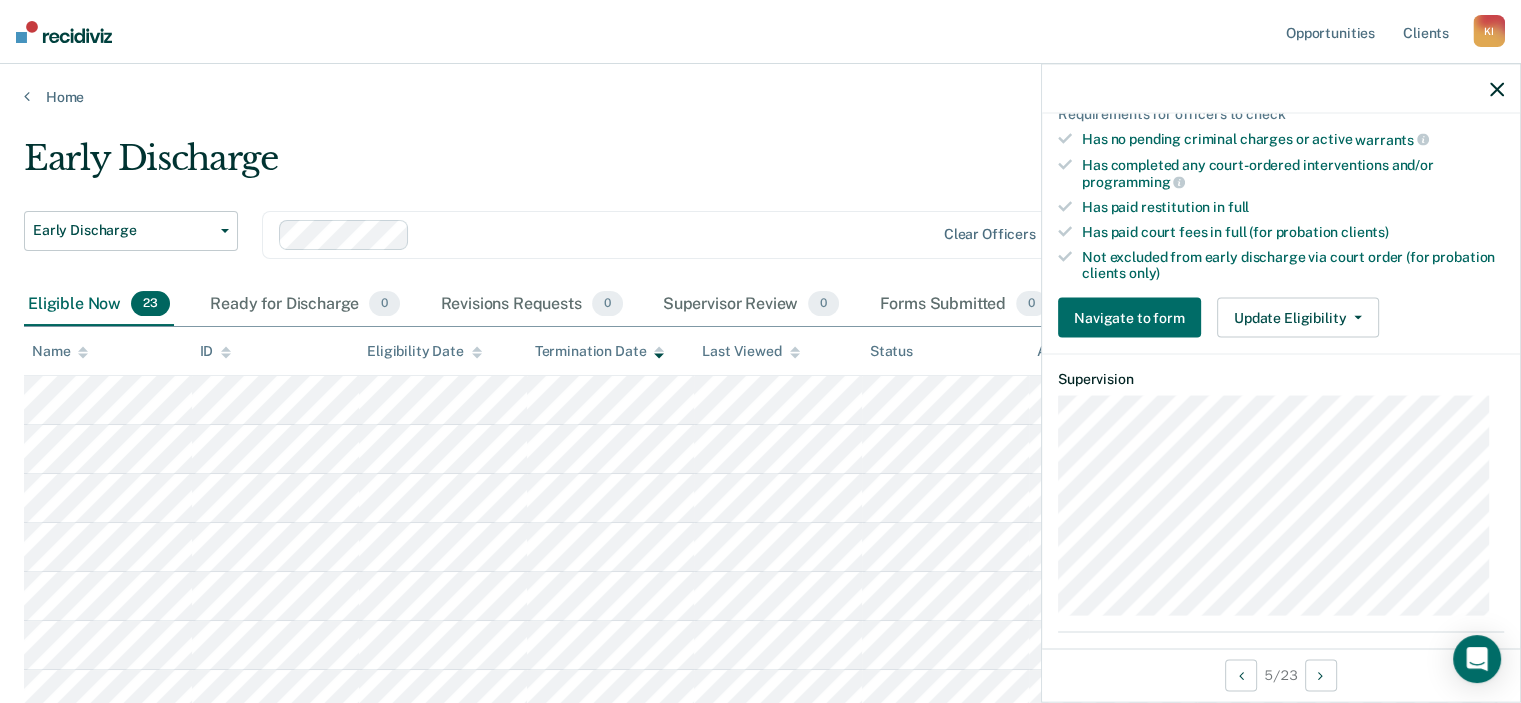 scroll, scrollTop: 527, scrollLeft: 0, axis: vertical 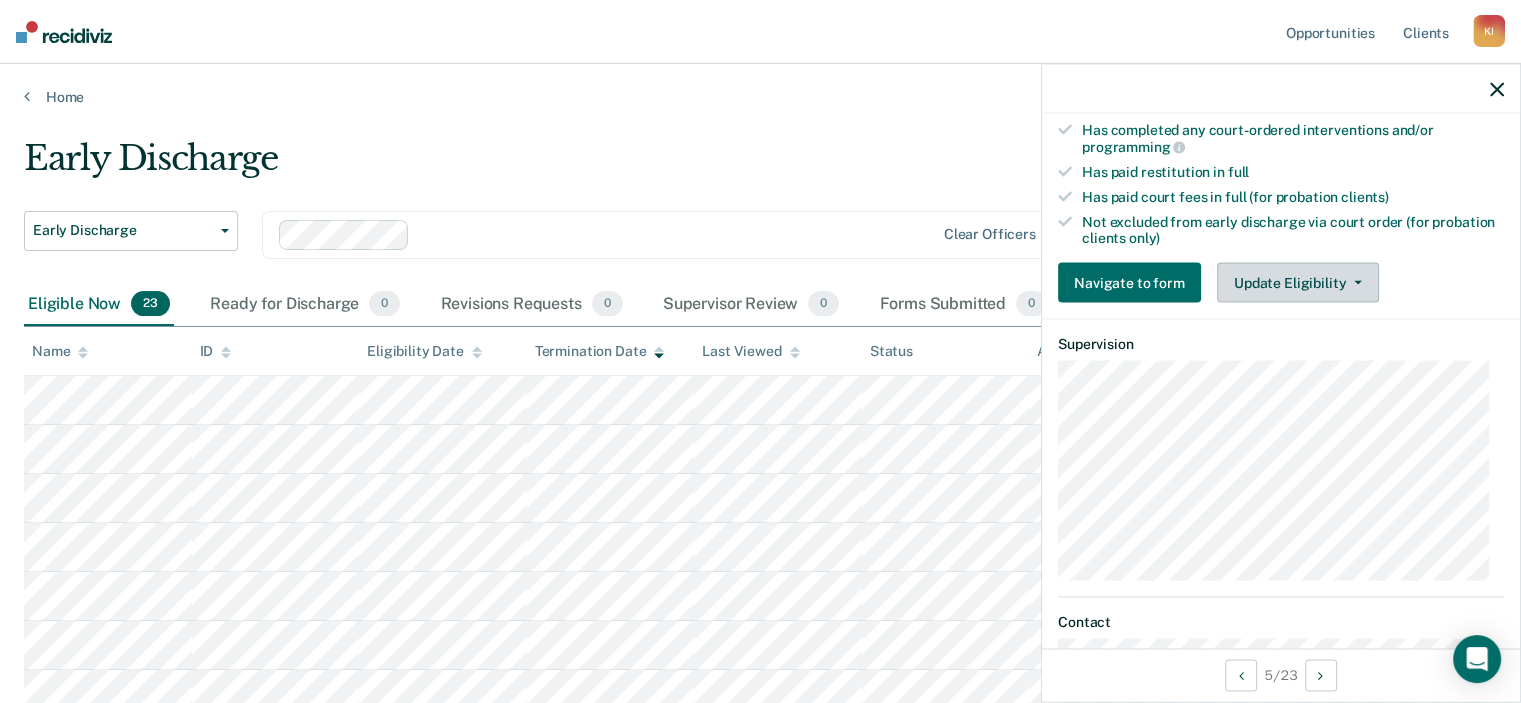 click on "Update Eligibility" at bounding box center (1298, 283) 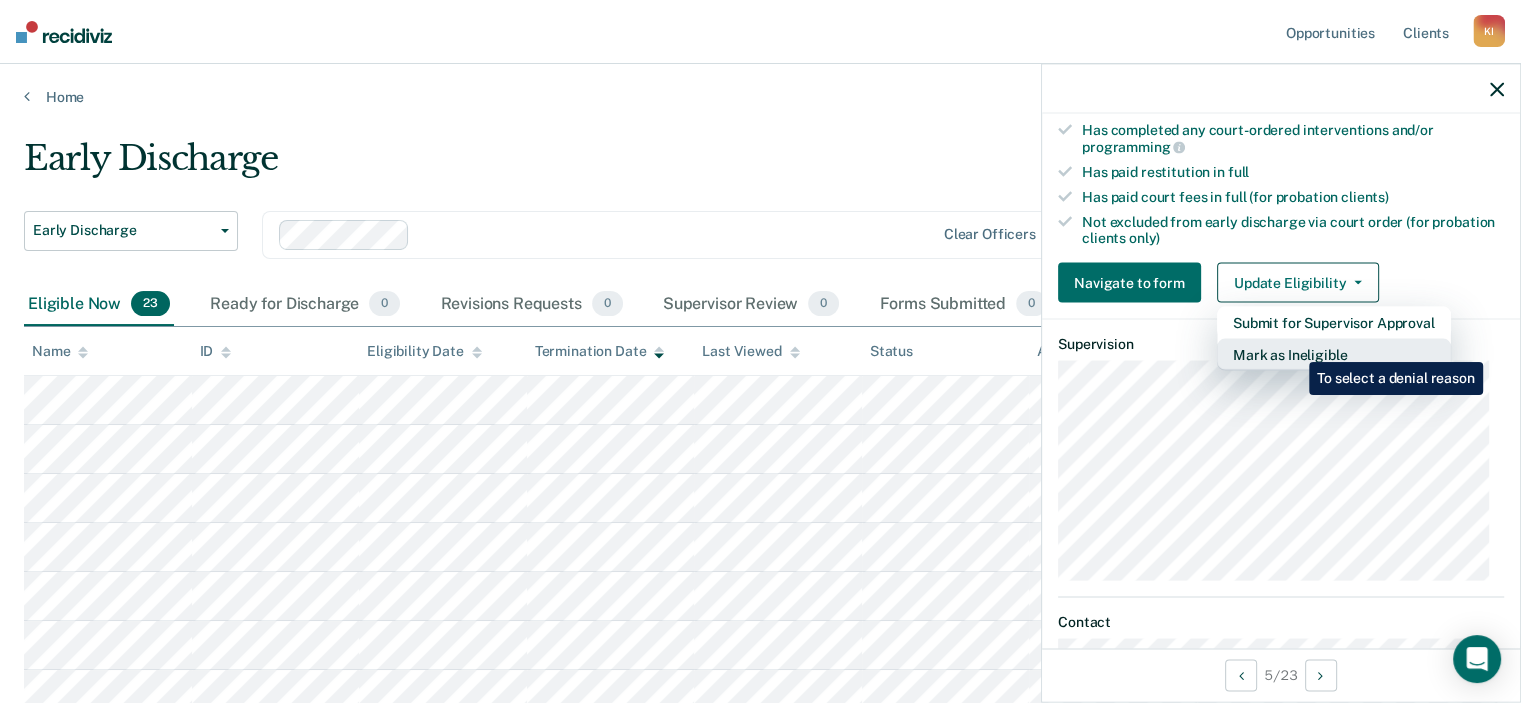 click on "Mark as Ineligible" at bounding box center (1334, 355) 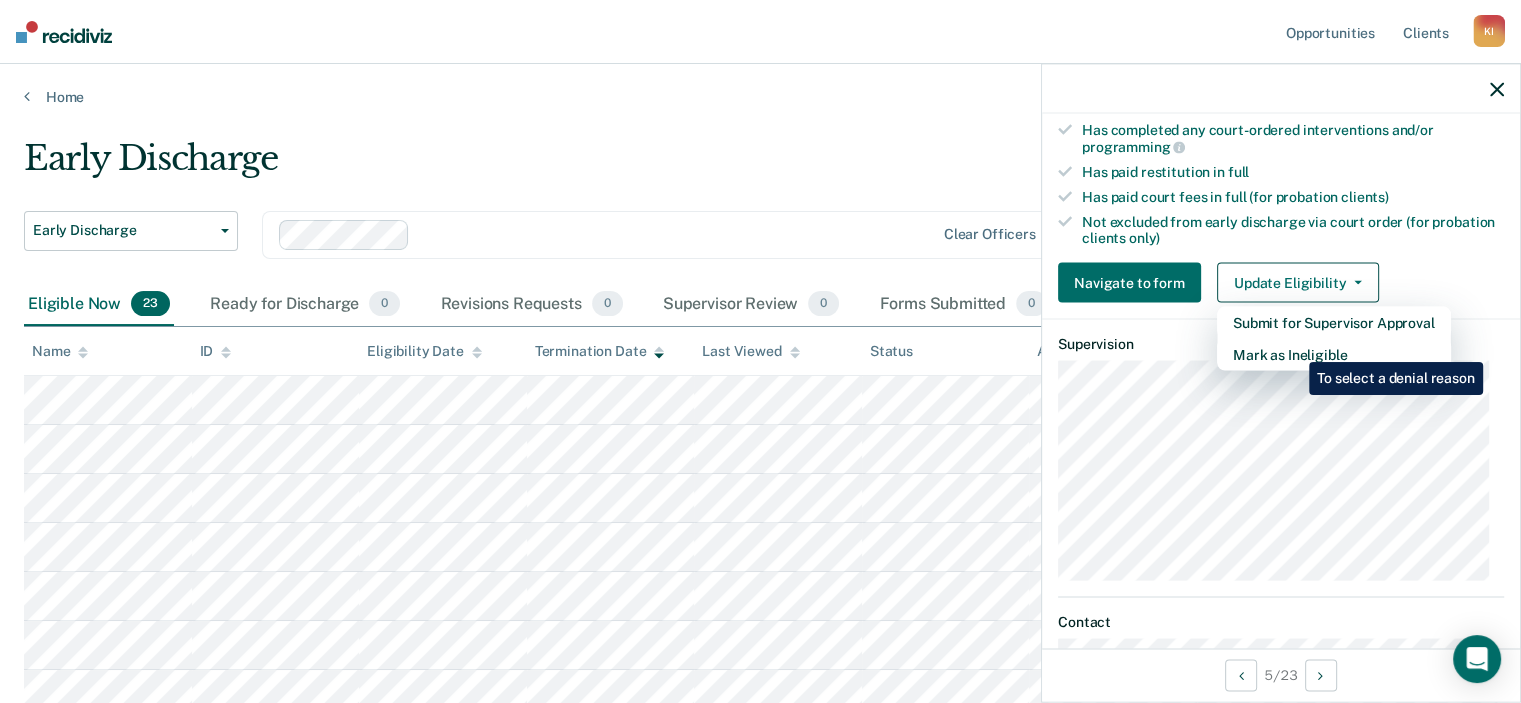 scroll, scrollTop: 299, scrollLeft: 0, axis: vertical 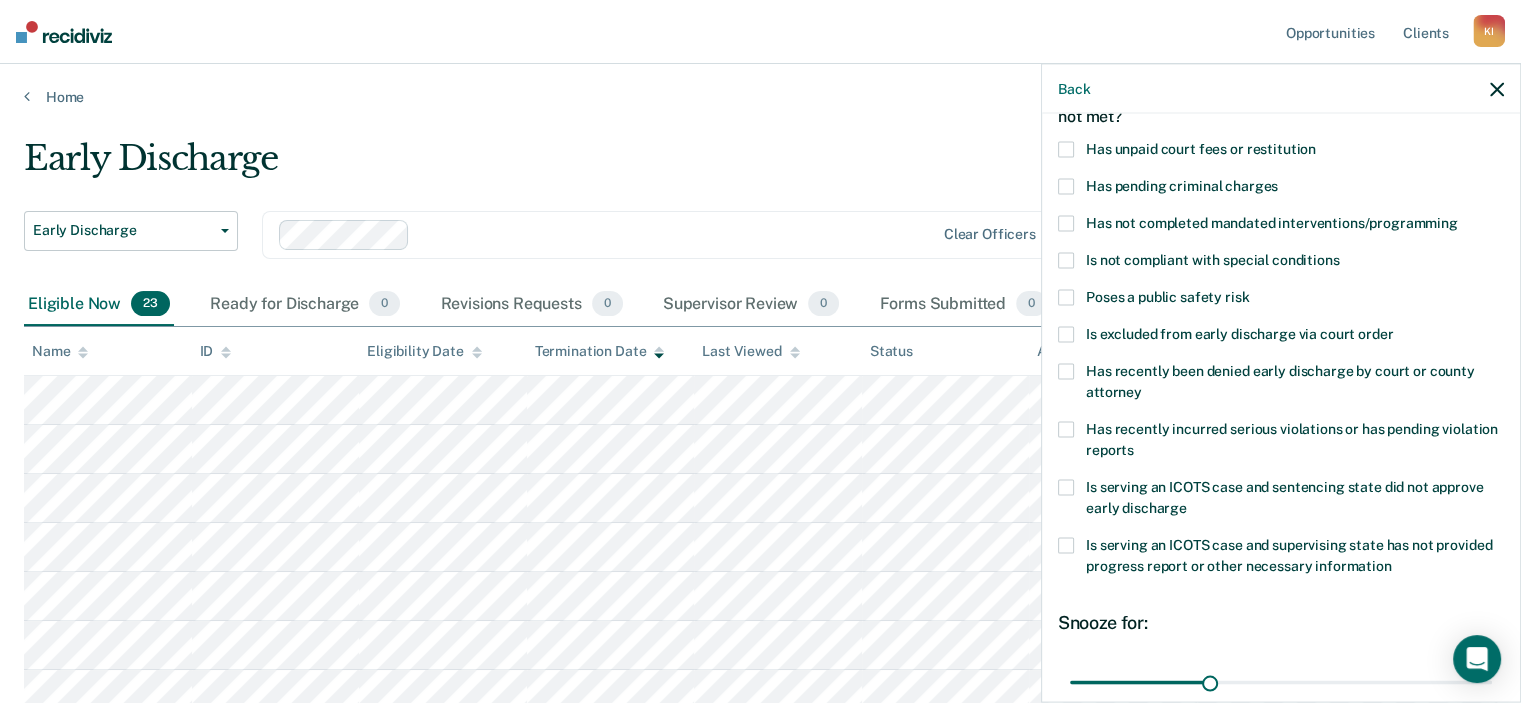 click at bounding box center (1066, 223) 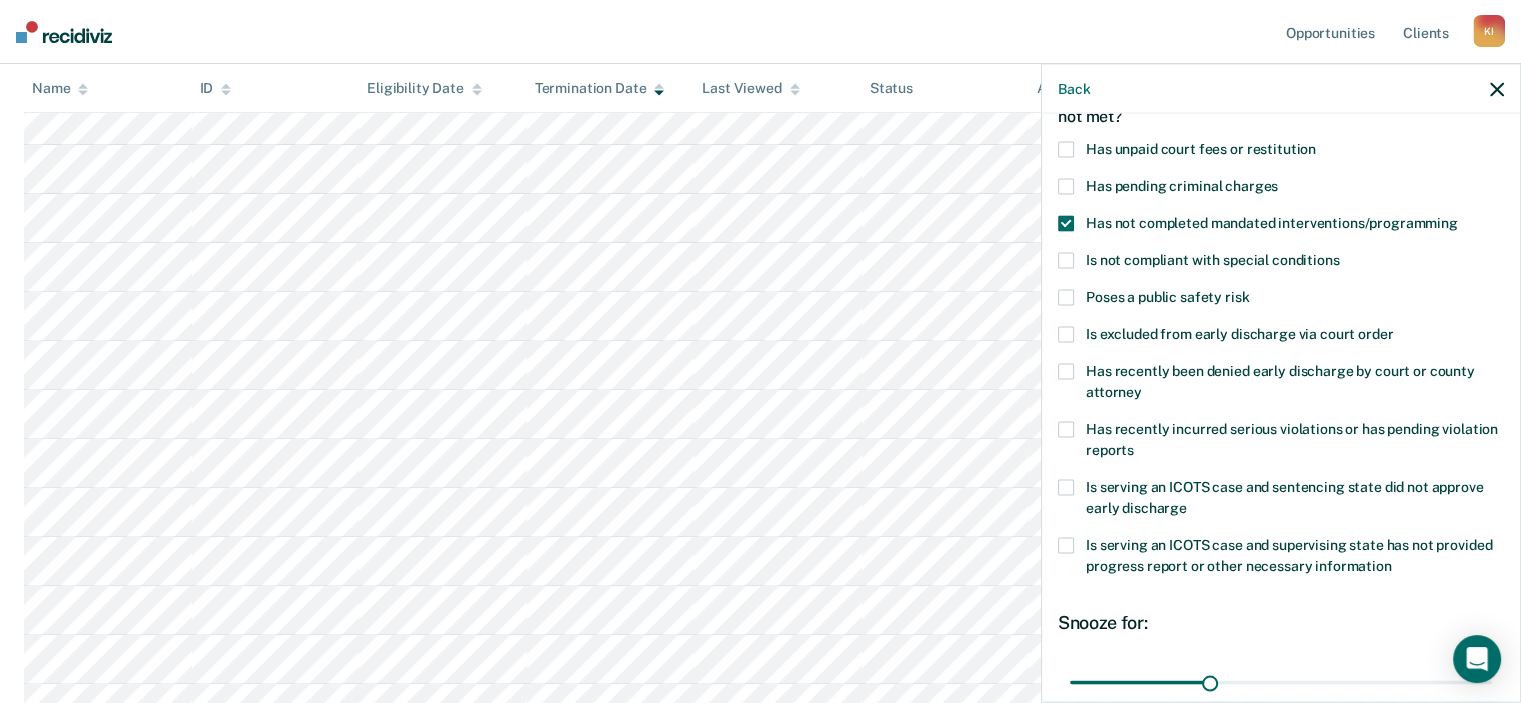 scroll, scrollTop: 642, scrollLeft: 0, axis: vertical 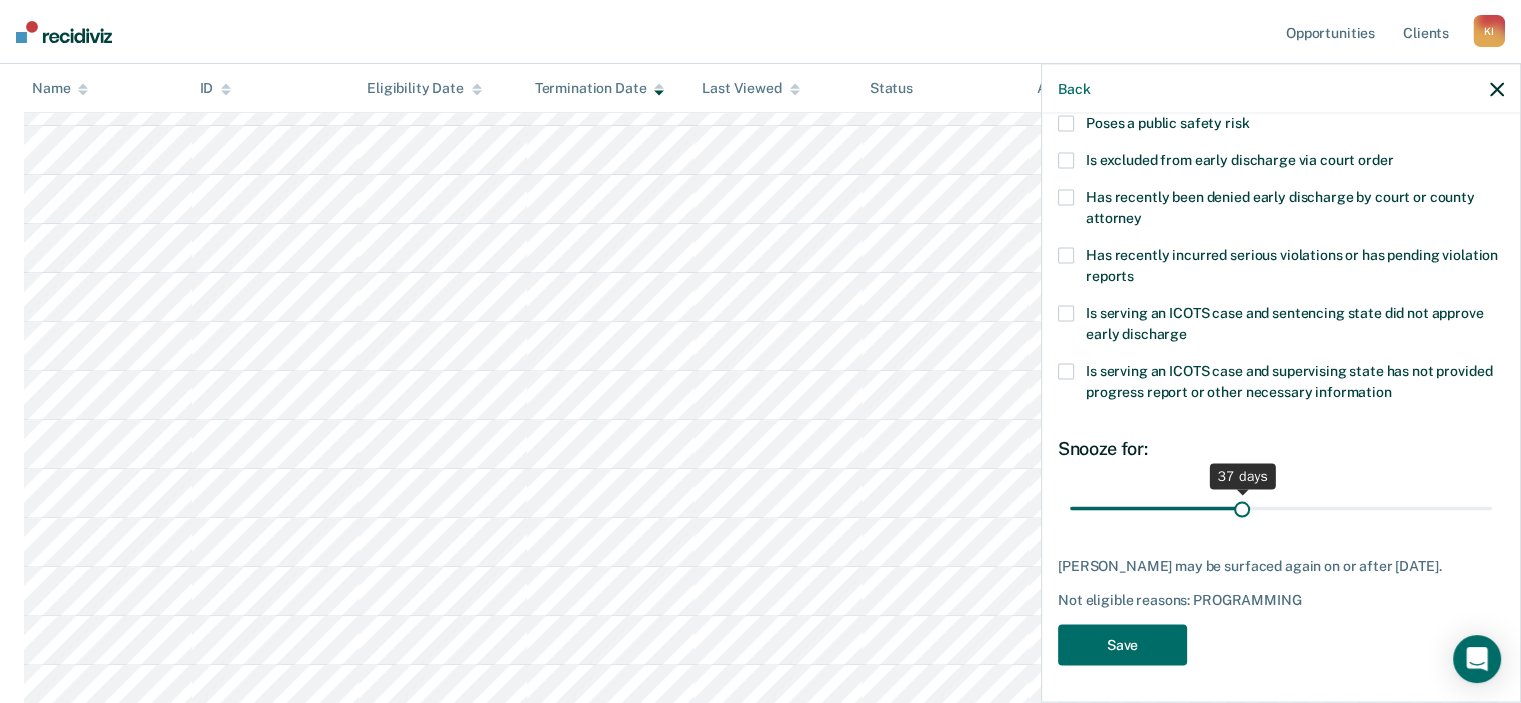 drag, startPoint x: 1237, startPoint y: 501, endPoint x: 1253, endPoint y: 501, distance: 16 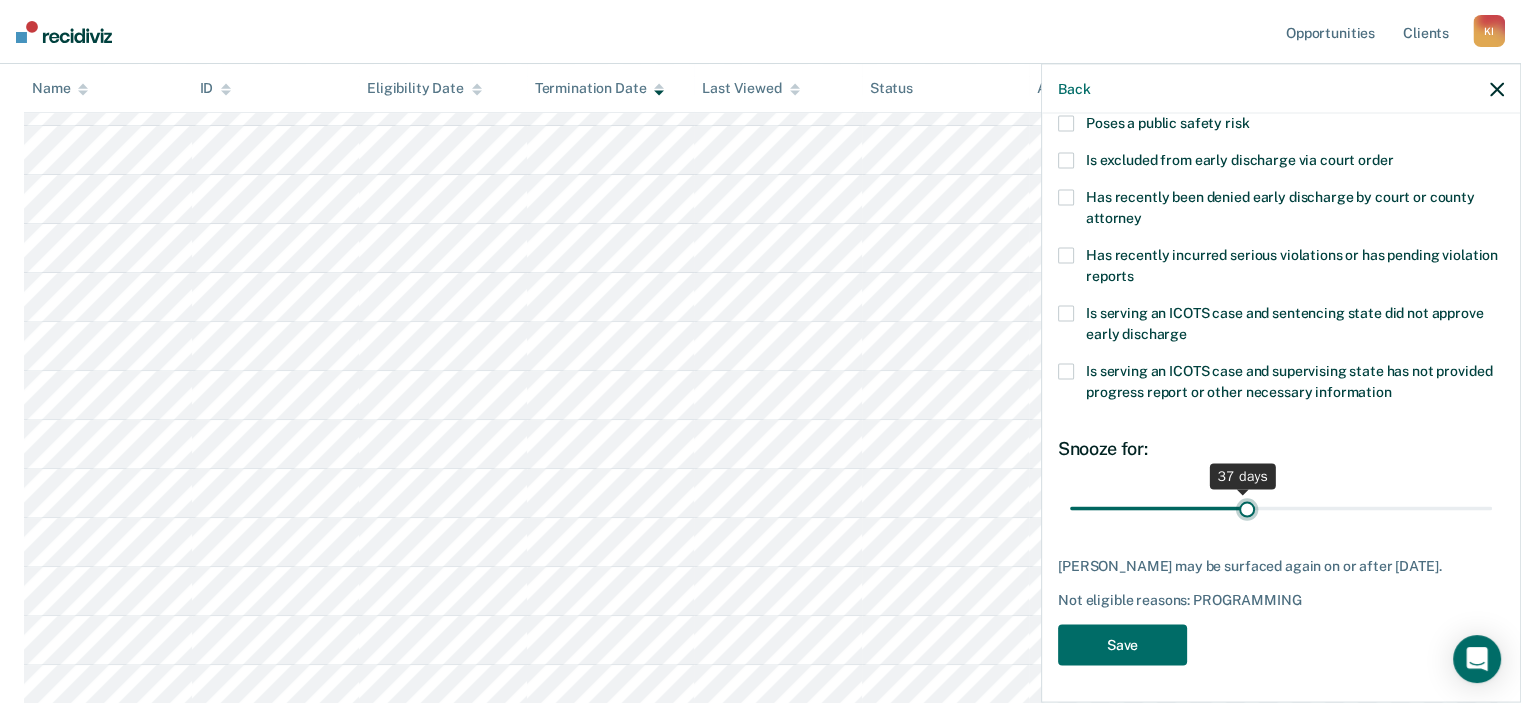 click at bounding box center (1281, 508) 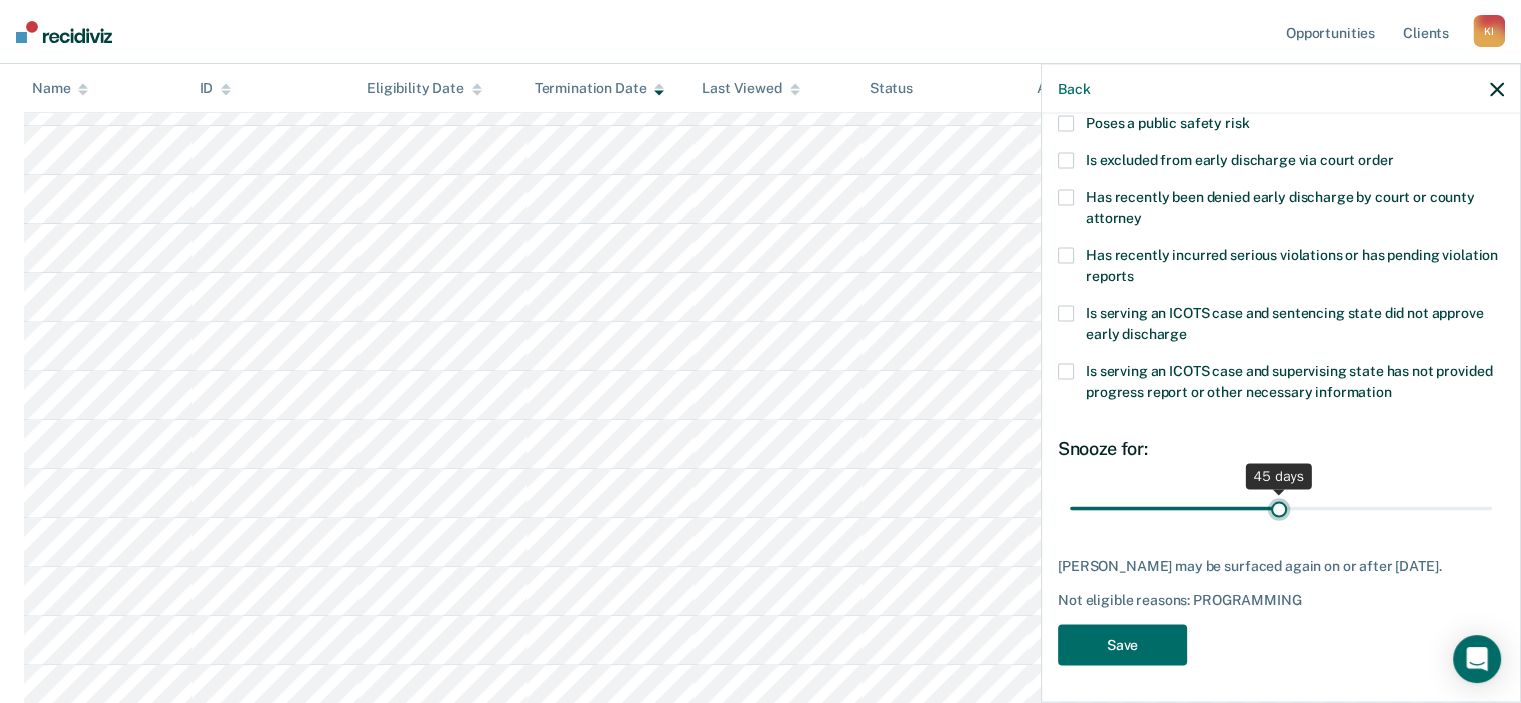 click at bounding box center [1281, 508] 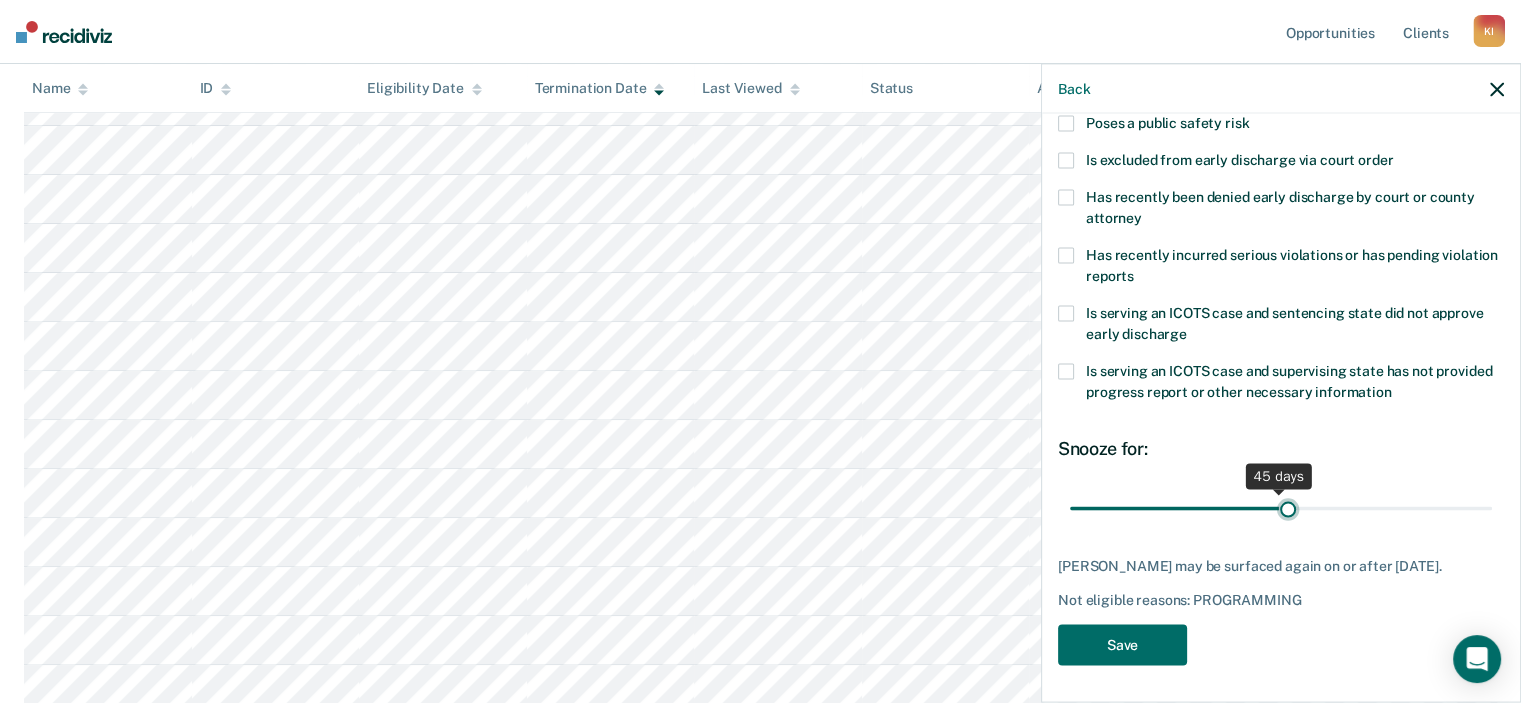 click at bounding box center [1281, 508] 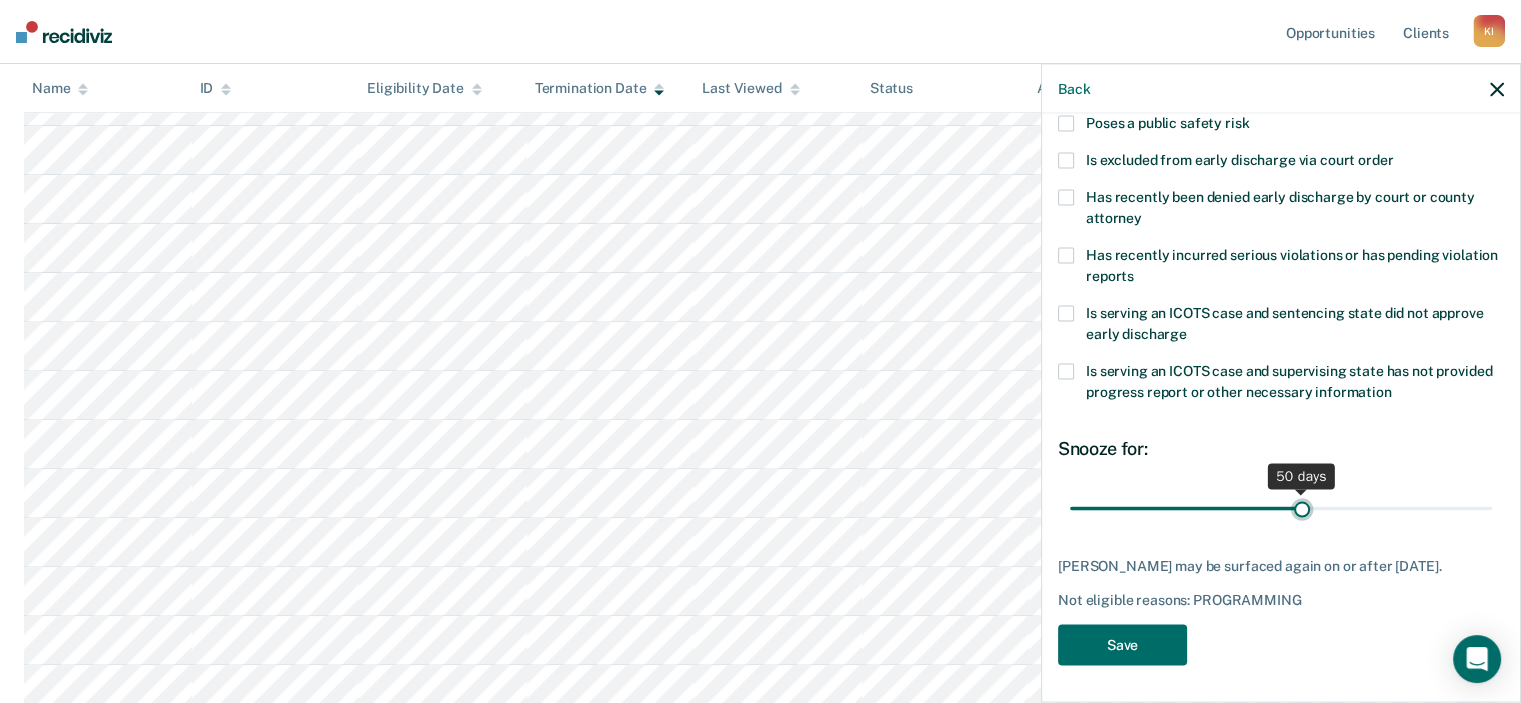 type on "50" 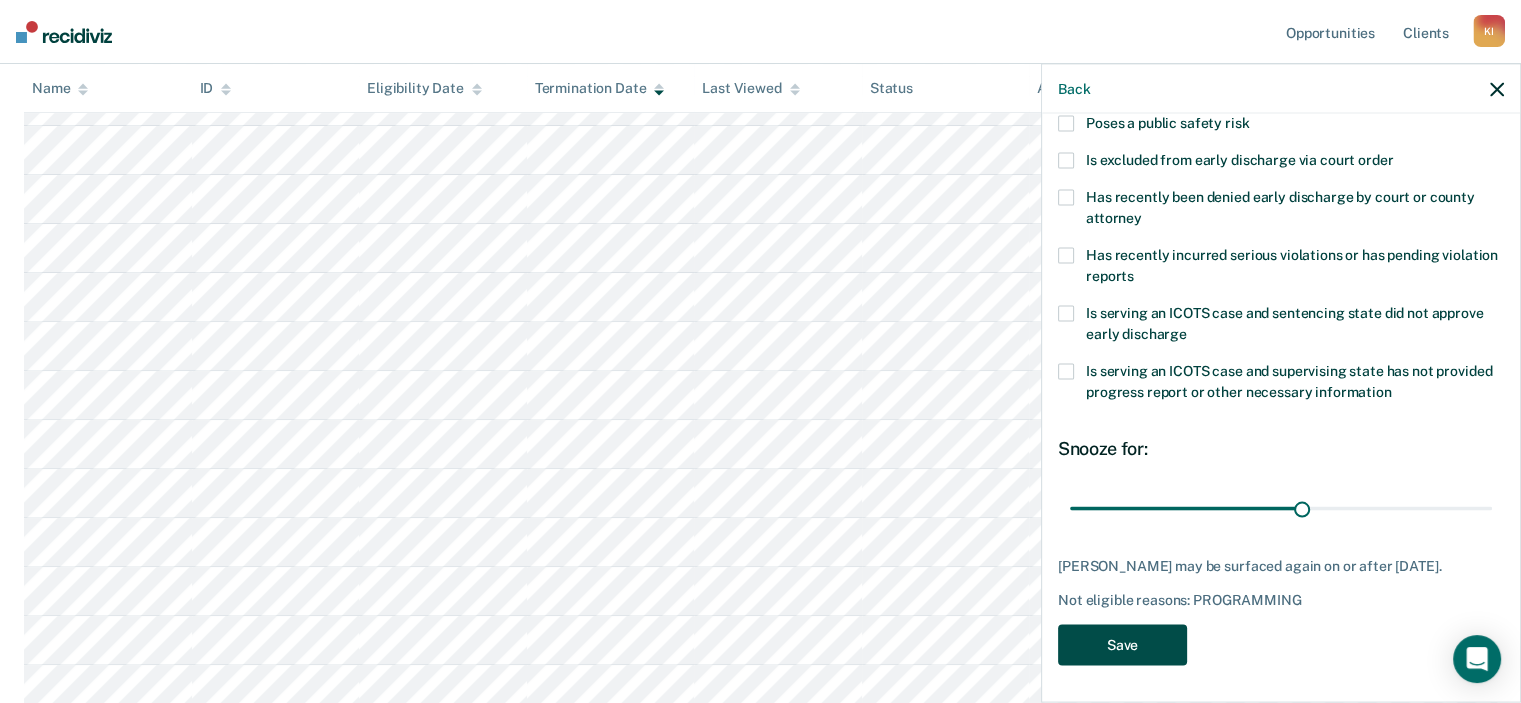 click on "Save" at bounding box center (1122, 644) 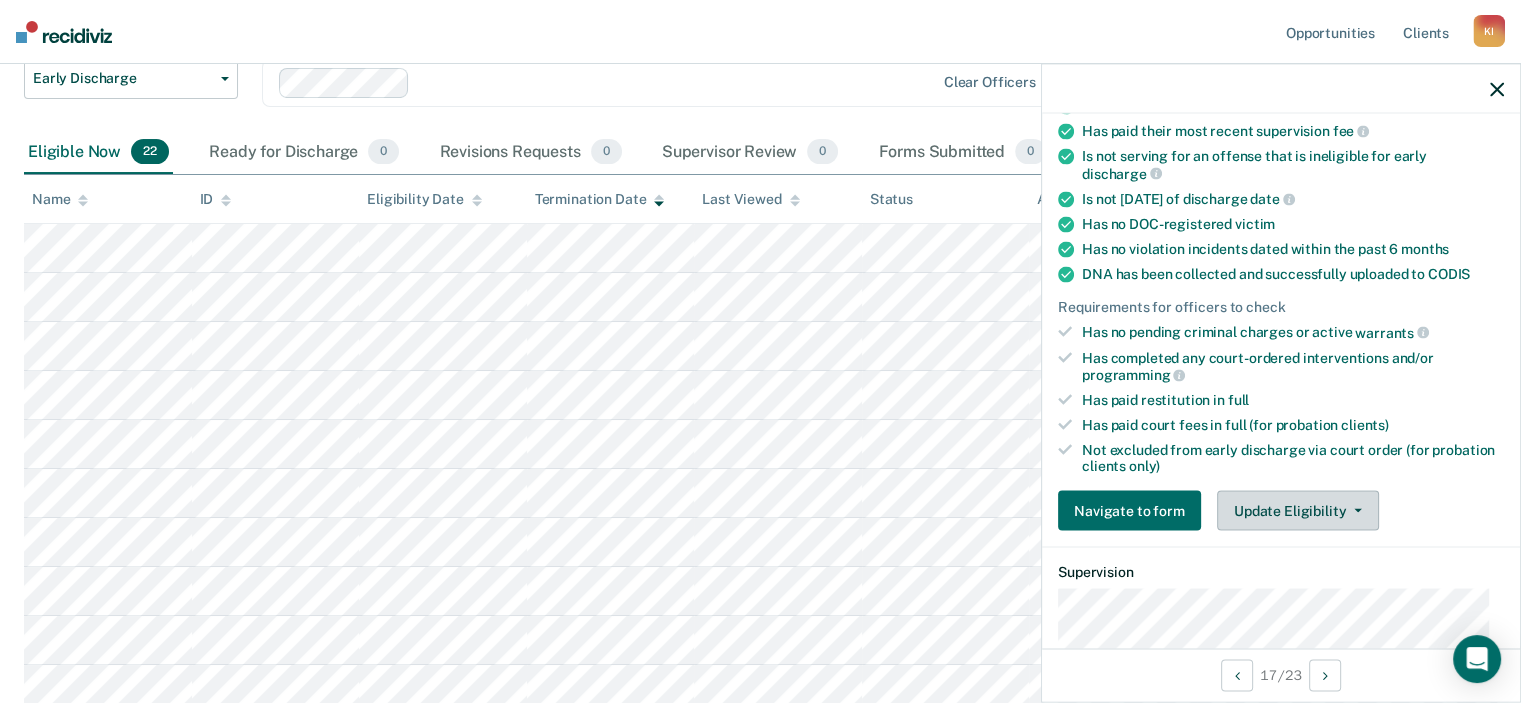 click on "Update Eligibility" at bounding box center (1298, 511) 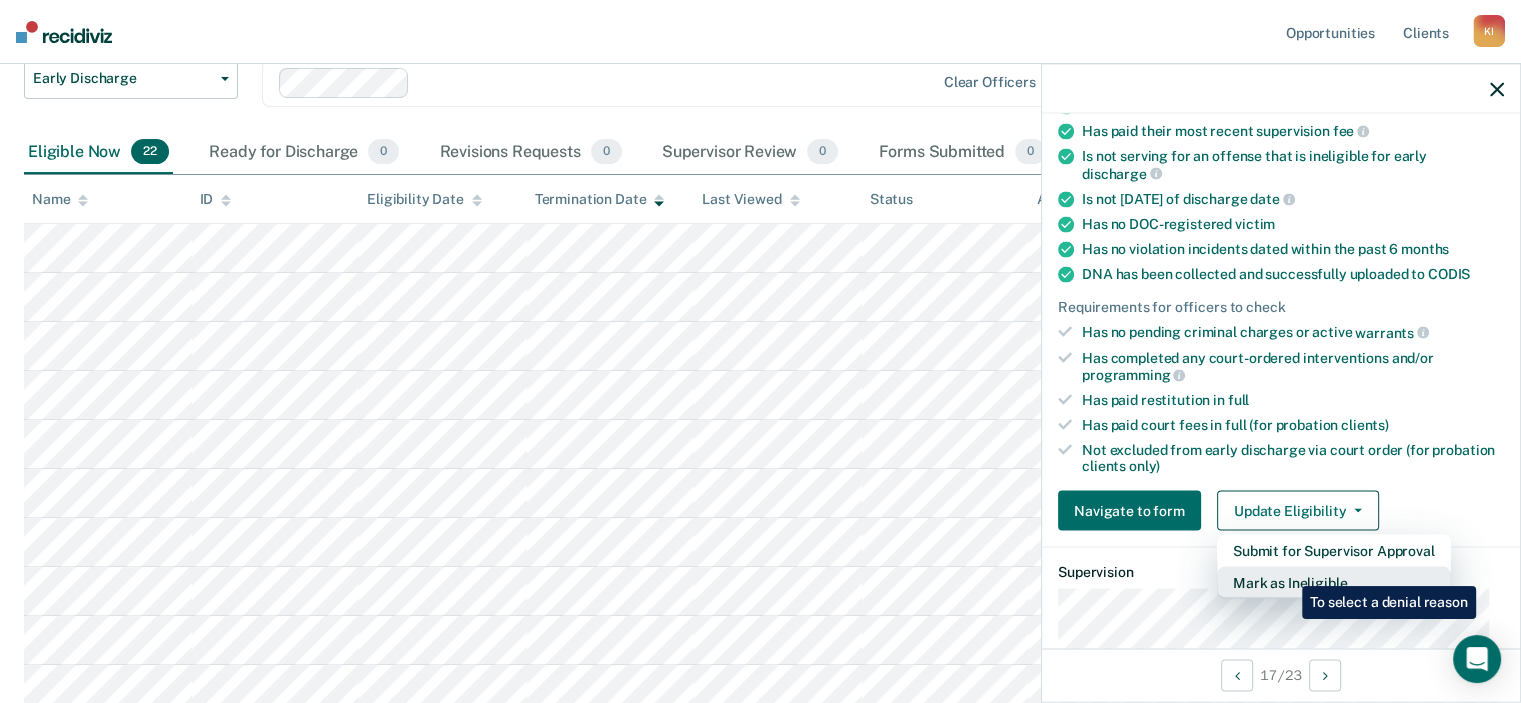 click on "Mark as Ineligible" at bounding box center (1334, 583) 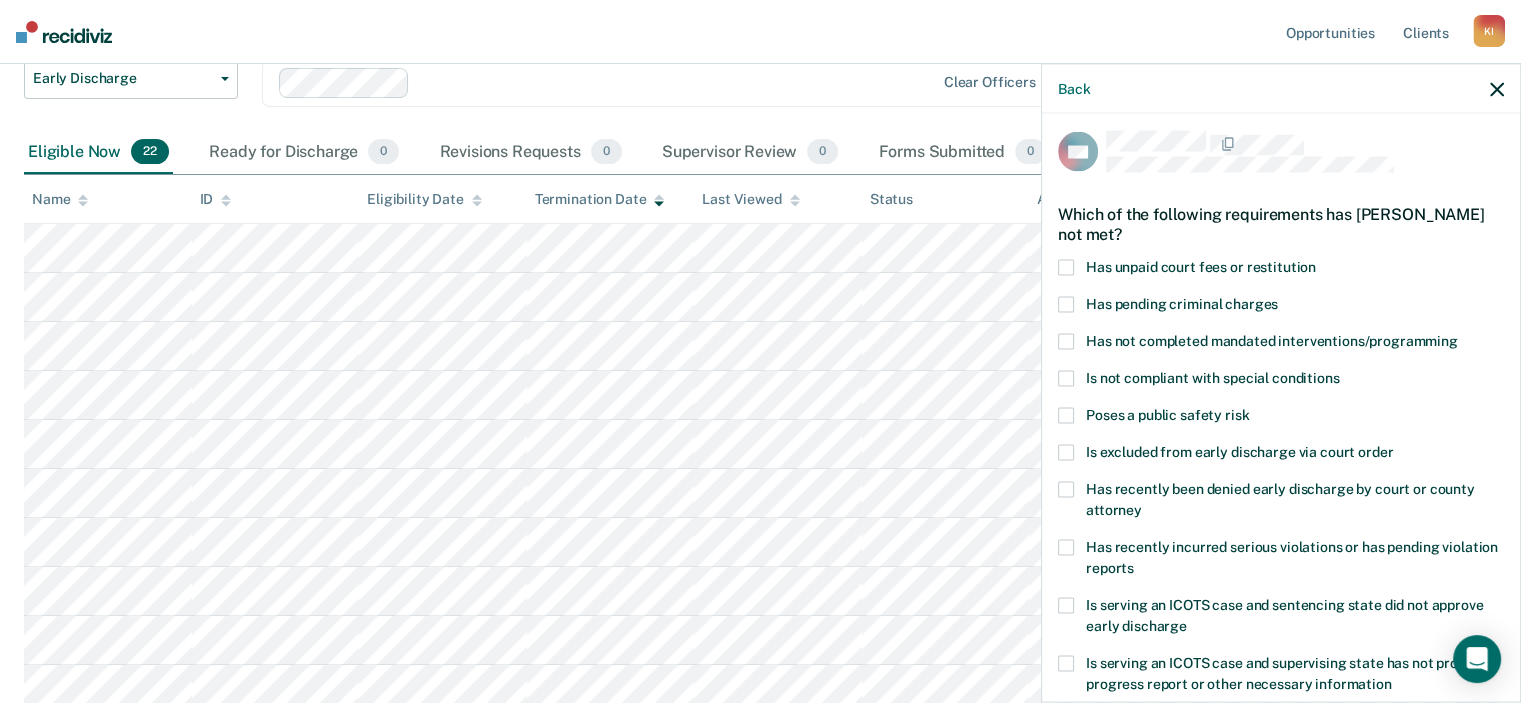 scroll, scrollTop: 4, scrollLeft: 0, axis: vertical 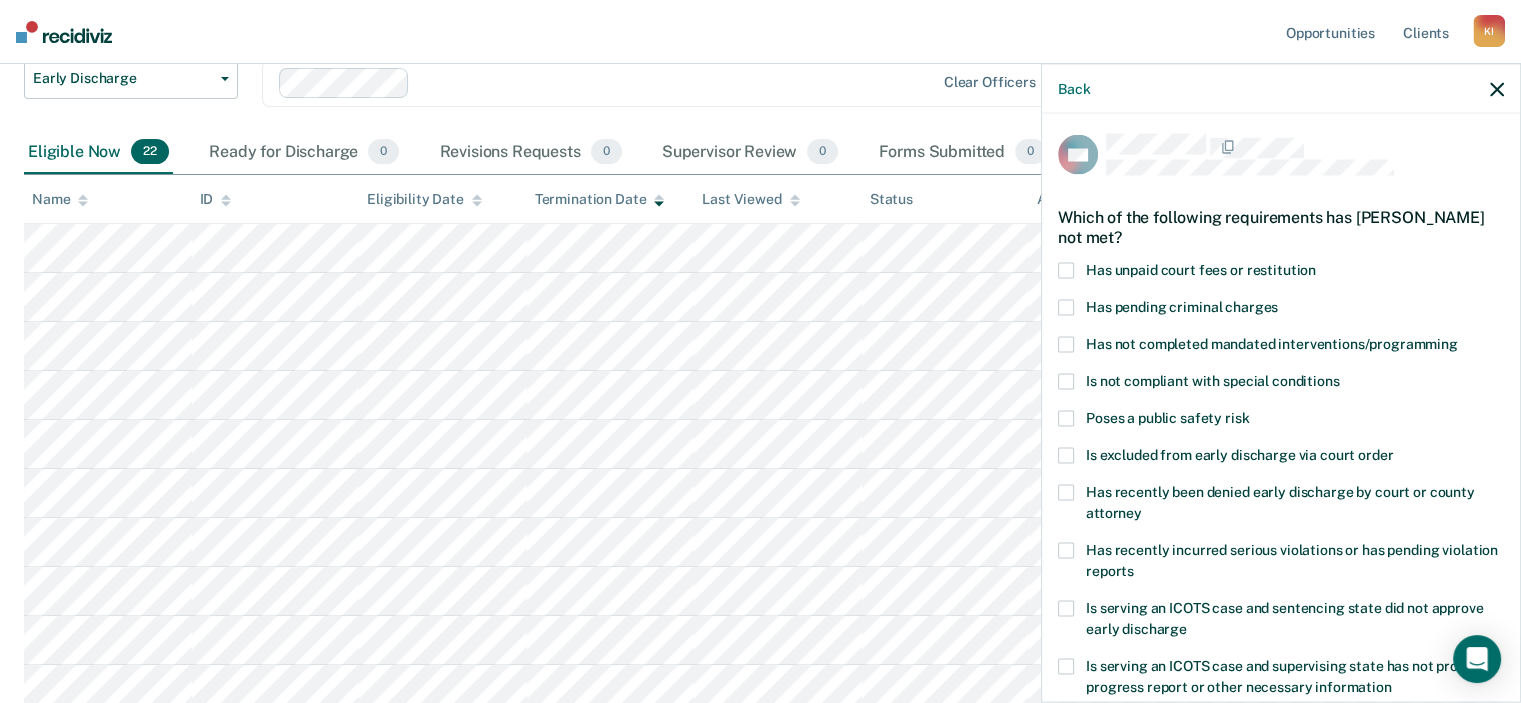 drag, startPoint x: 1063, startPoint y: 265, endPoint x: 1362, endPoint y: 329, distance: 305.7728 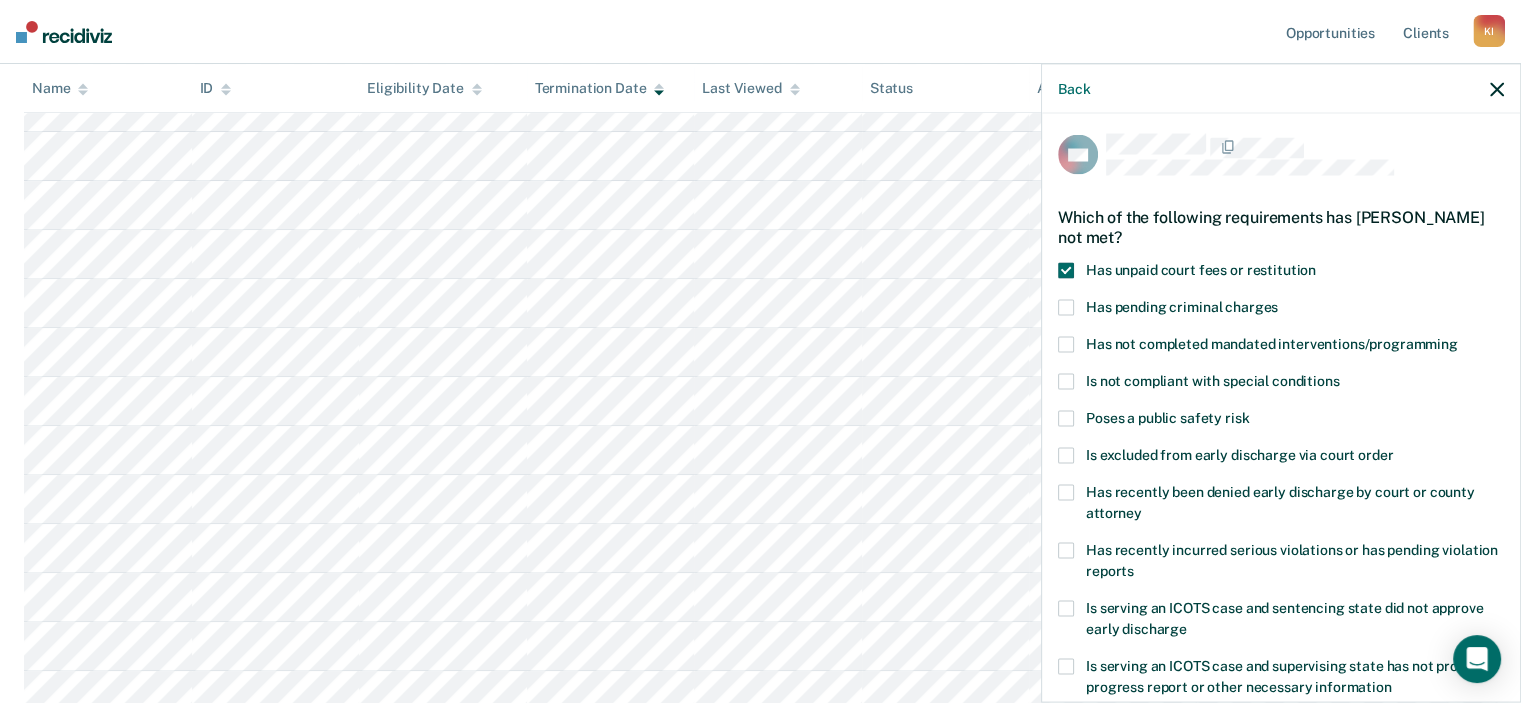 scroll, scrollTop: 736, scrollLeft: 0, axis: vertical 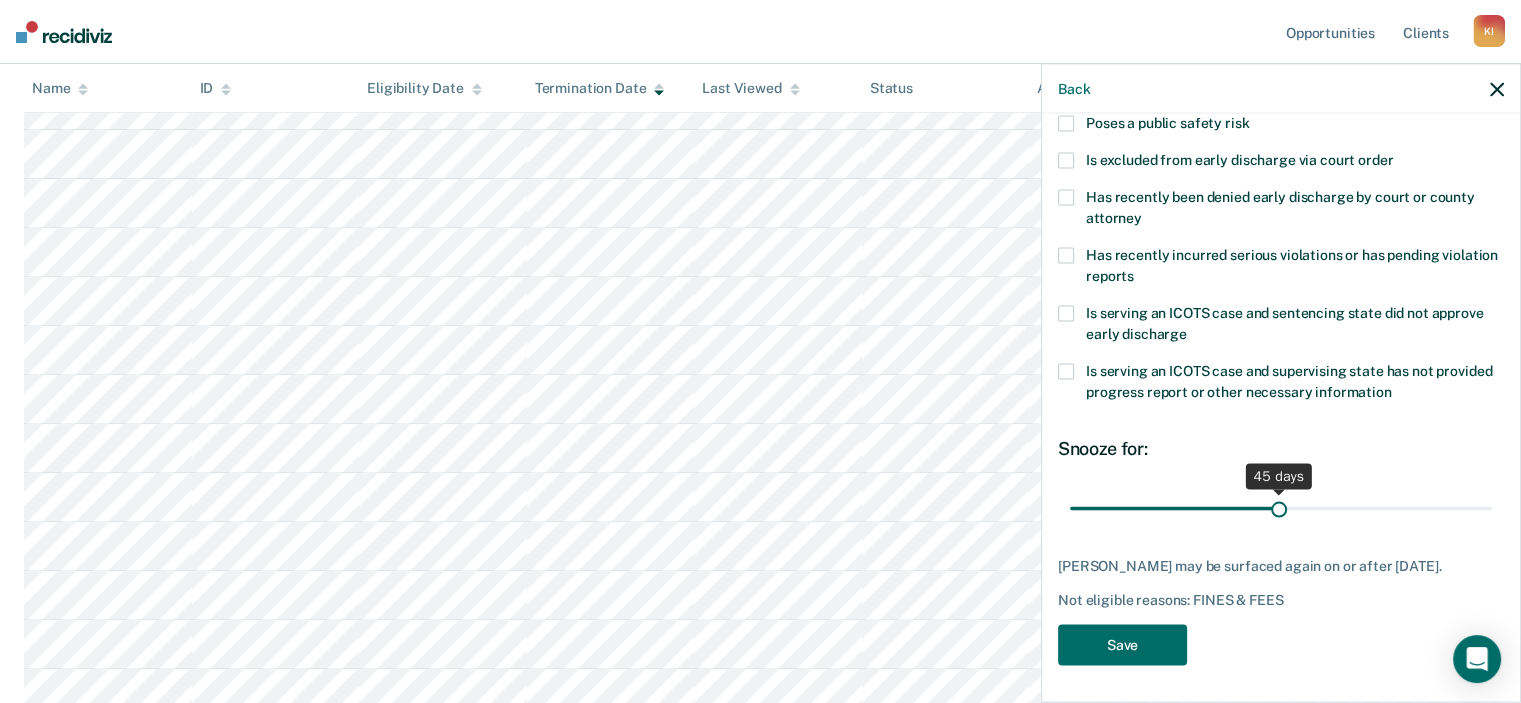 drag, startPoint x: 1269, startPoint y: 503, endPoint x: 1280, endPoint y: 501, distance: 11.18034 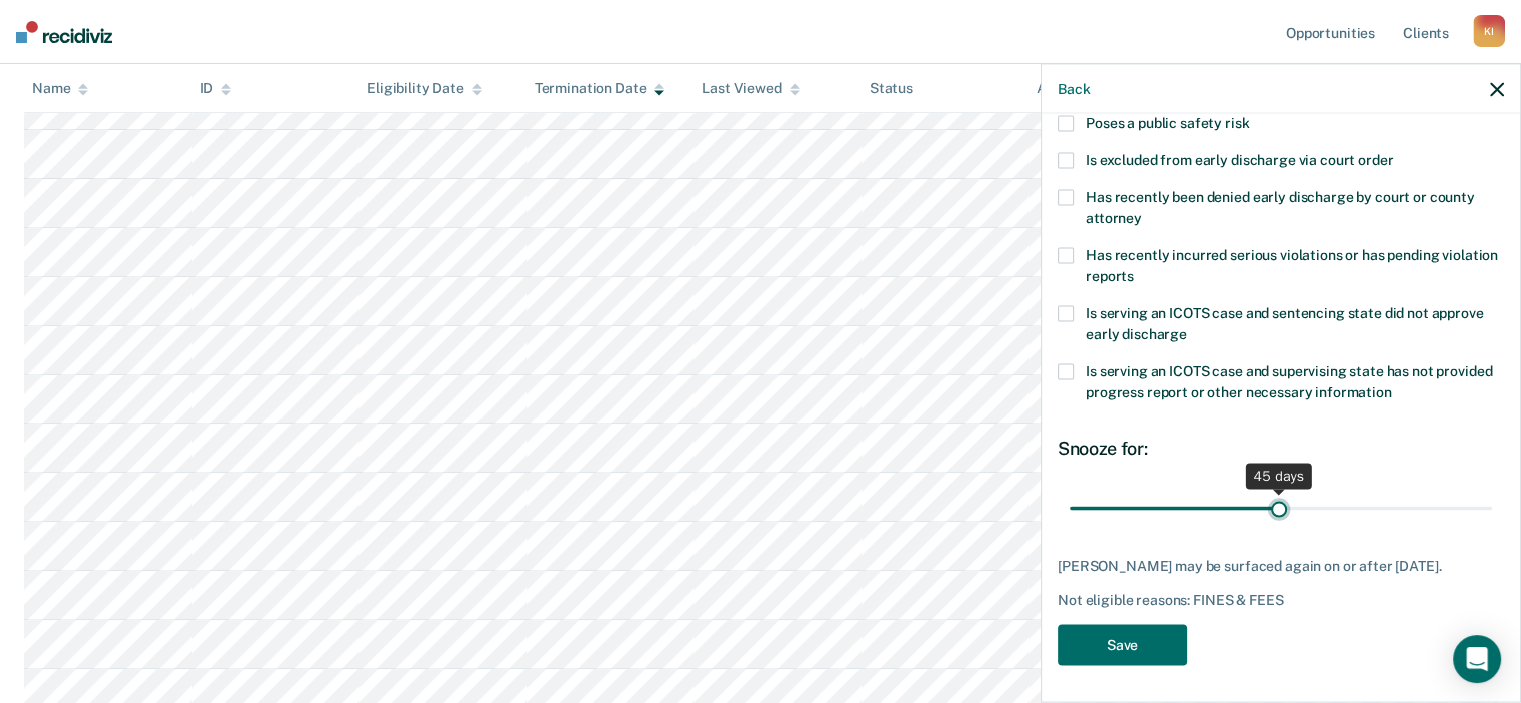 click at bounding box center (1281, 508) 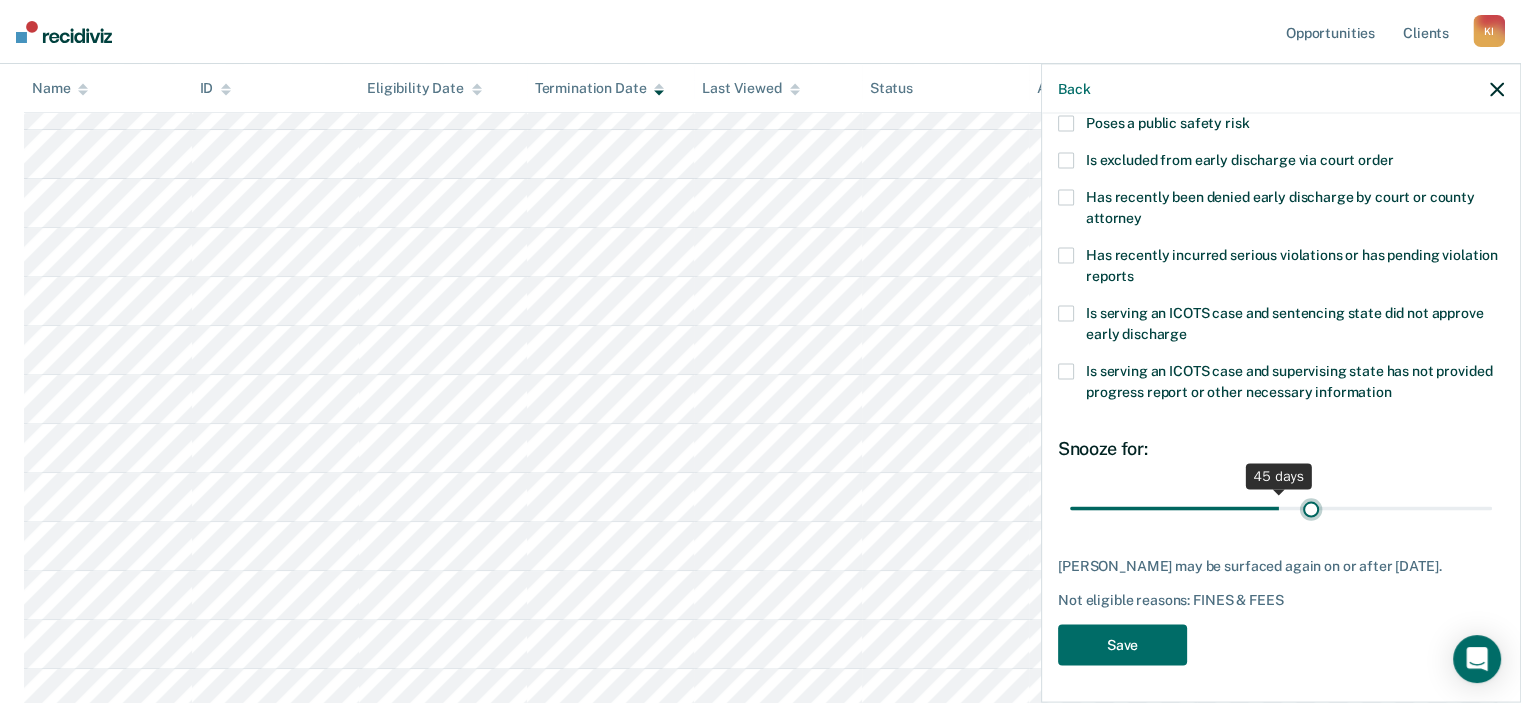 click at bounding box center (1281, 508) 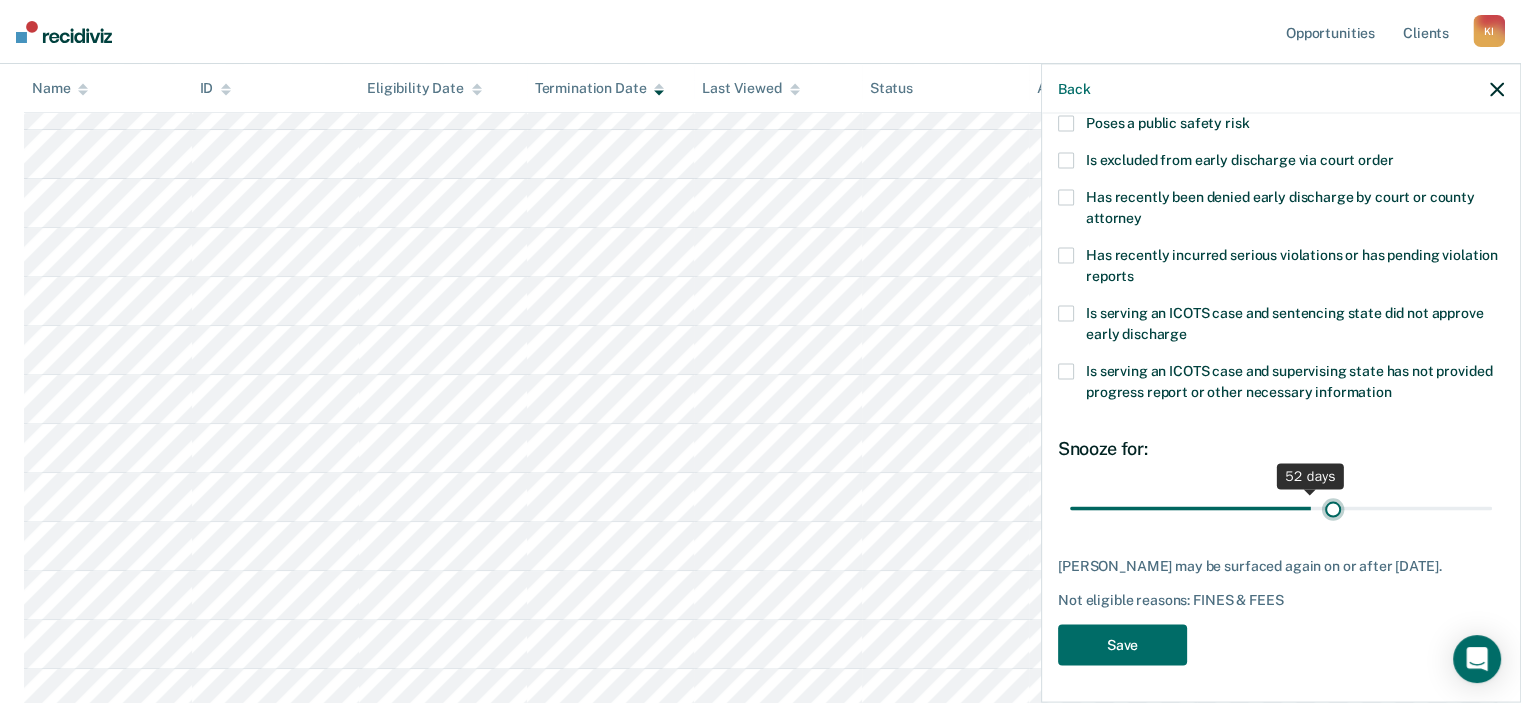 click at bounding box center [1281, 508] 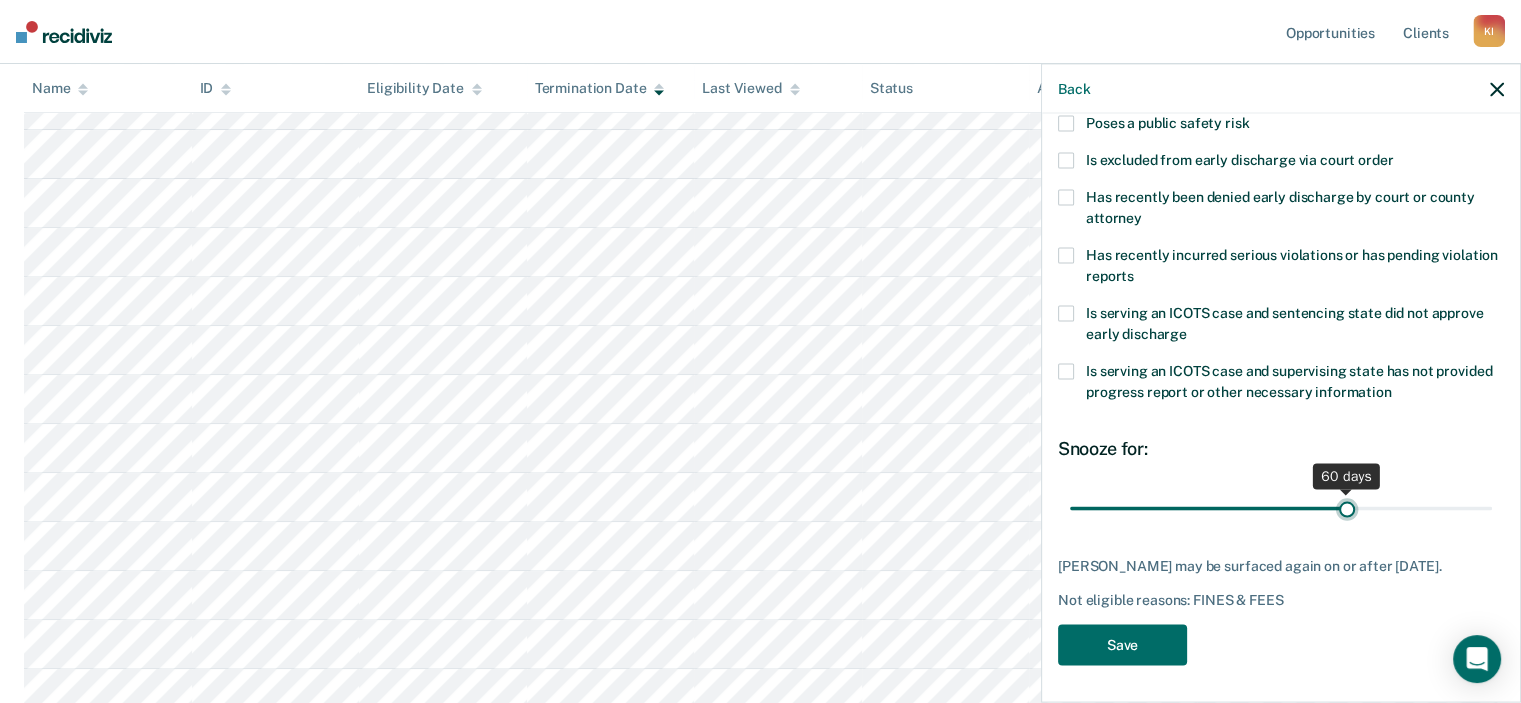 type on "60" 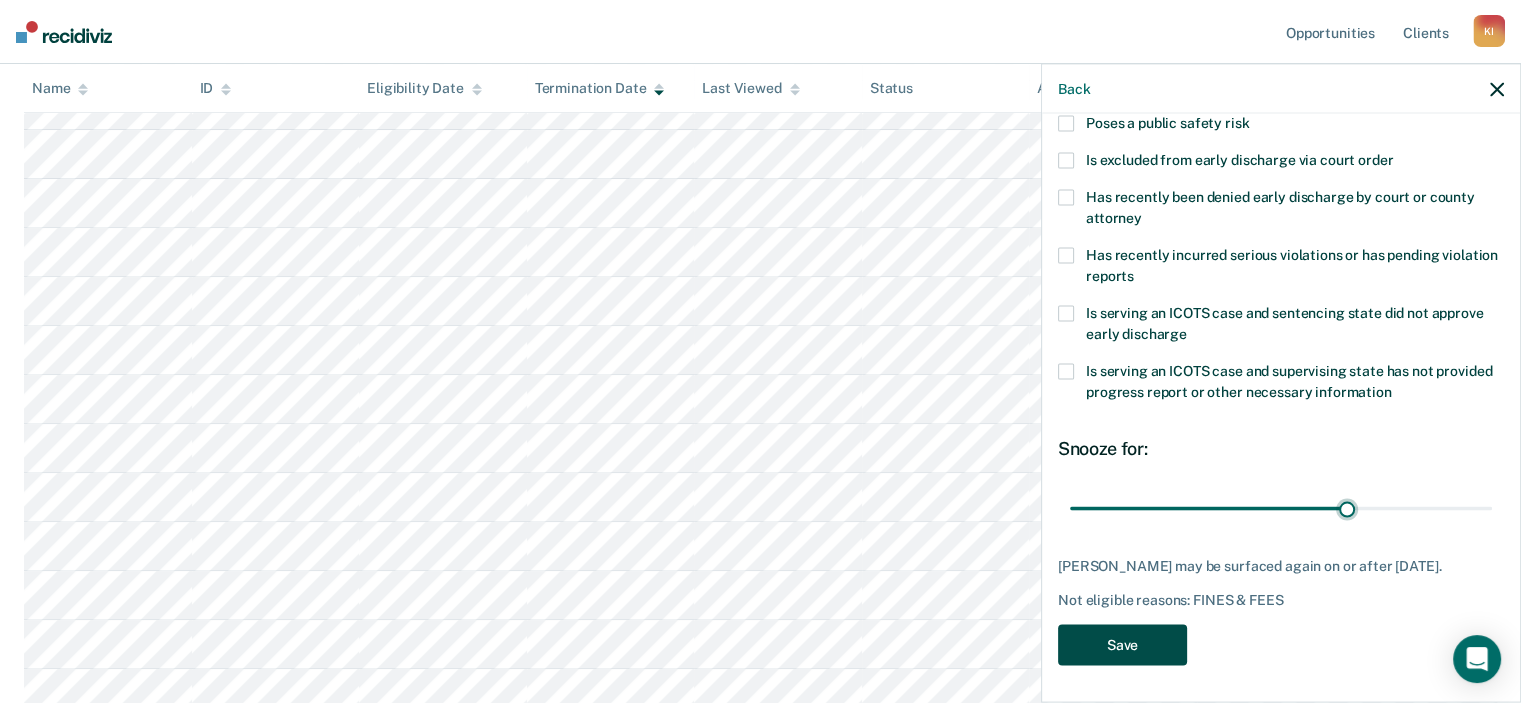 drag, startPoint x: 1124, startPoint y: 658, endPoint x: 1132, endPoint y: 649, distance: 12.0415945 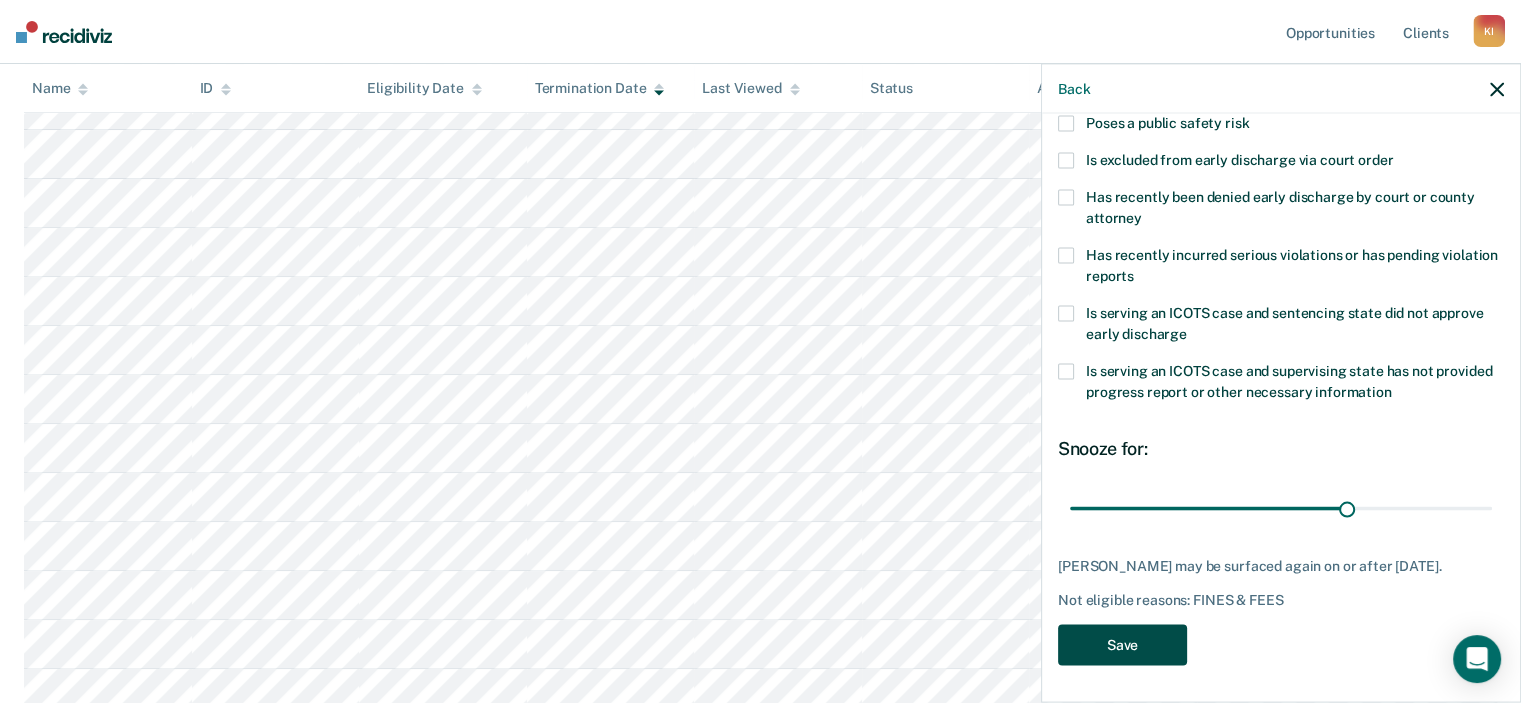 click on "Save" at bounding box center (1122, 644) 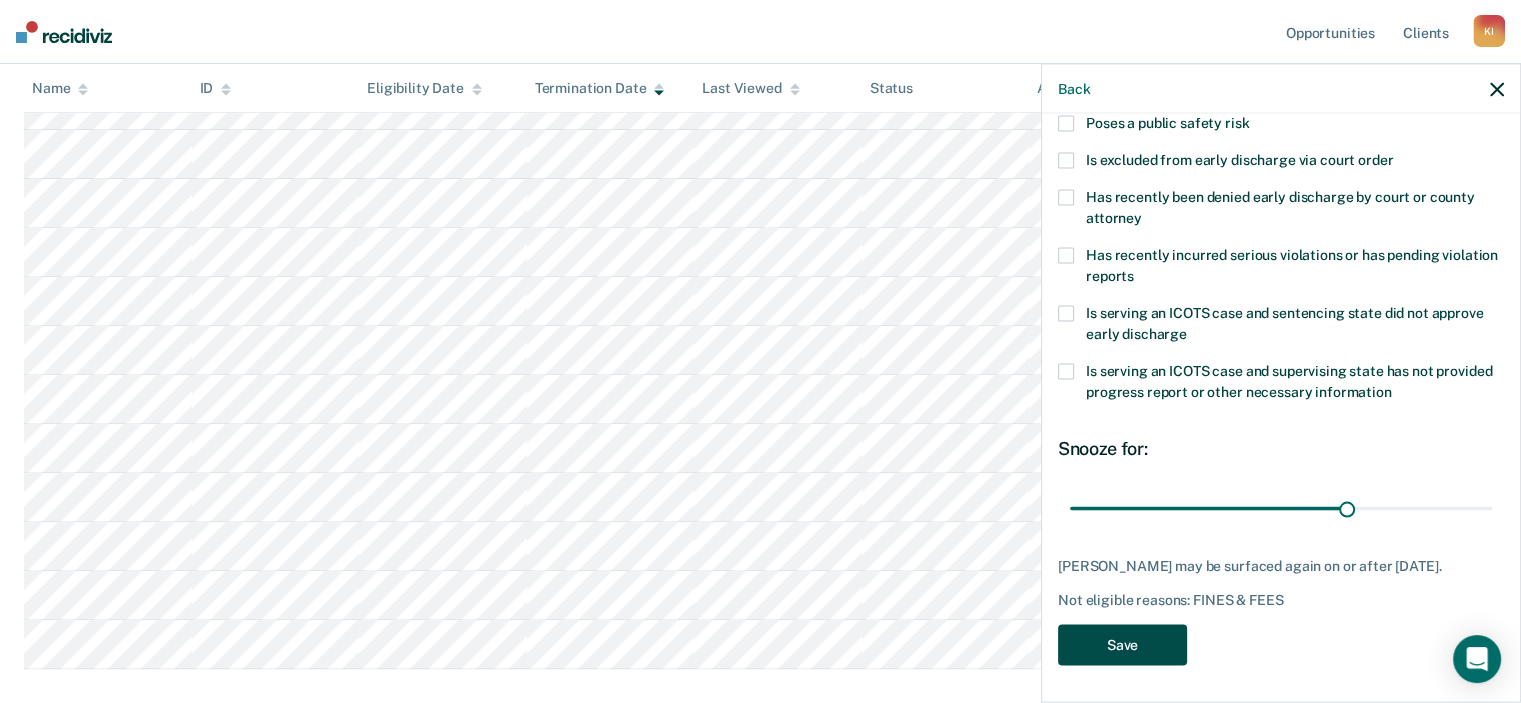 scroll, scrollTop: 296, scrollLeft: 0, axis: vertical 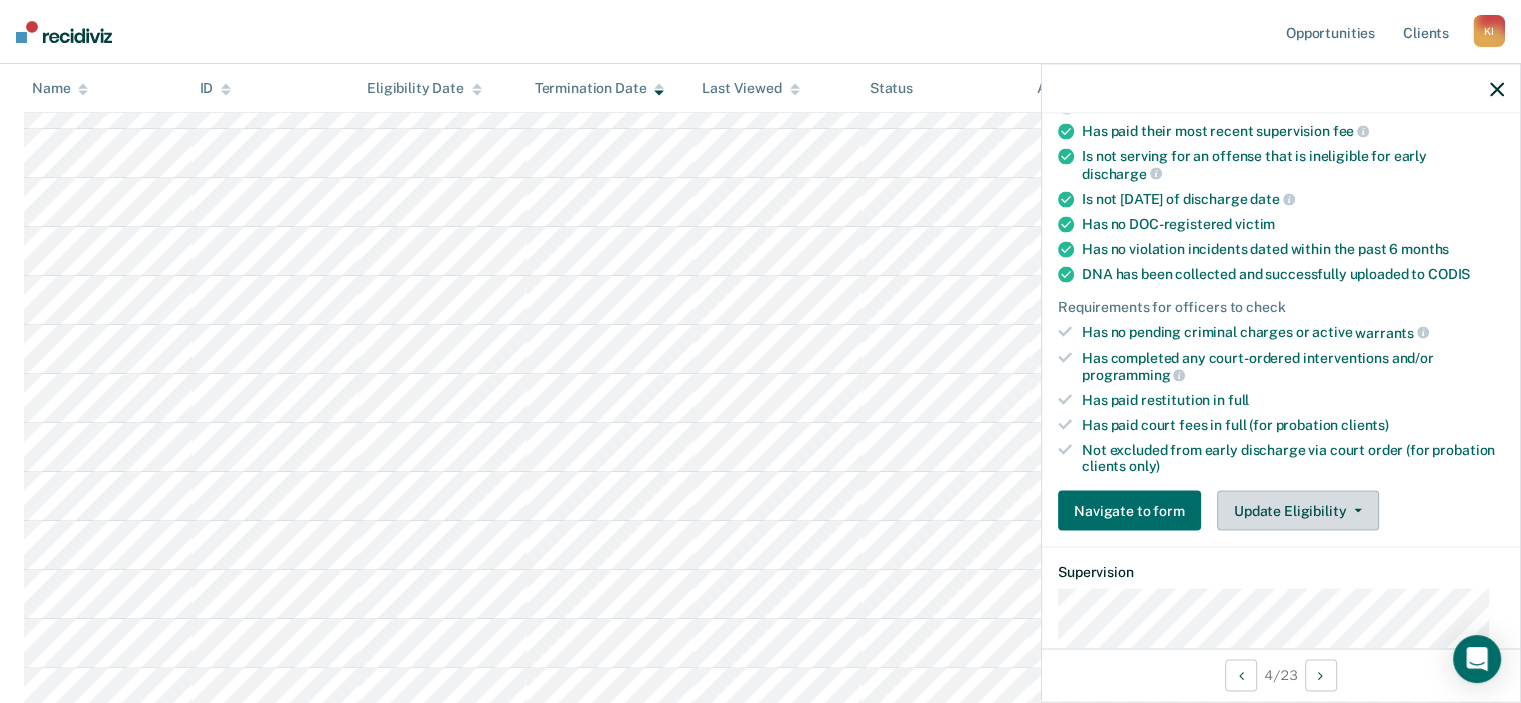click on "Update Eligibility" at bounding box center (1298, 511) 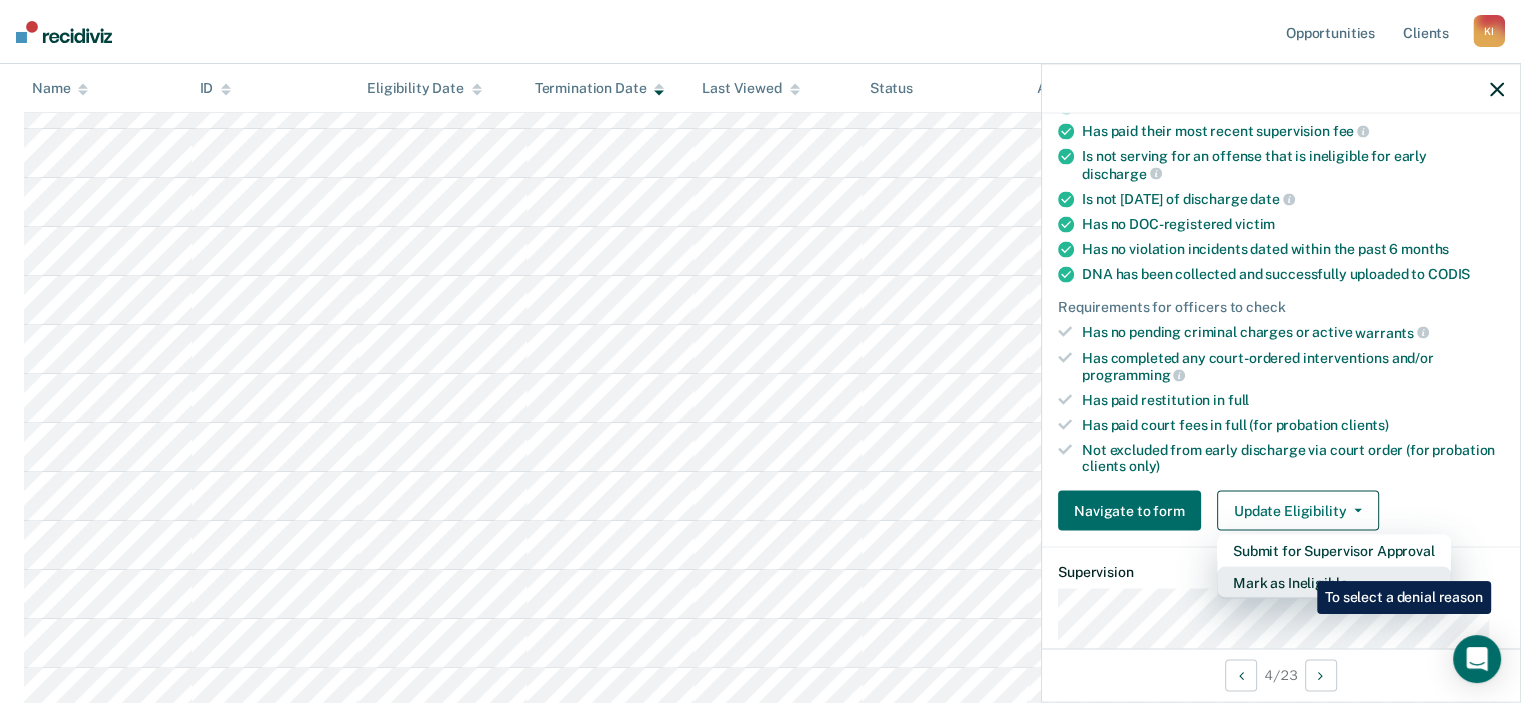 click on "Mark as Ineligible" at bounding box center [1334, 583] 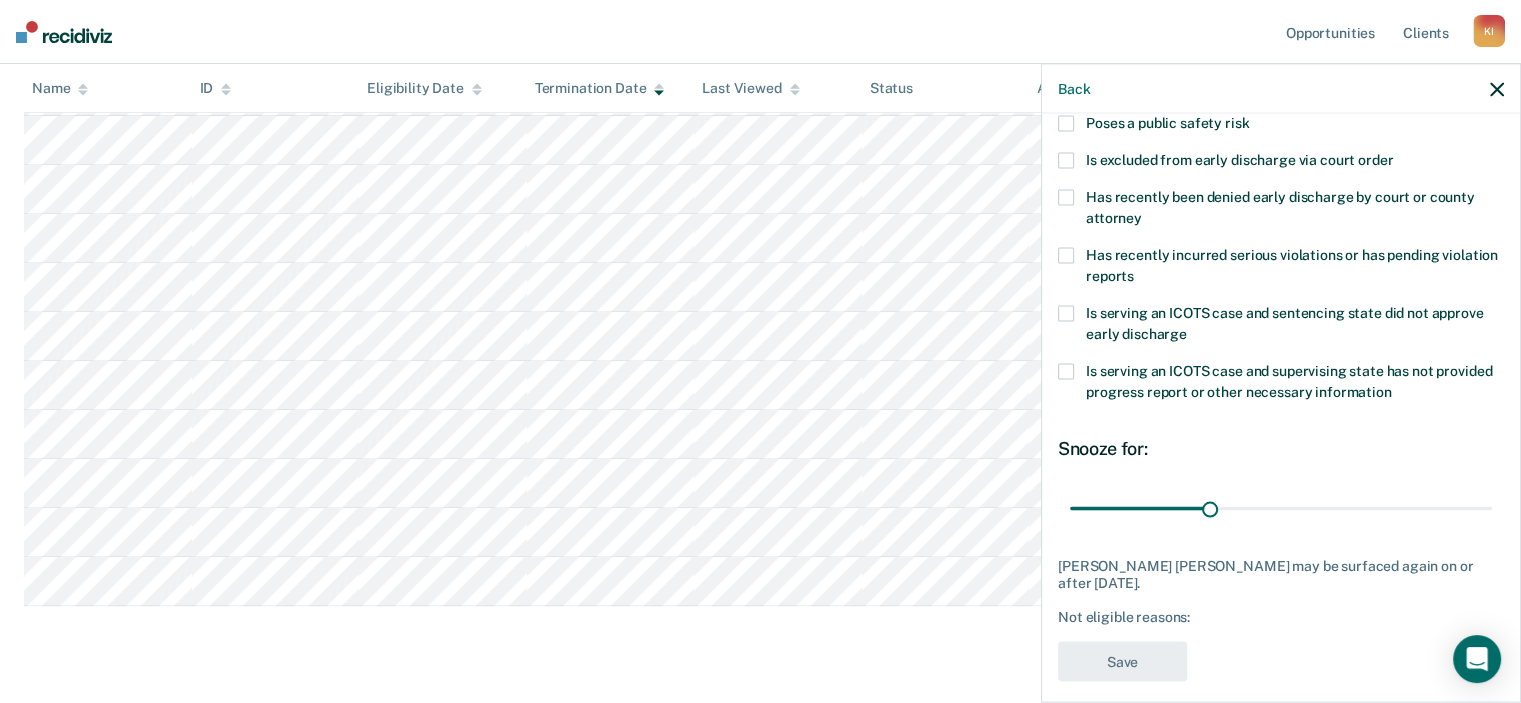scroll, scrollTop: 700, scrollLeft: 0, axis: vertical 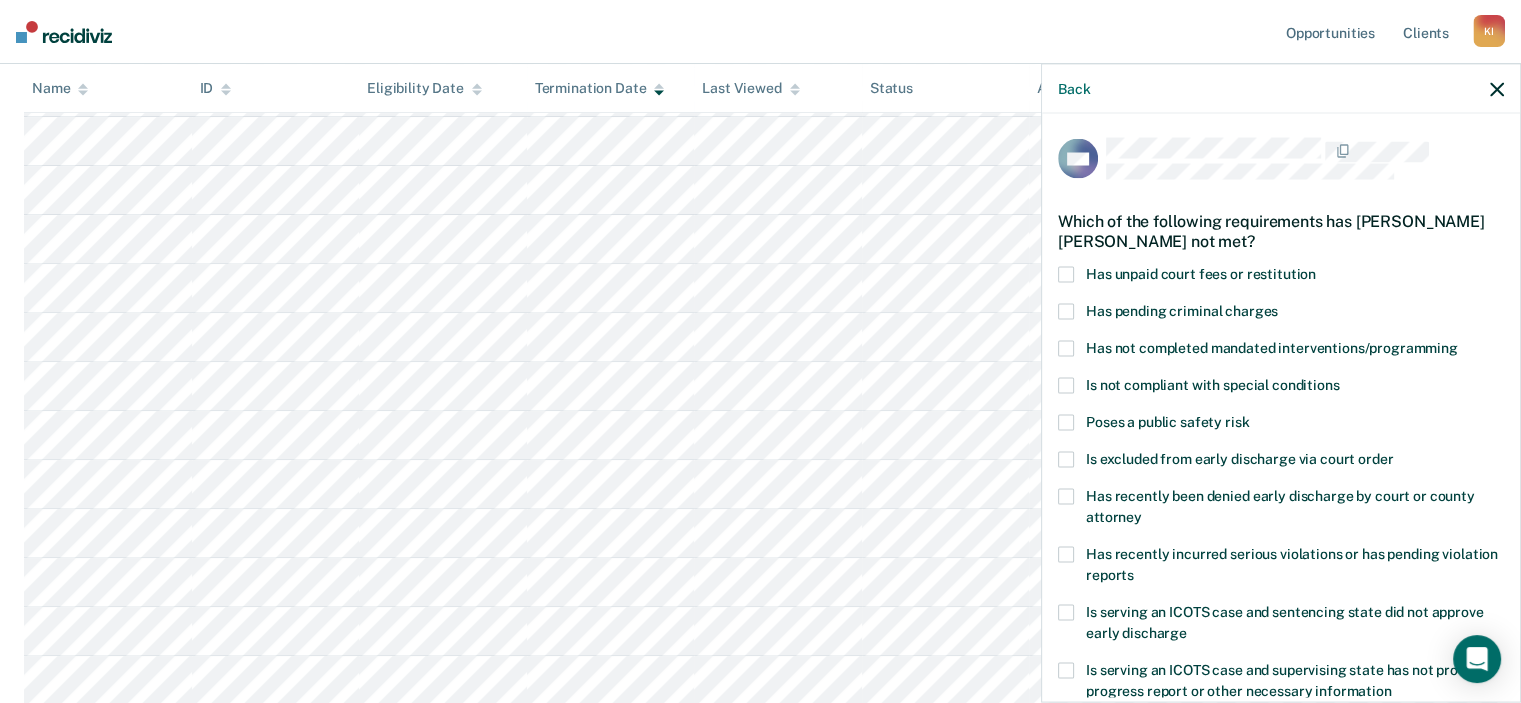 click at bounding box center [1066, 274] 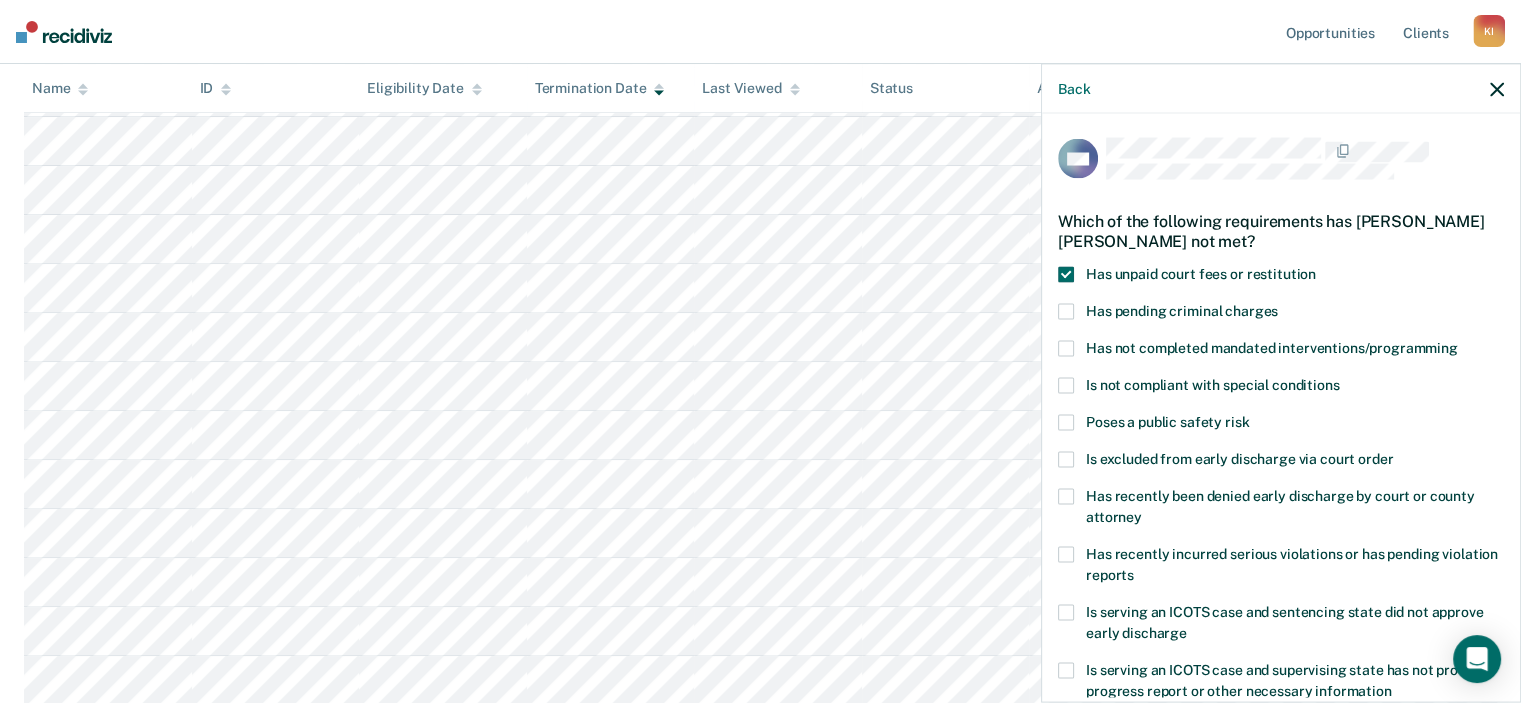 scroll, scrollTop: 316, scrollLeft: 0, axis: vertical 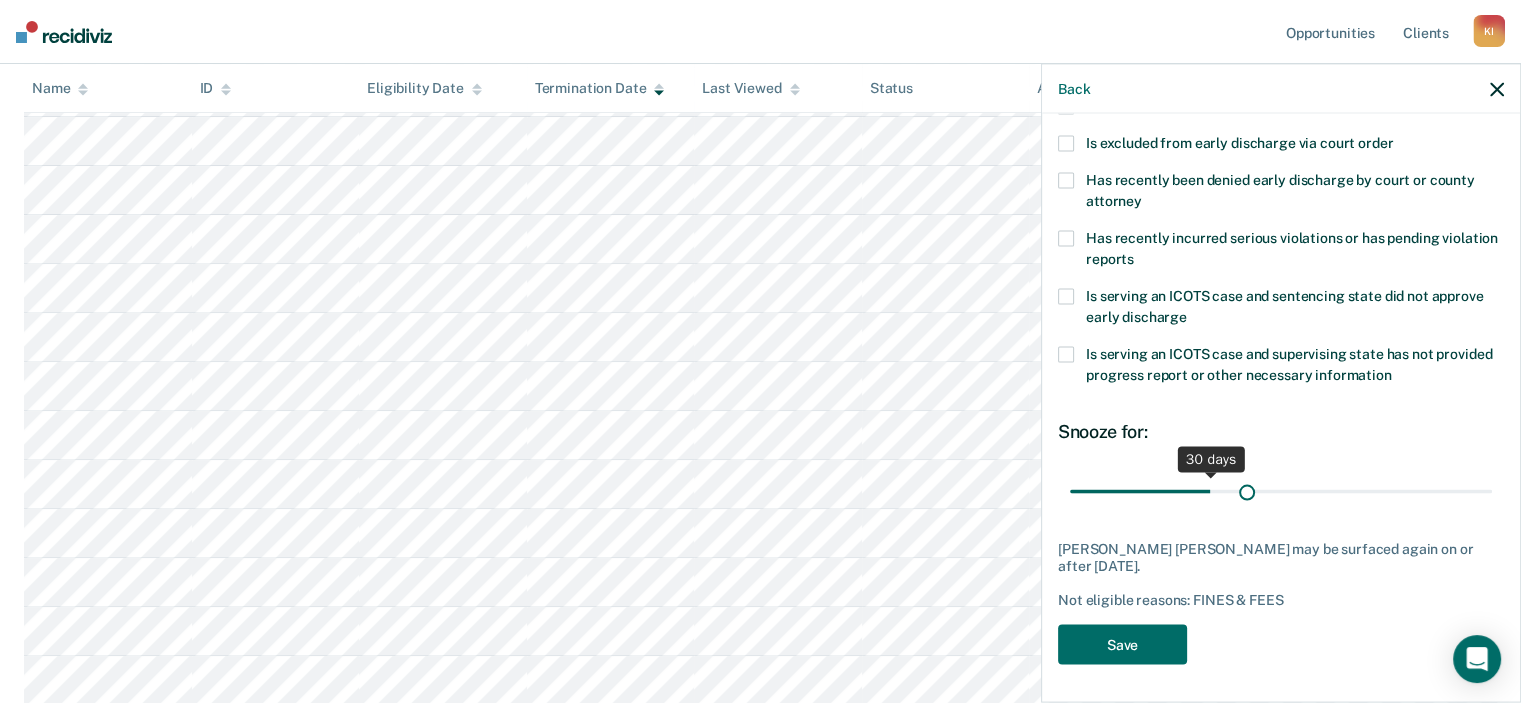 drag, startPoint x: 1240, startPoint y: 483, endPoint x: 1254, endPoint y: 491, distance: 16.124516 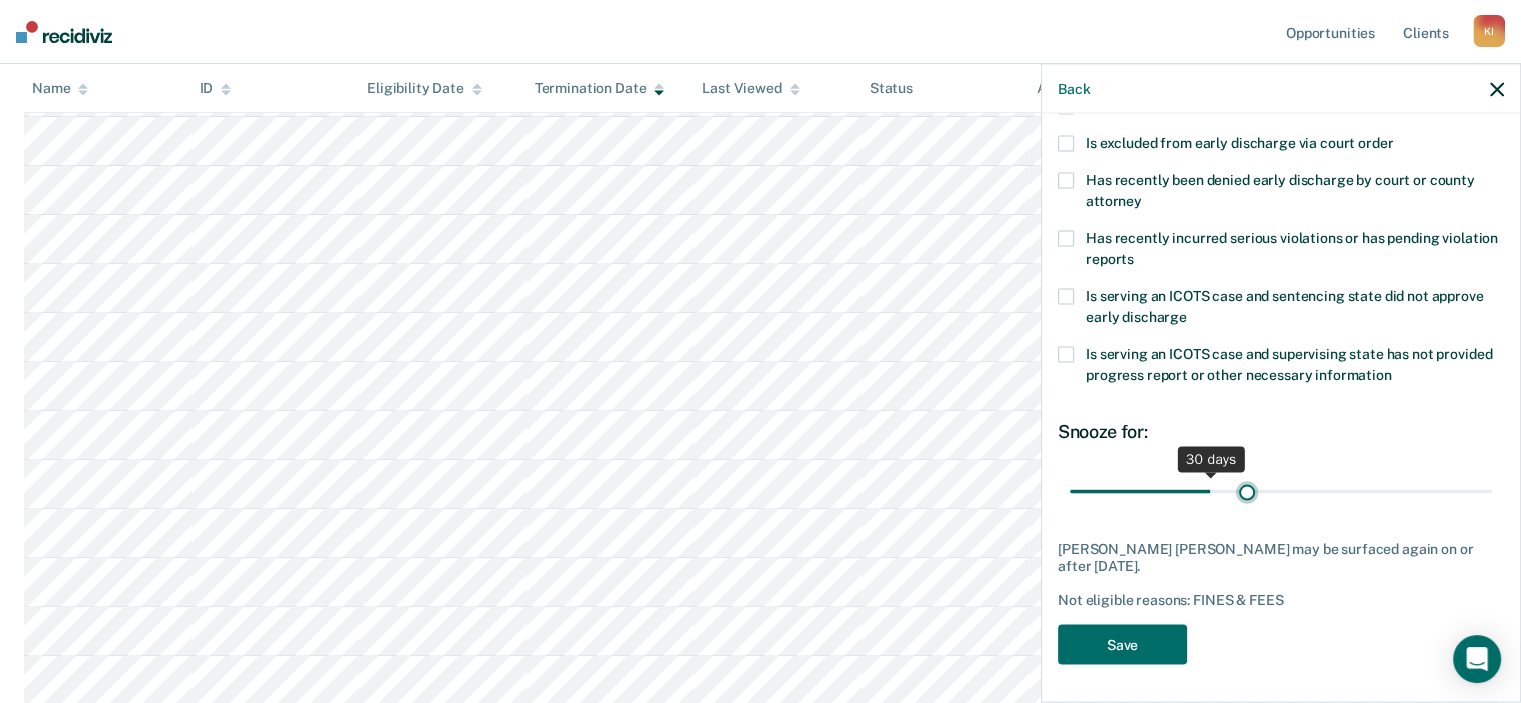 click at bounding box center [1281, 491] 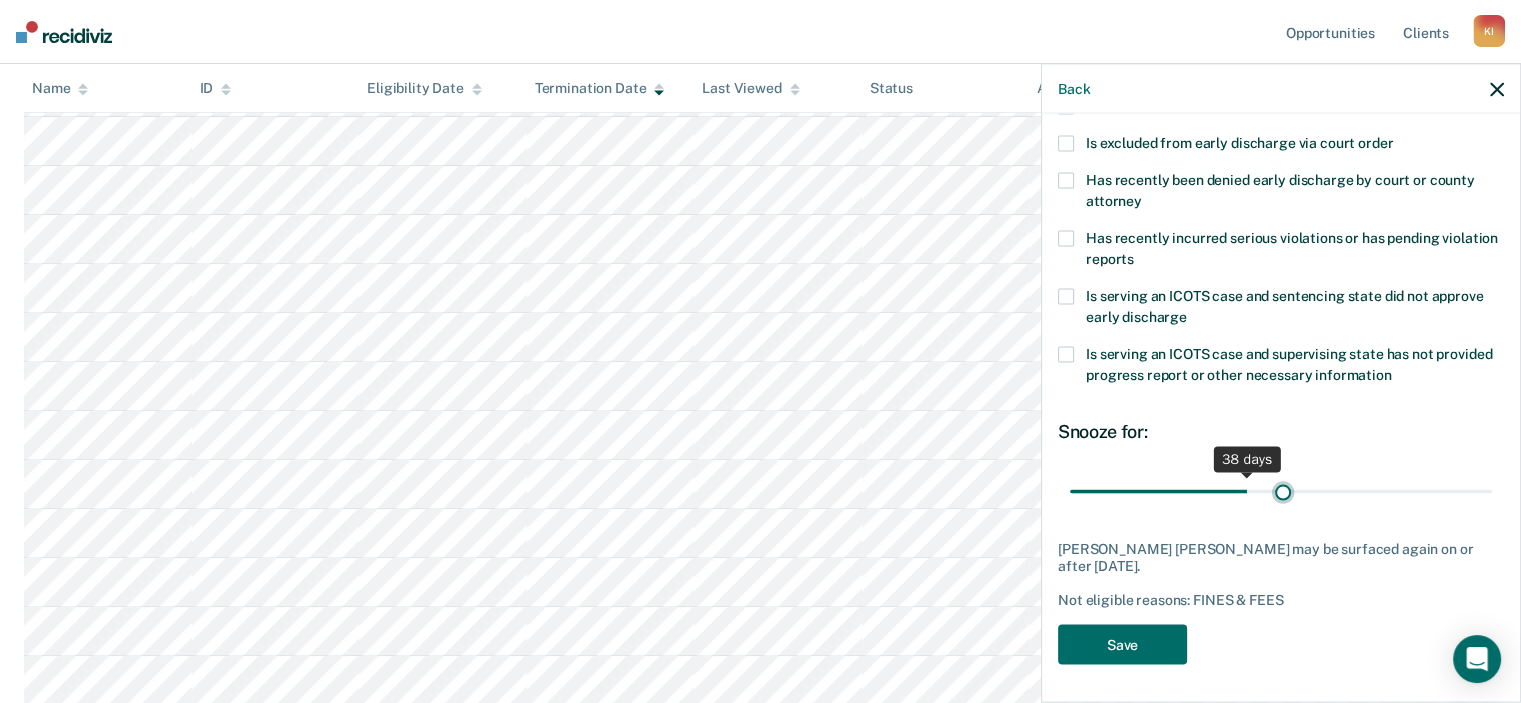 click at bounding box center (1281, 491) 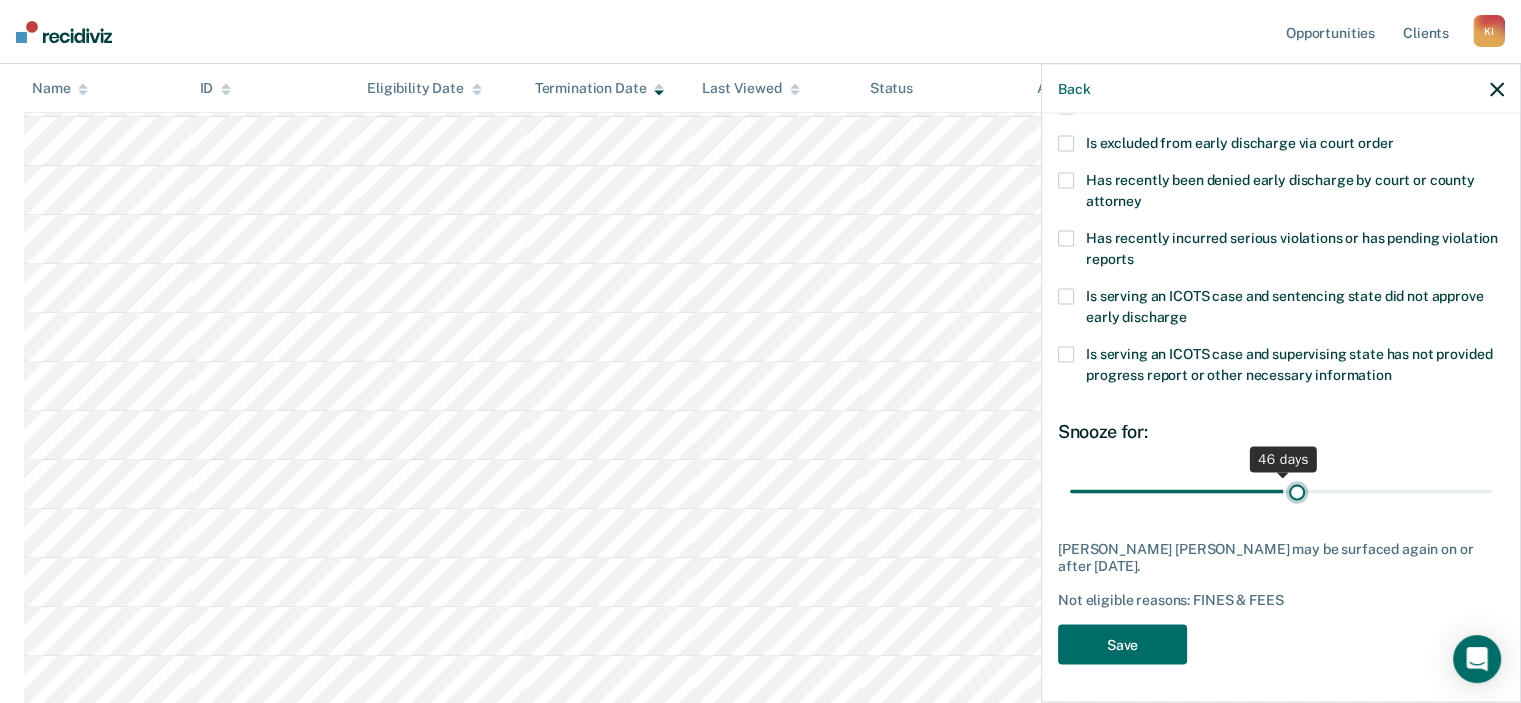 click at bounding box center [1281, 491] 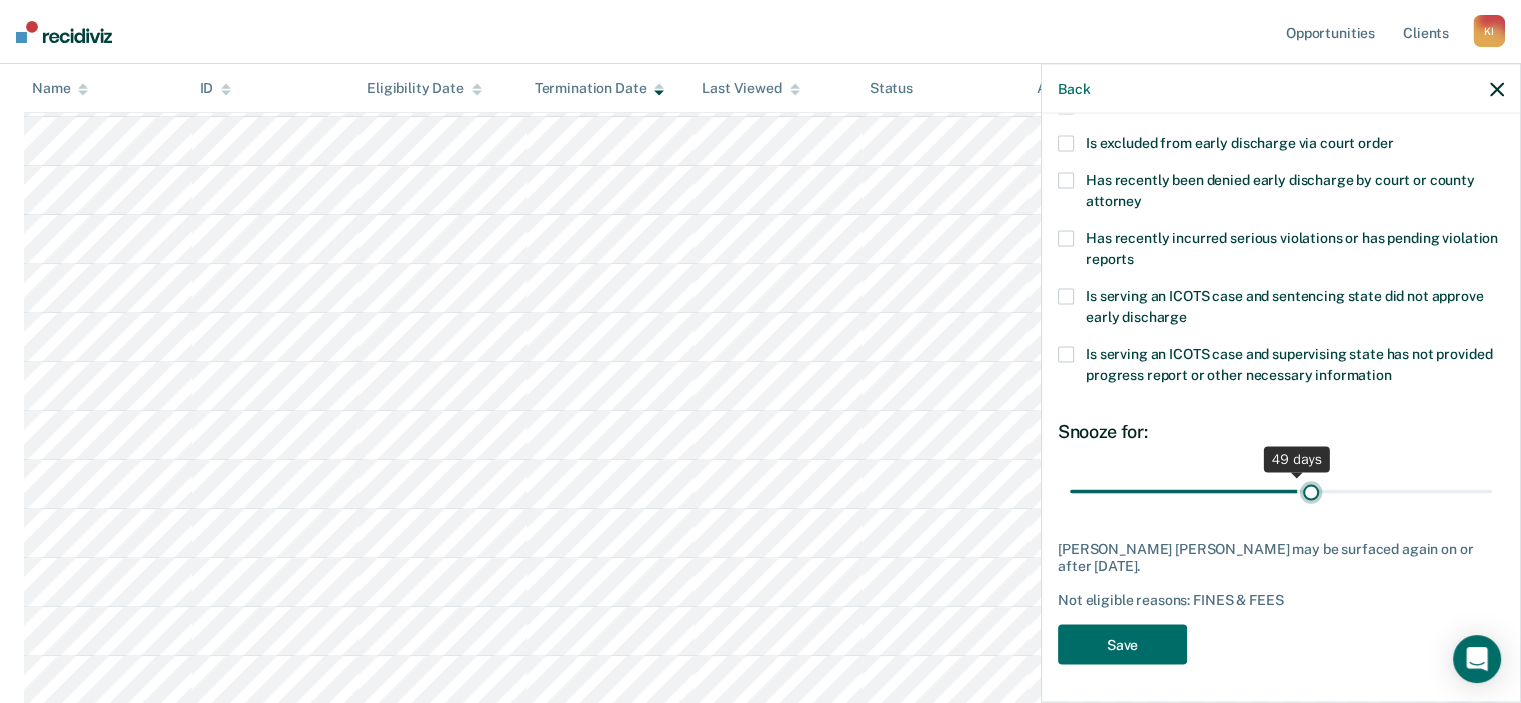 click at bounding box center [1281, 491] 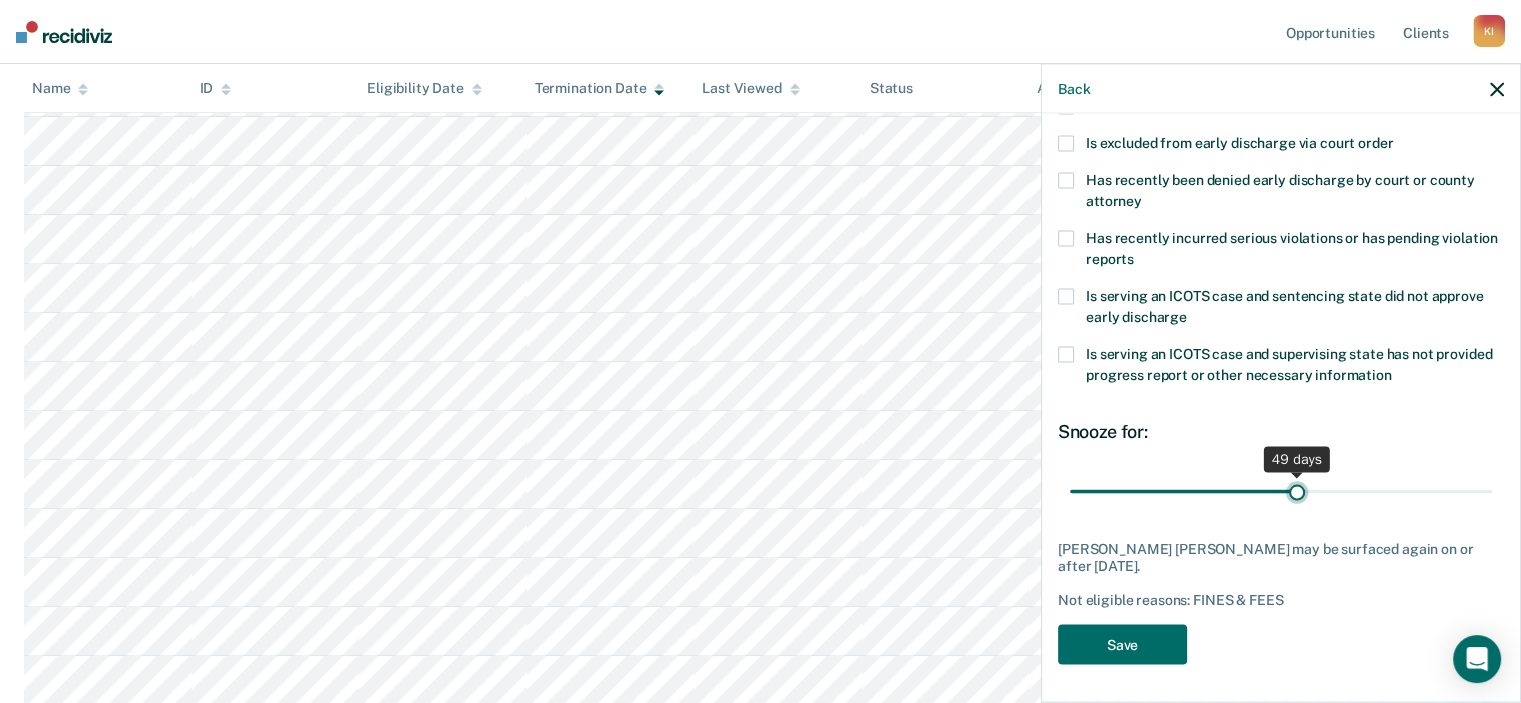 click at bounding box center [1281, 491] 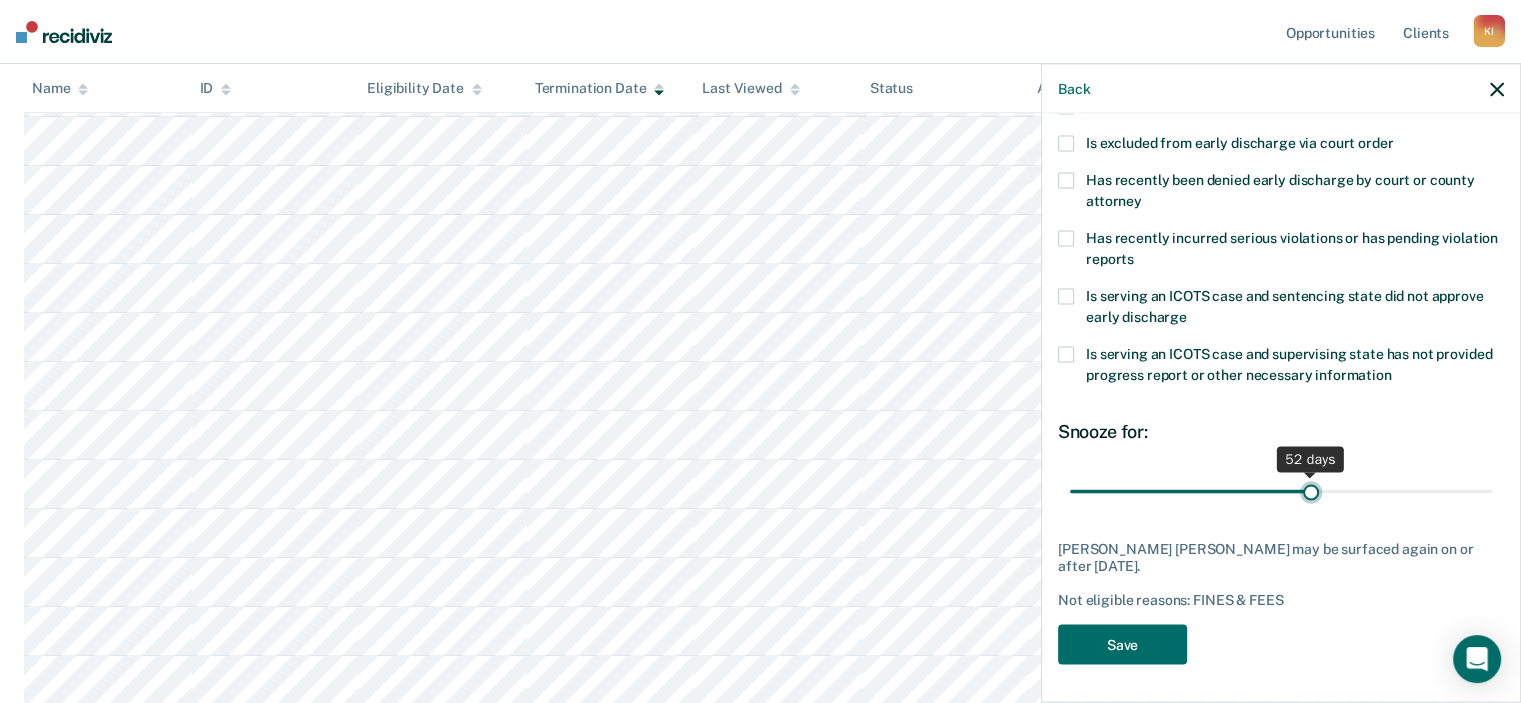 click at bounding box center [1281, 491] 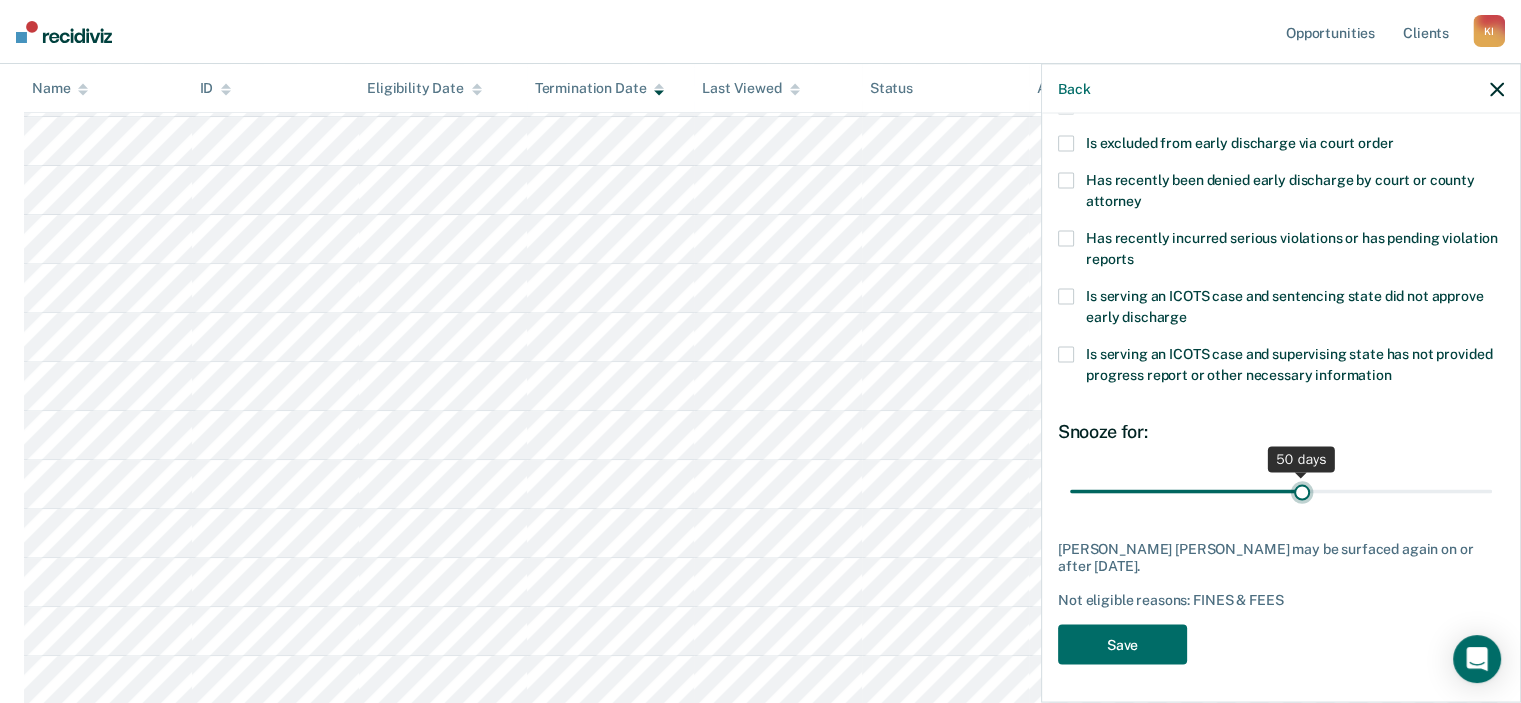 type on "50" 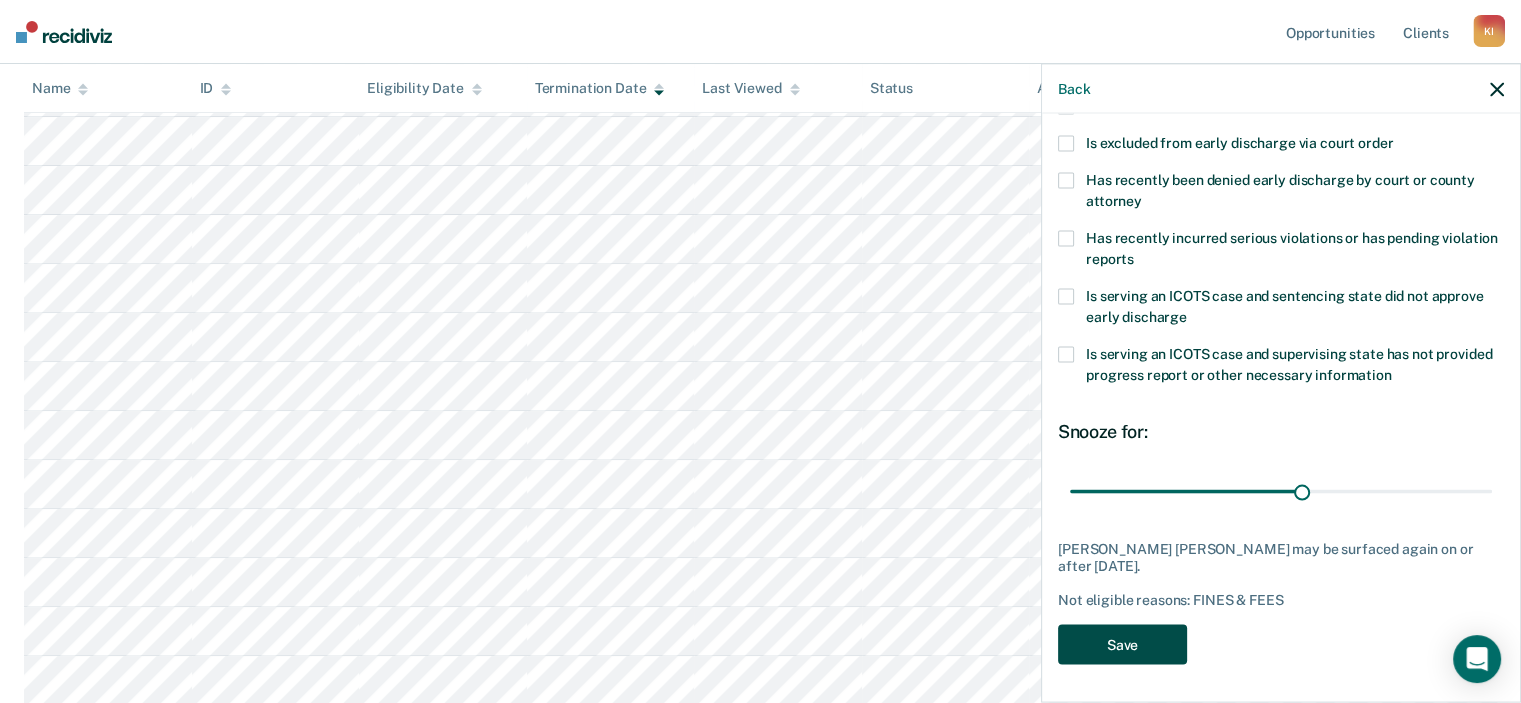 click on "Save" at bounding box center (1122, 644) 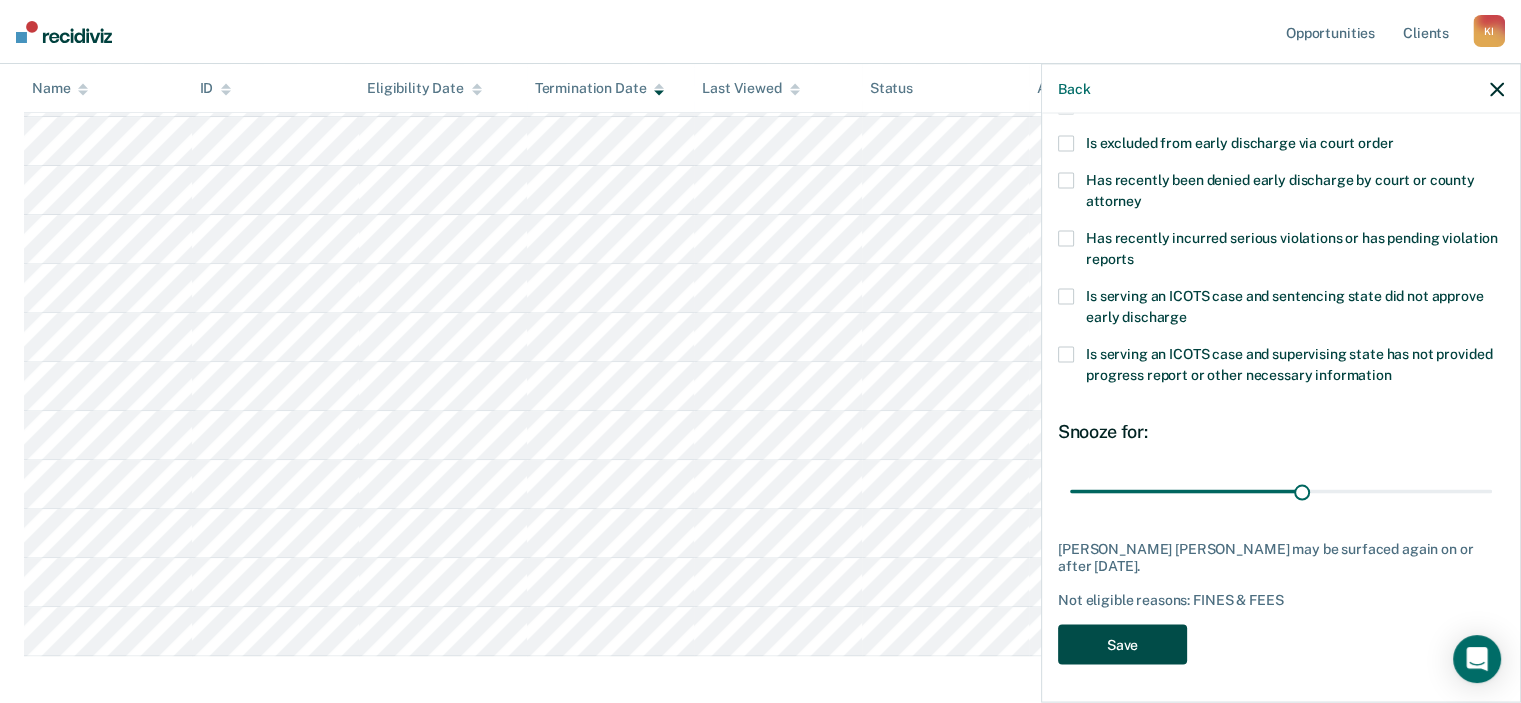 scroll, scrollTop: 308, scrollLeft: 0, axis: vertical 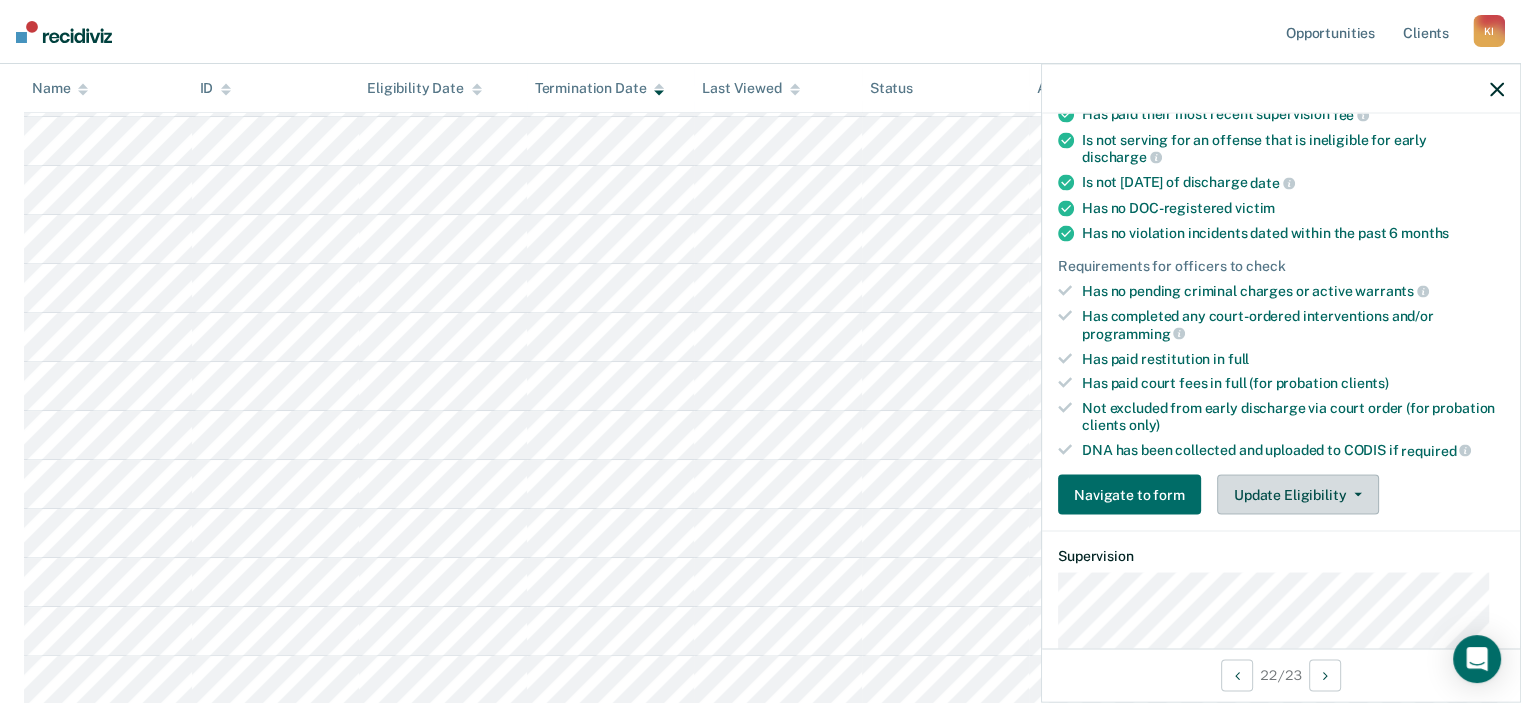 drag, startPoint x: 1314, startPoint y: 489, endPoint x: 1310, endPoint y: 516, distance: 27.294687 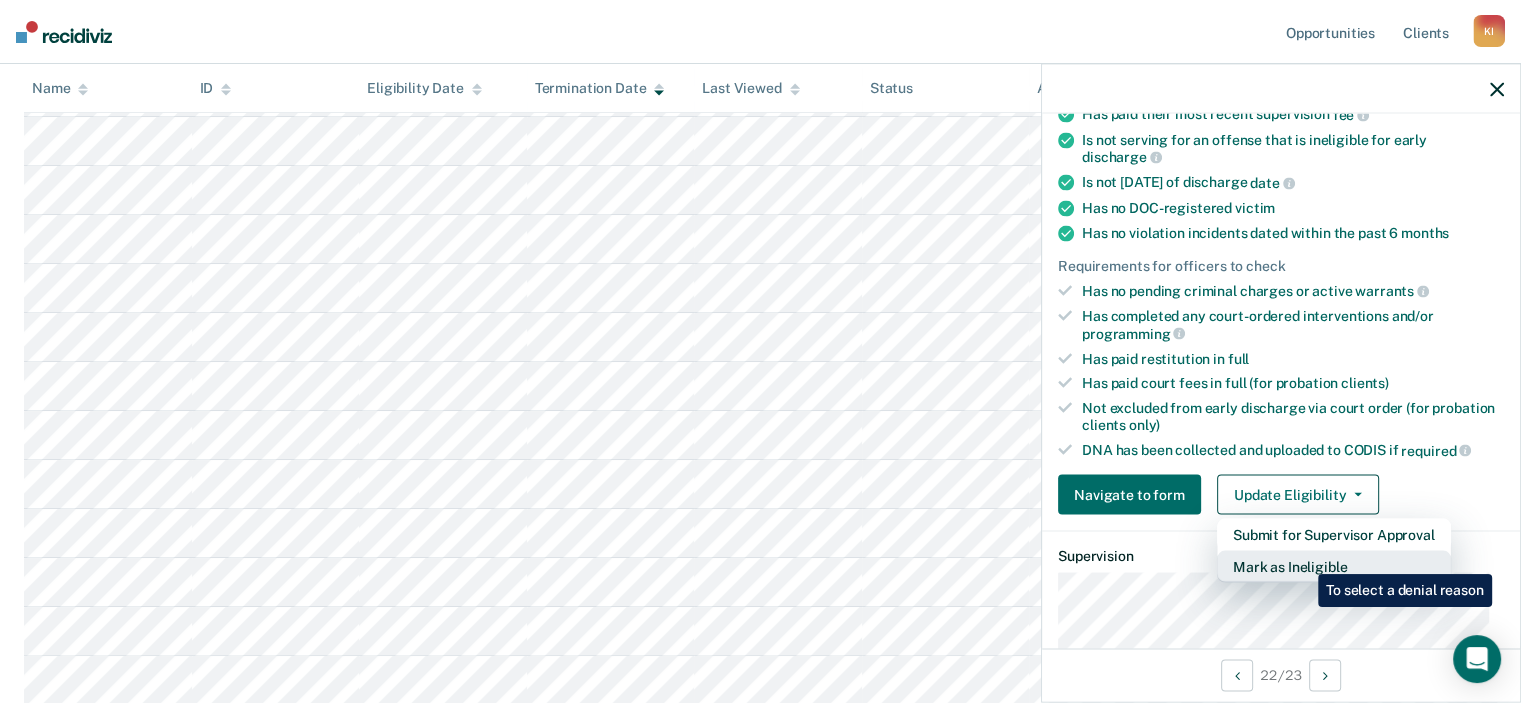 click on "Mark as Ineligible" at bounding box center [1334, 567] 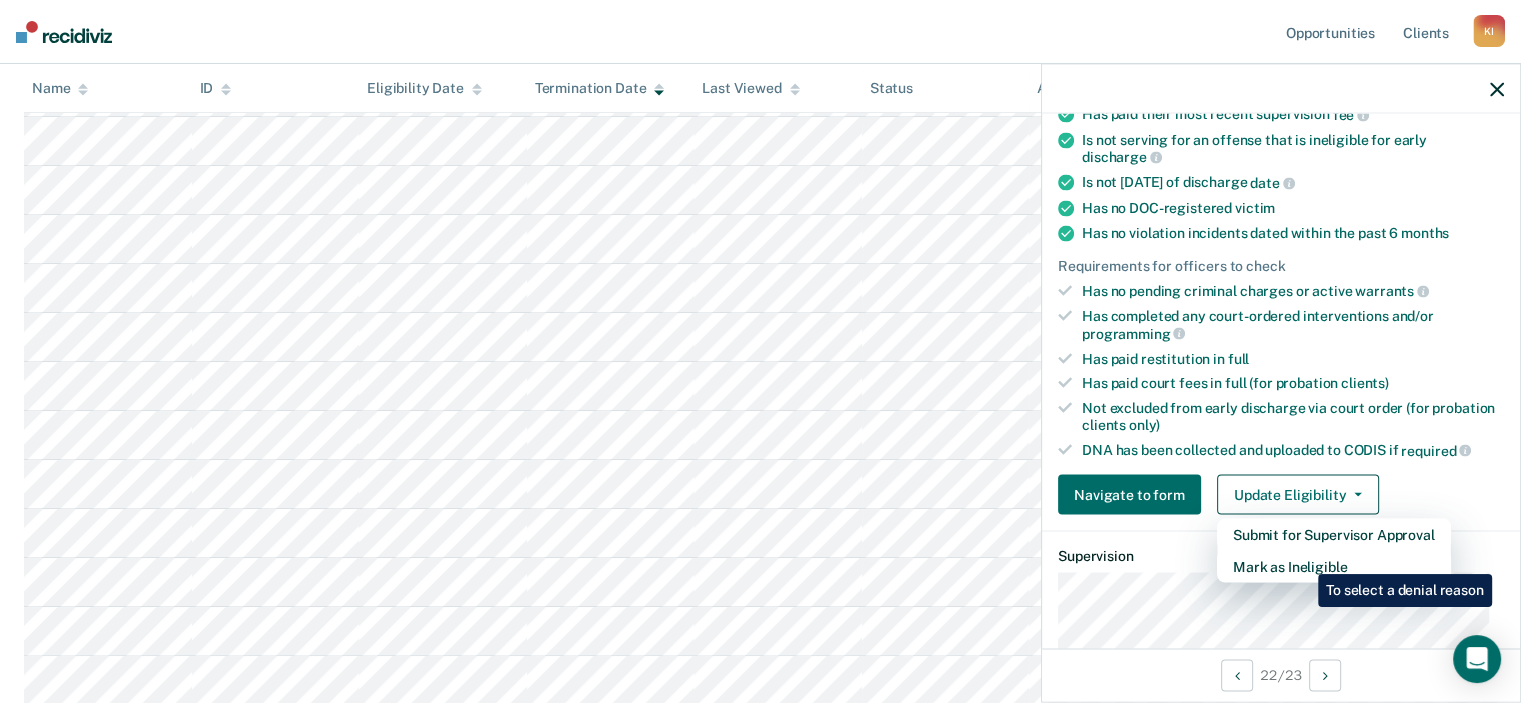 scroll, scrollTop: 299, scrollLeft: 0, axis: vertical 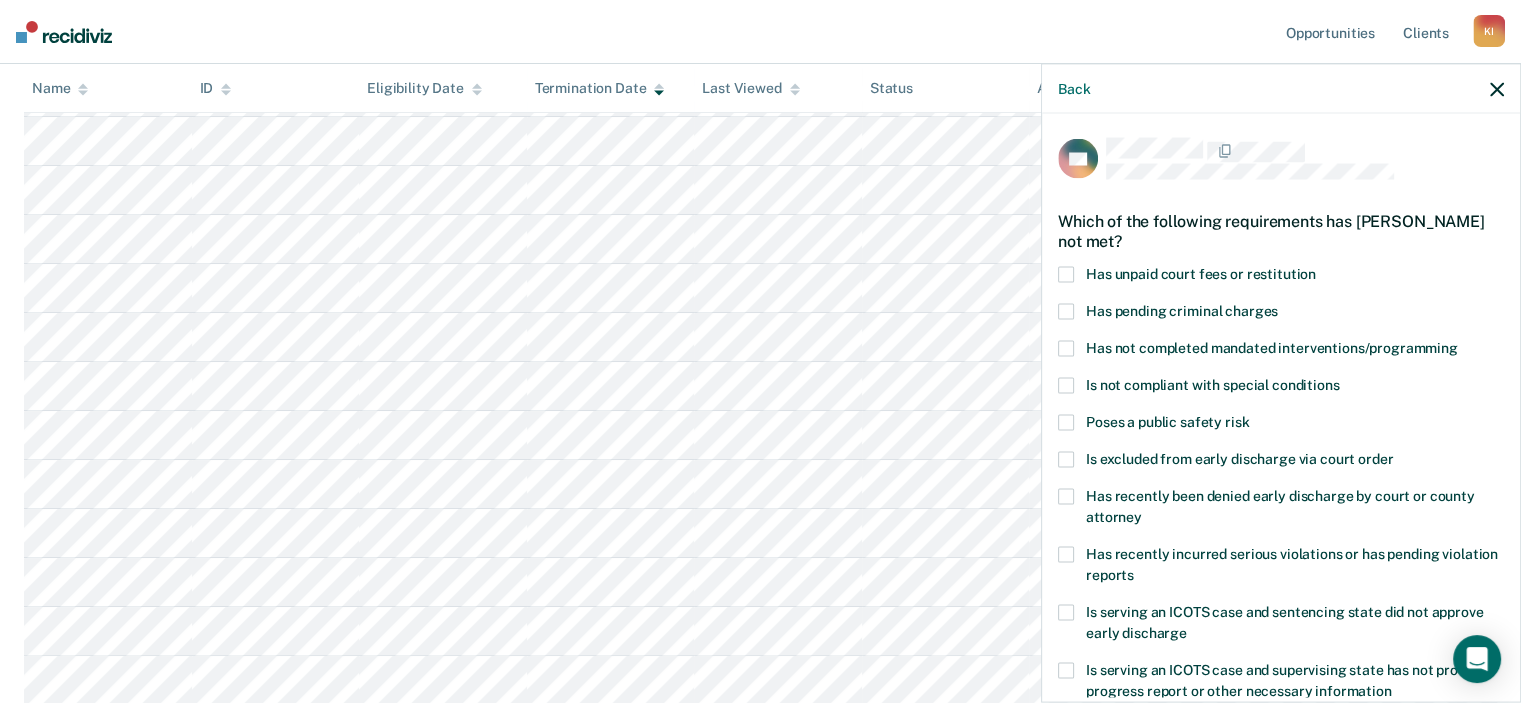click at bounding box center [1066, 274] 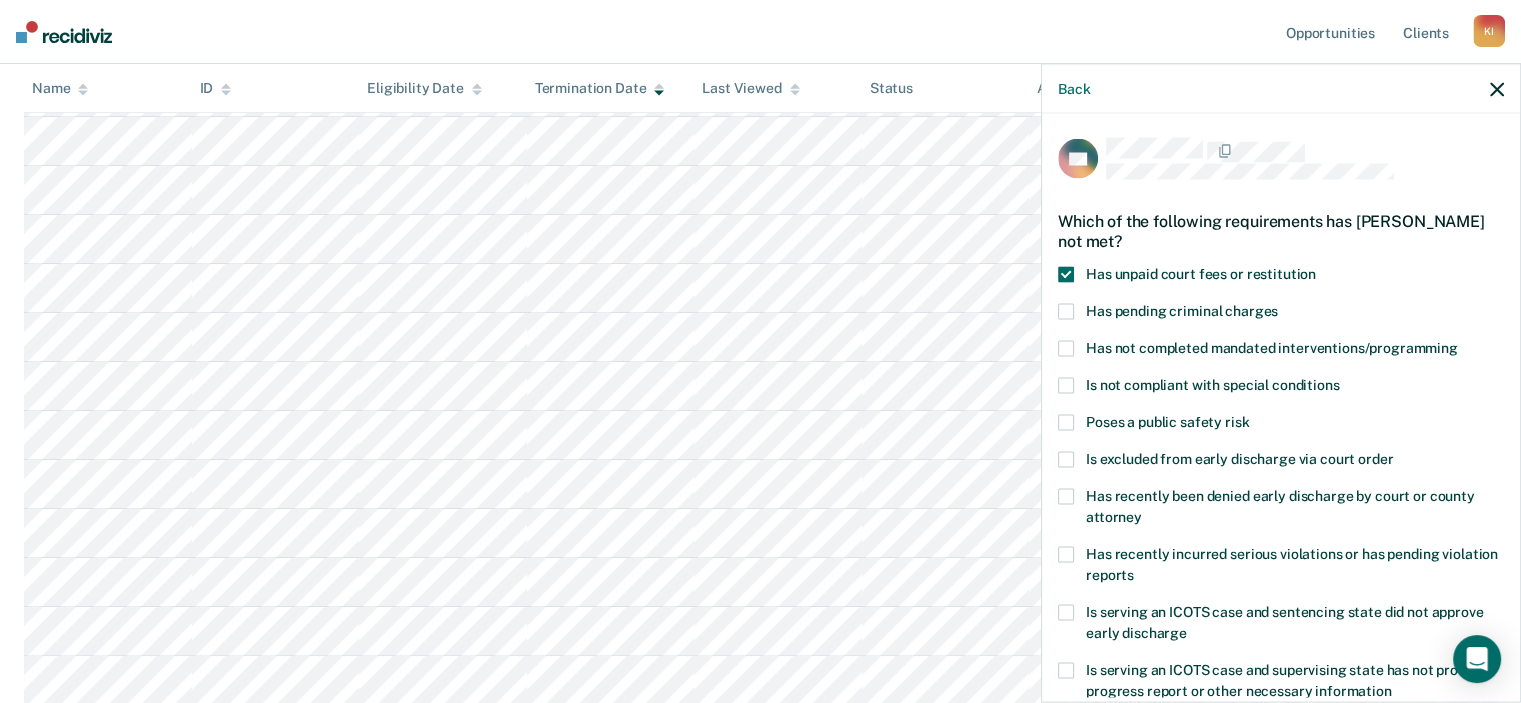click at bounding box center [1066, 348] 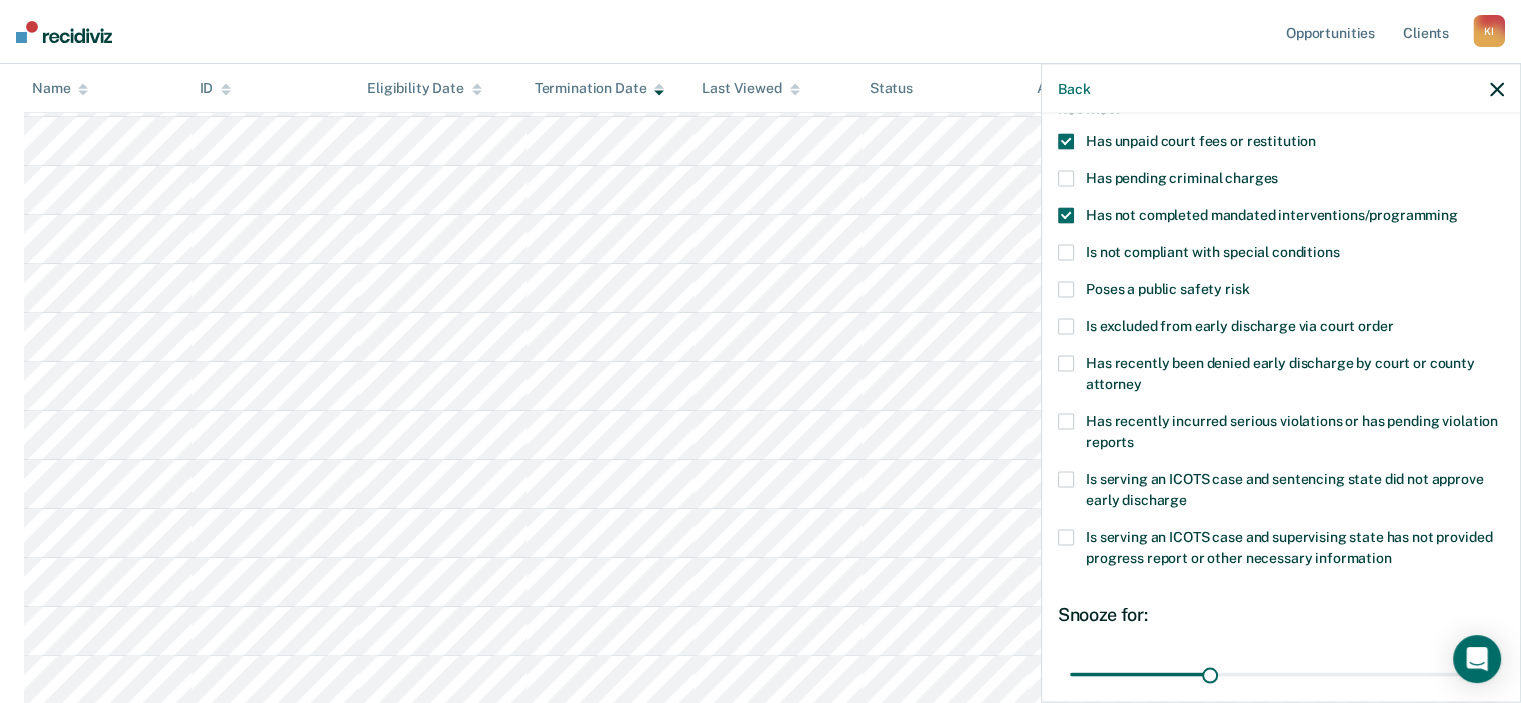 scroll, scrollTop: 299, scrollLeft: 0, axis: vertical 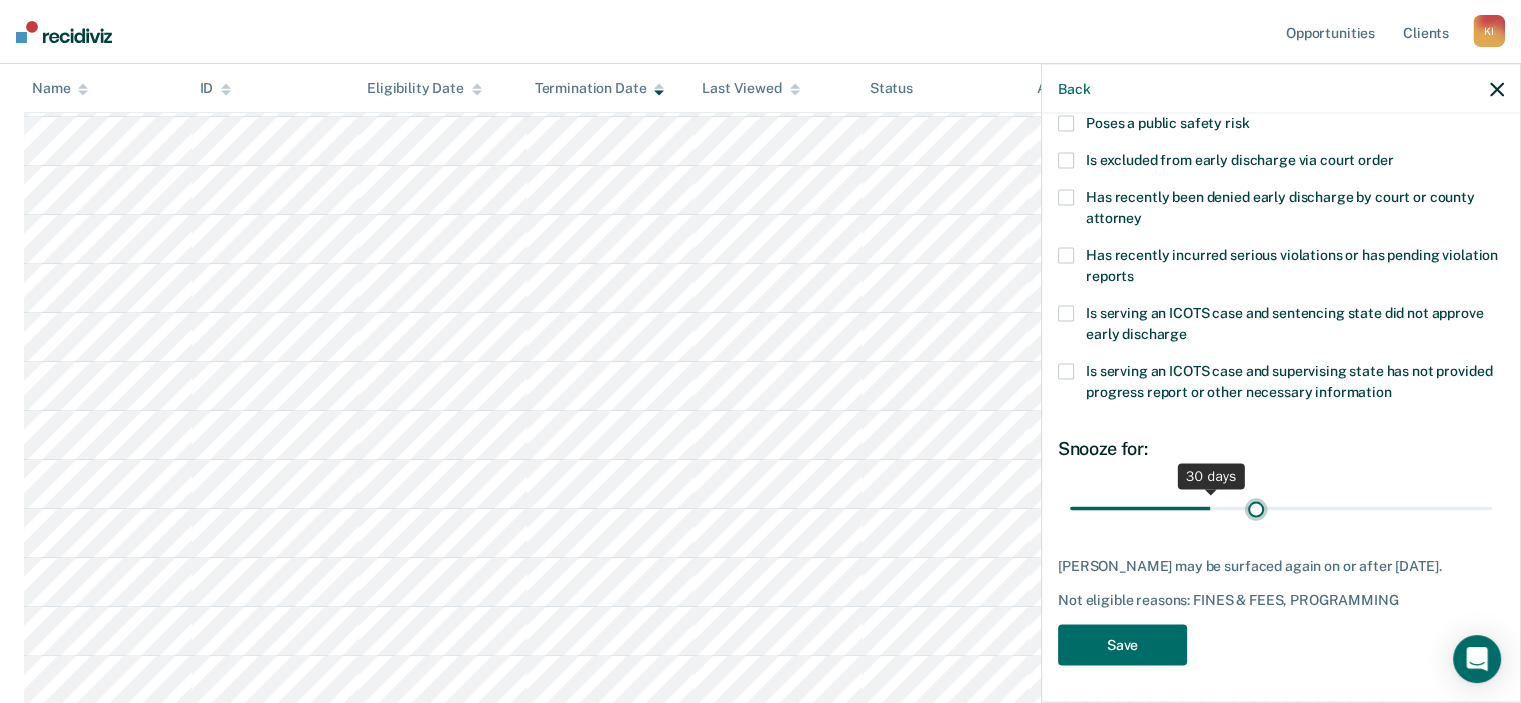 click at bounding box center [1281, 508] 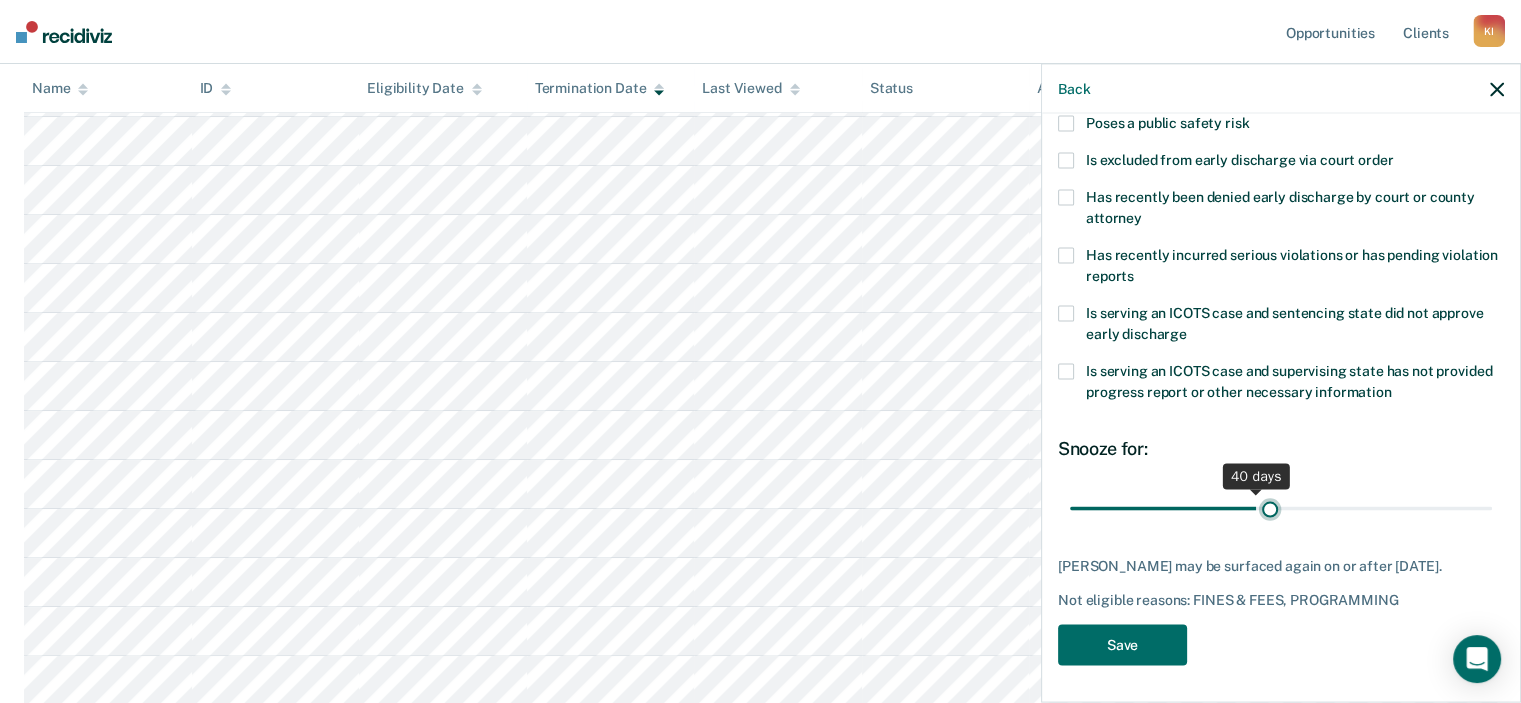 click at bounding box center (1281, 508) 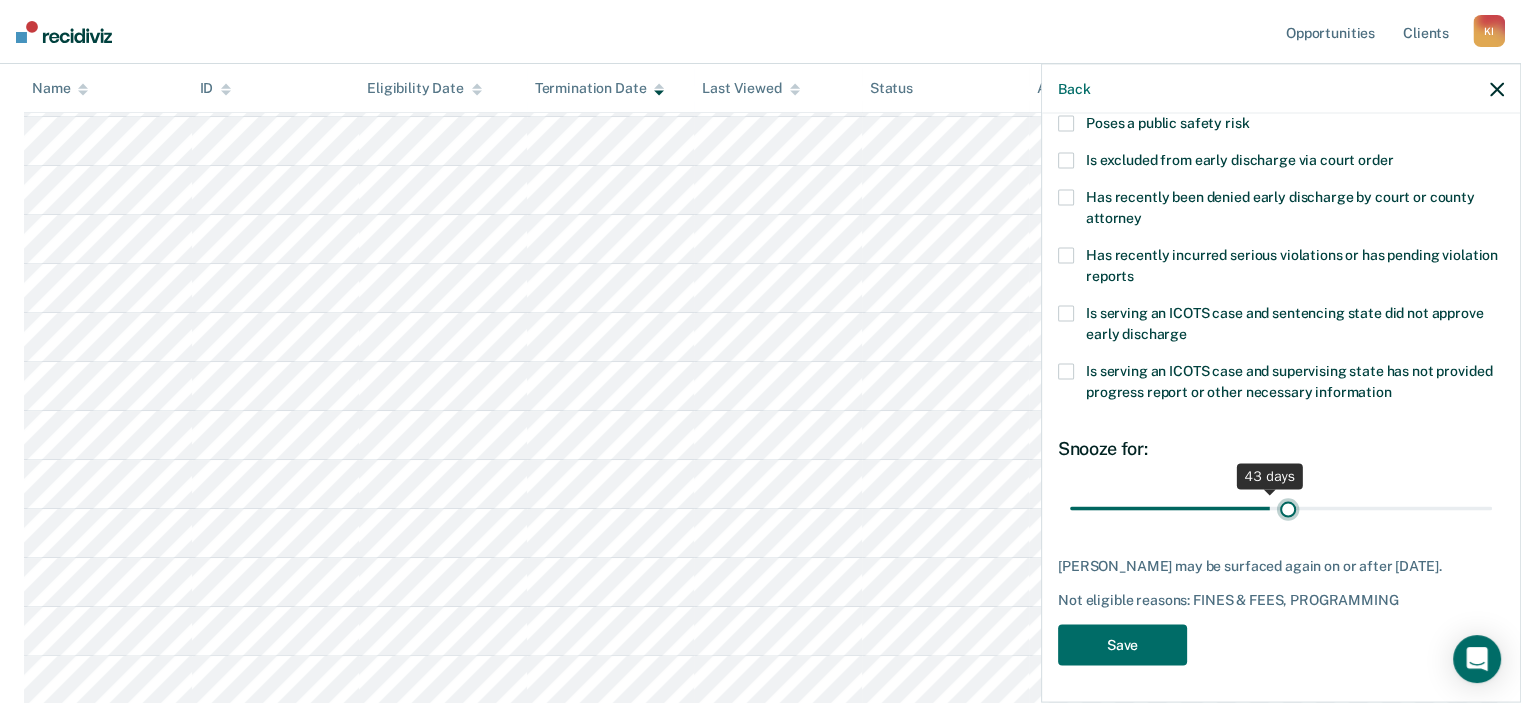 click at bounding box center (1281, 508) 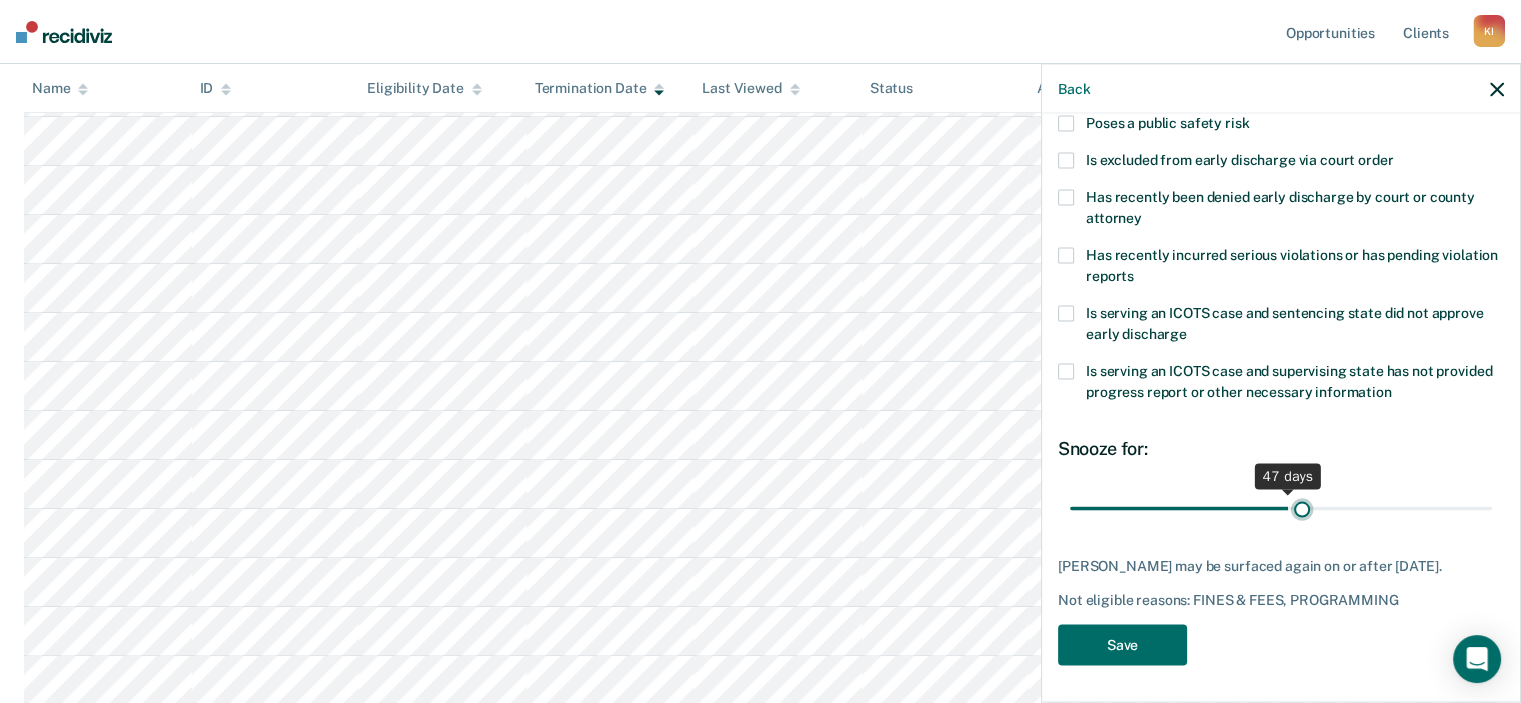 type on "50" 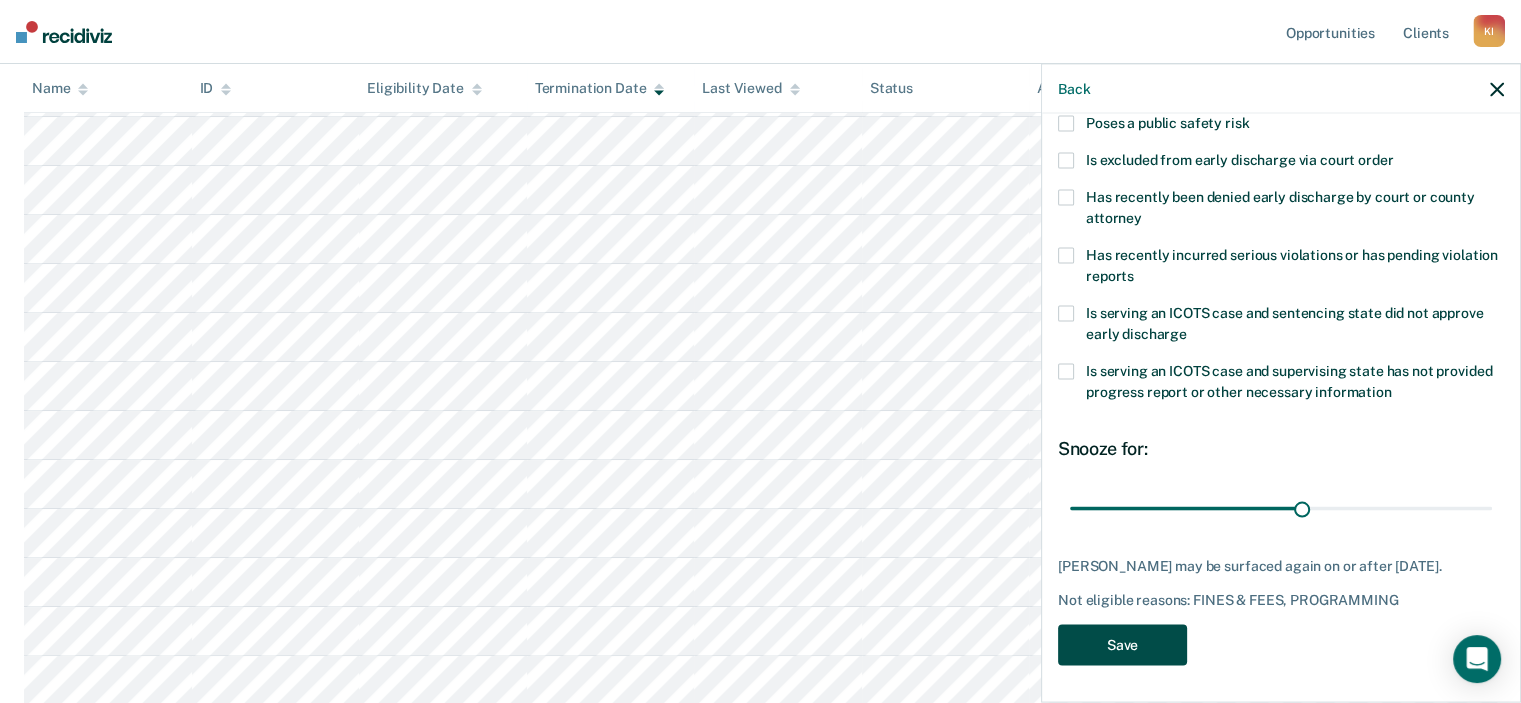 click on "Save" at bounding box center (1122, 644) 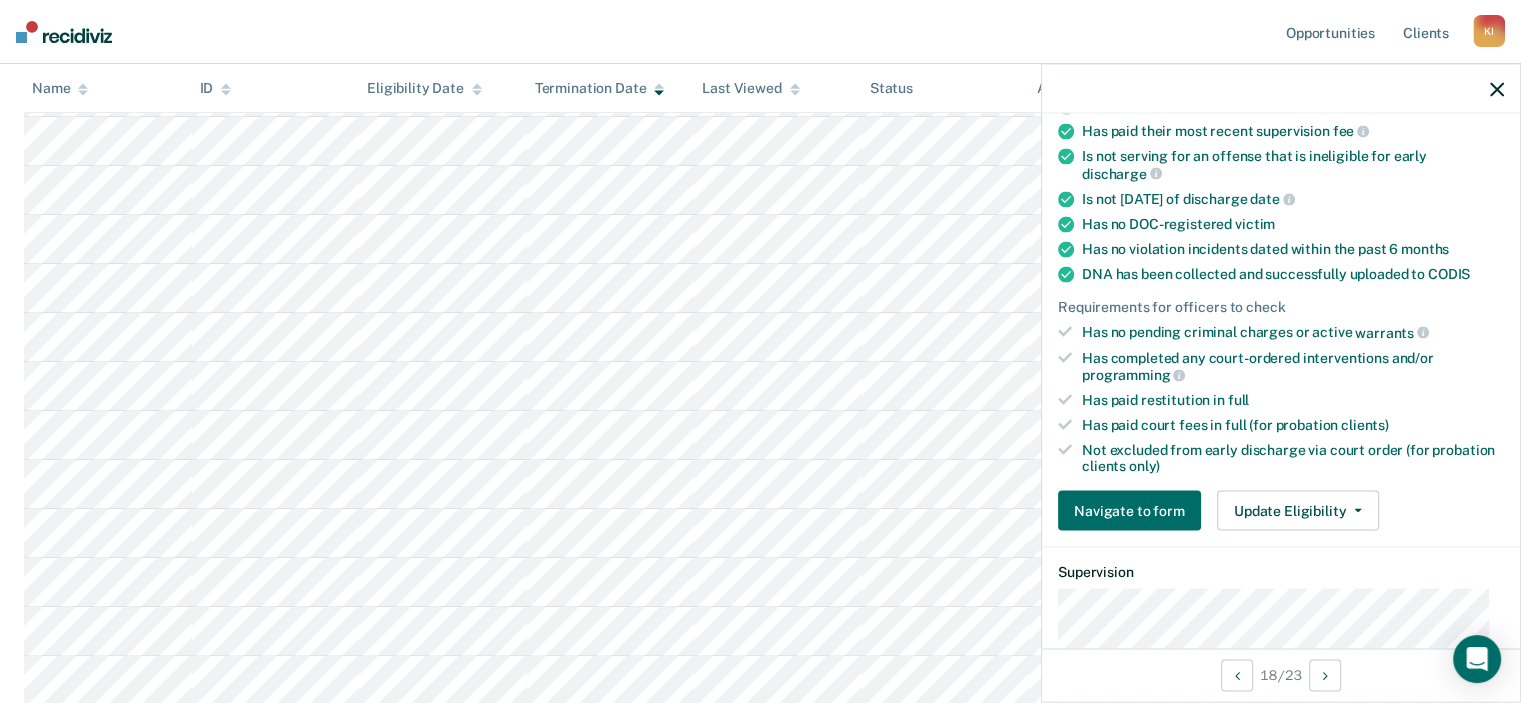 scroll, scrollTop: 257, scrollLeft: 0, axis: vertical 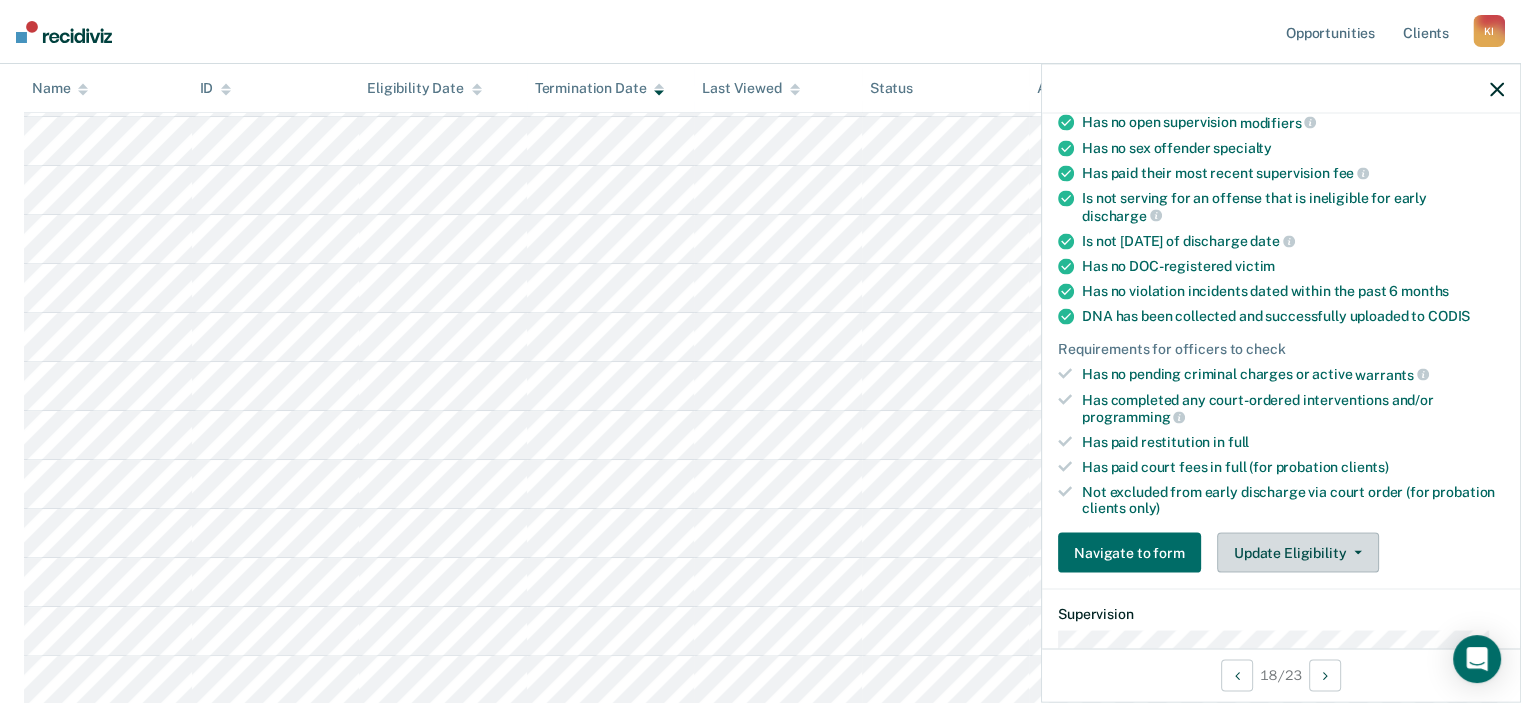 click on "Update Eligibility" at bounding box center (1298, 553) 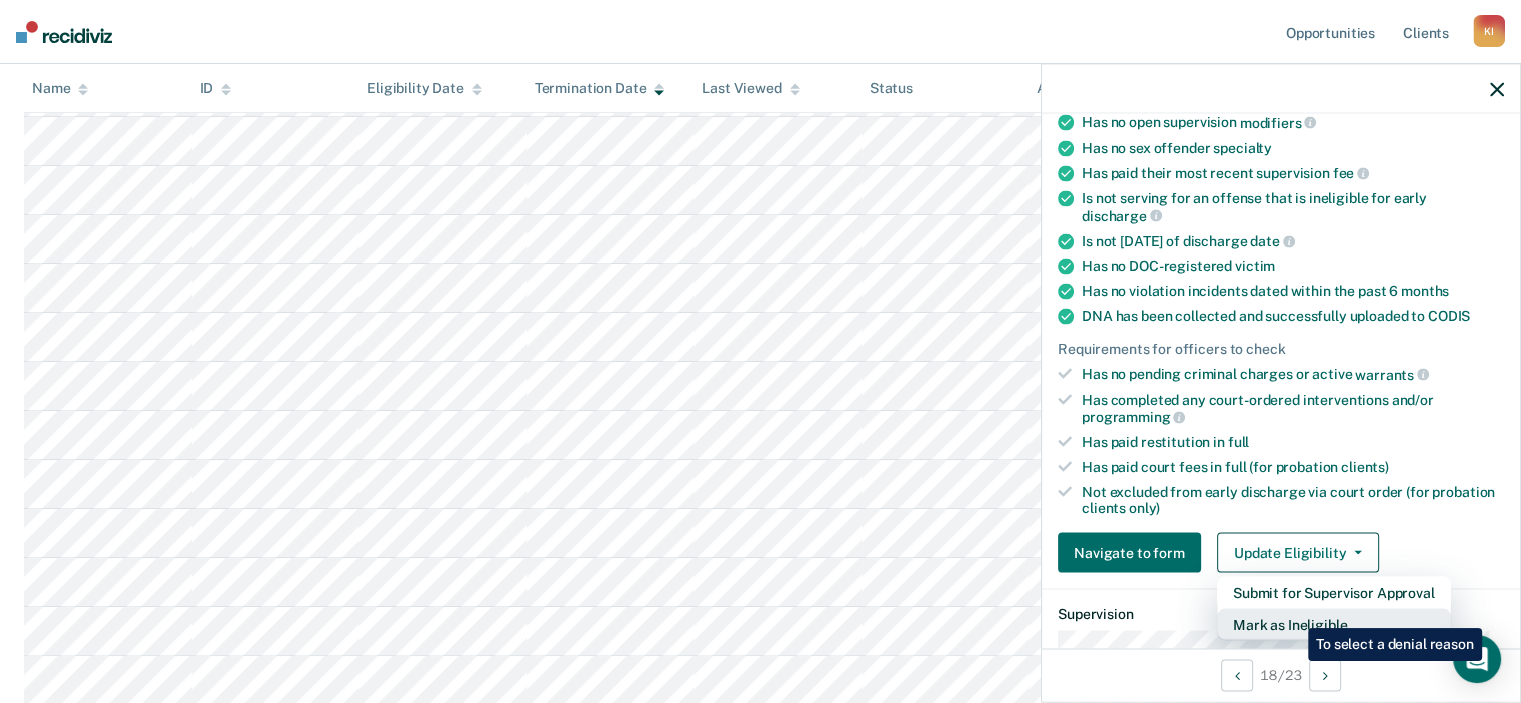 click on "Mark as Ineligible" at bounding box center [1334, 625] 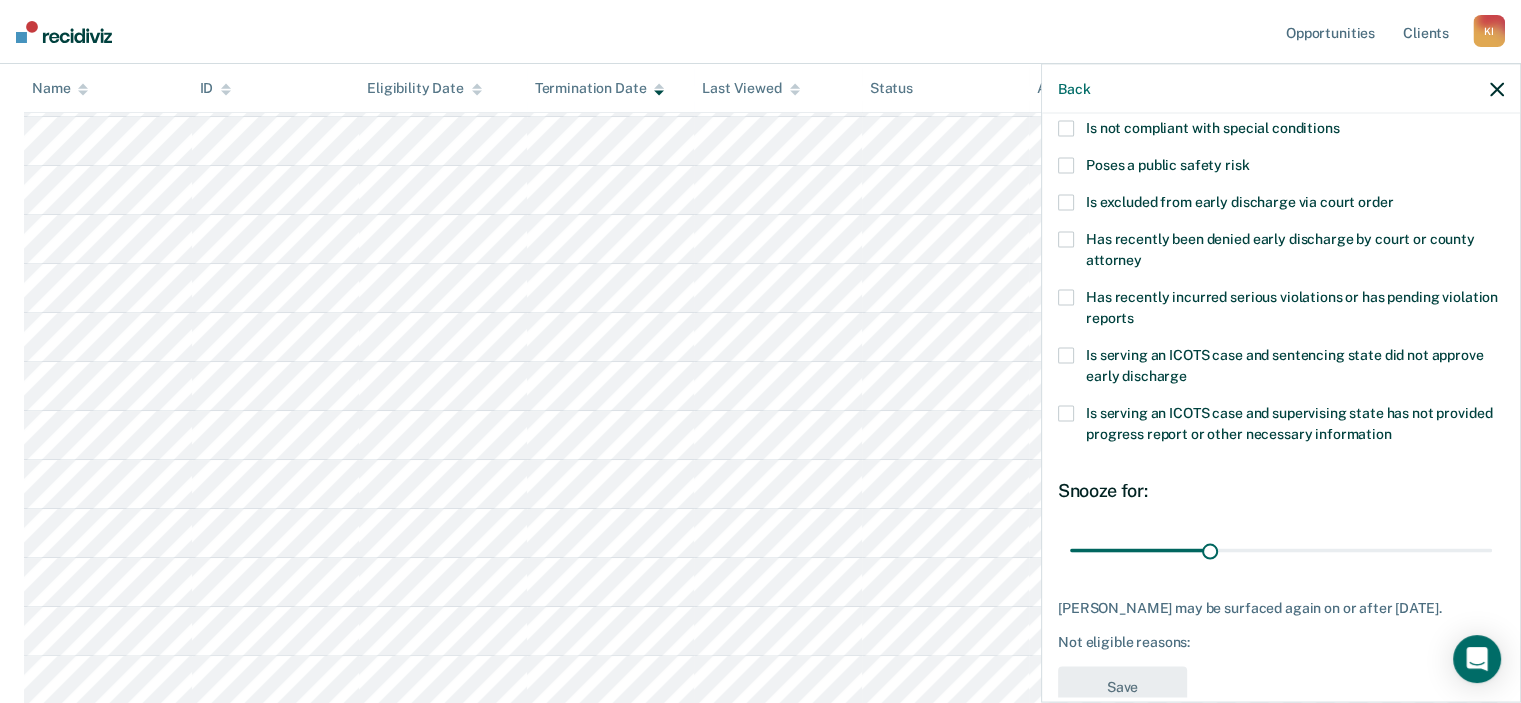 scroll, scrollTop: 0, scrollLeft: 0, axis: both 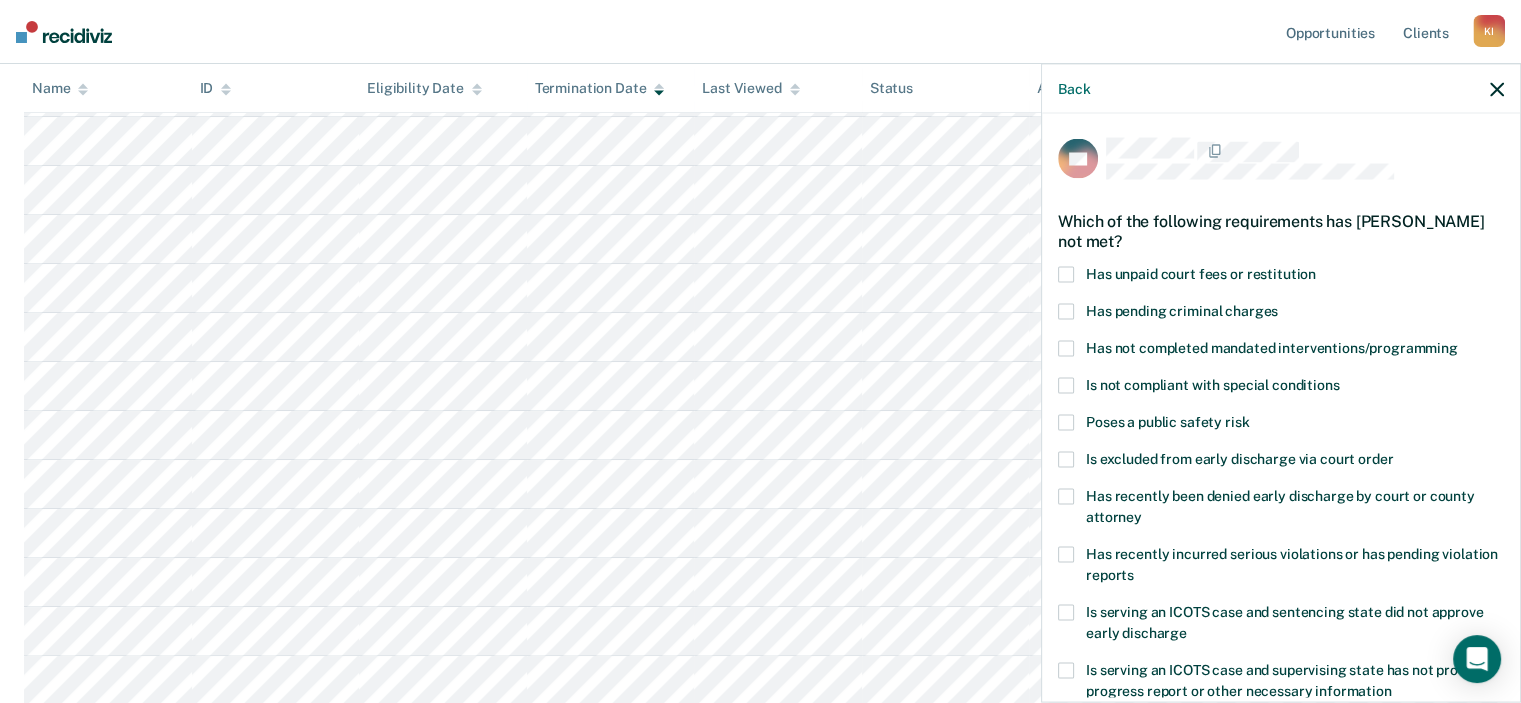 click at bounding box center (1066, 274) 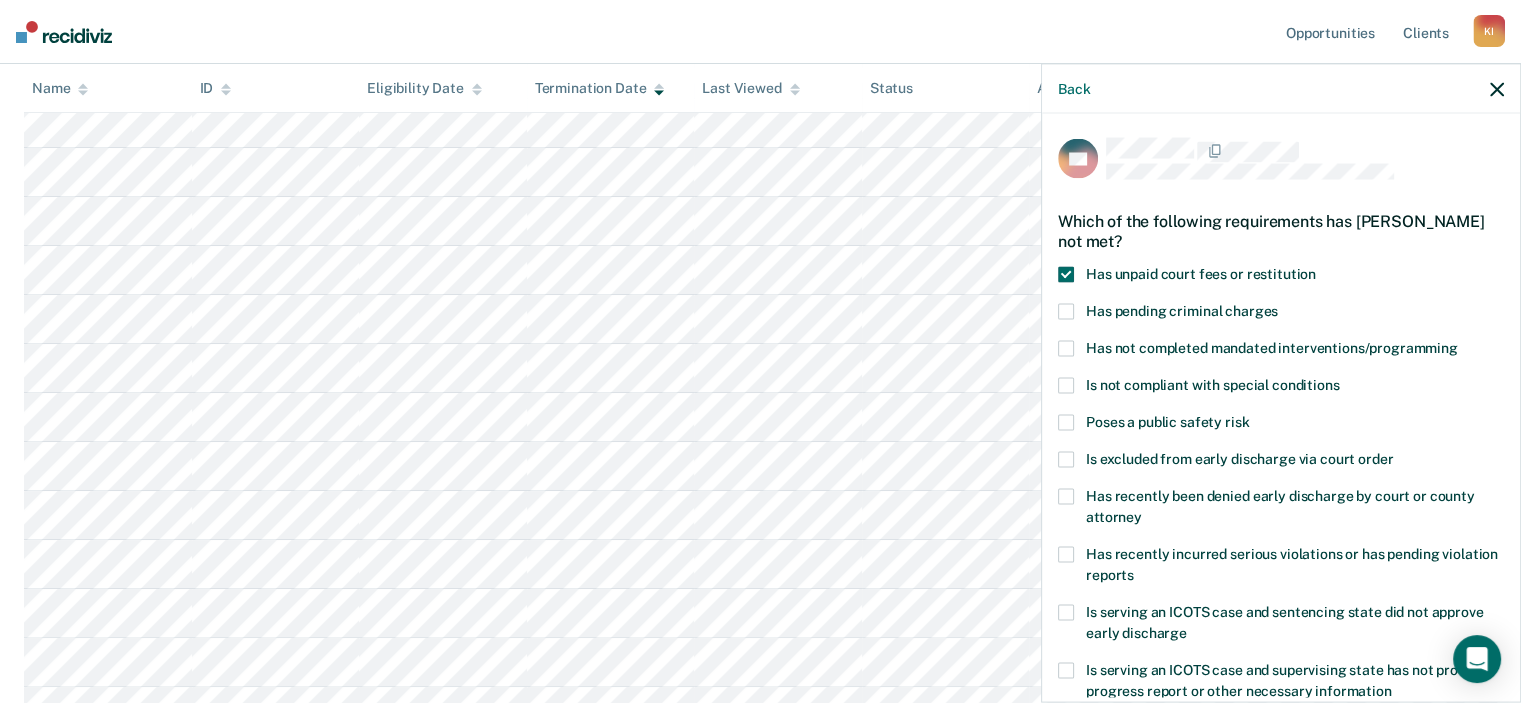 scroll, scrollTop: 328, scrollLeft: 0, axis: vertical 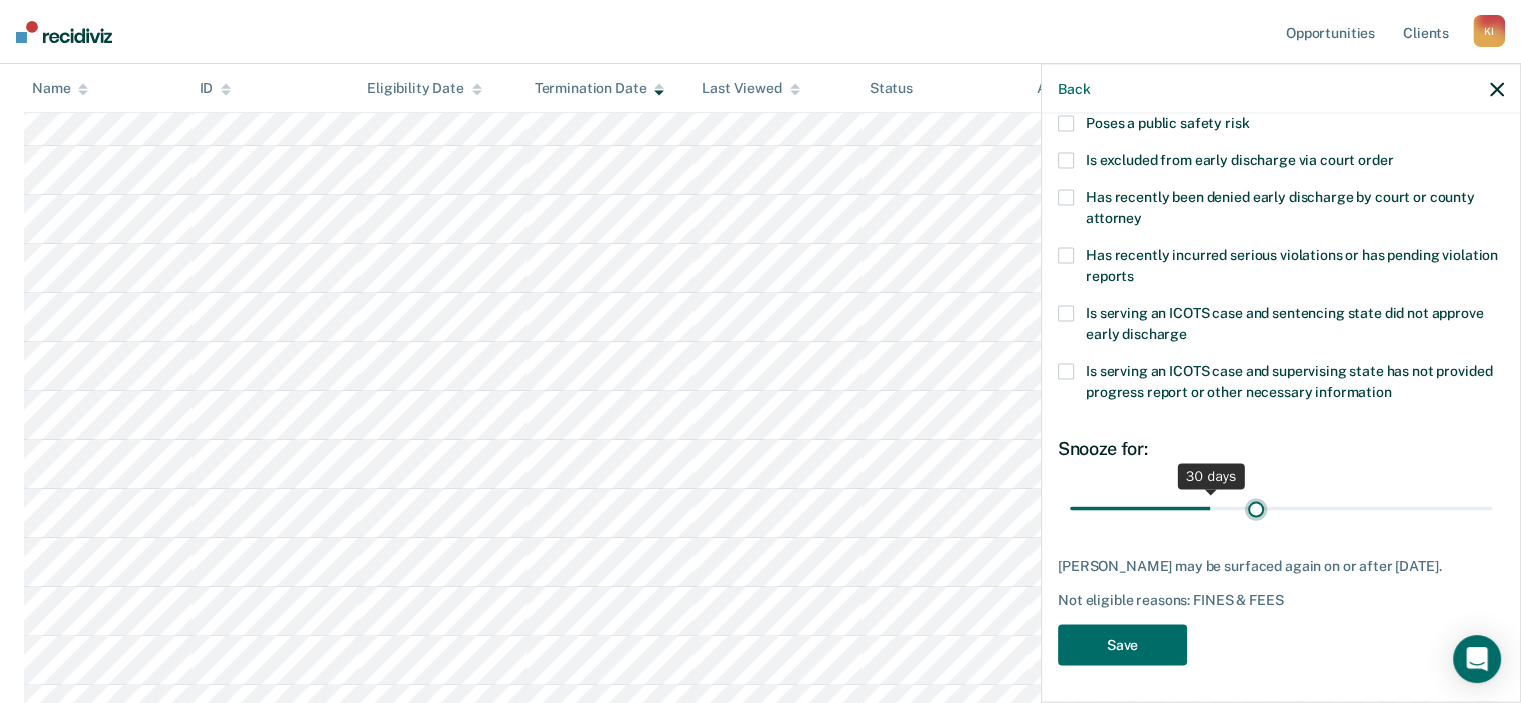 click at bounding box center (1281, 508) 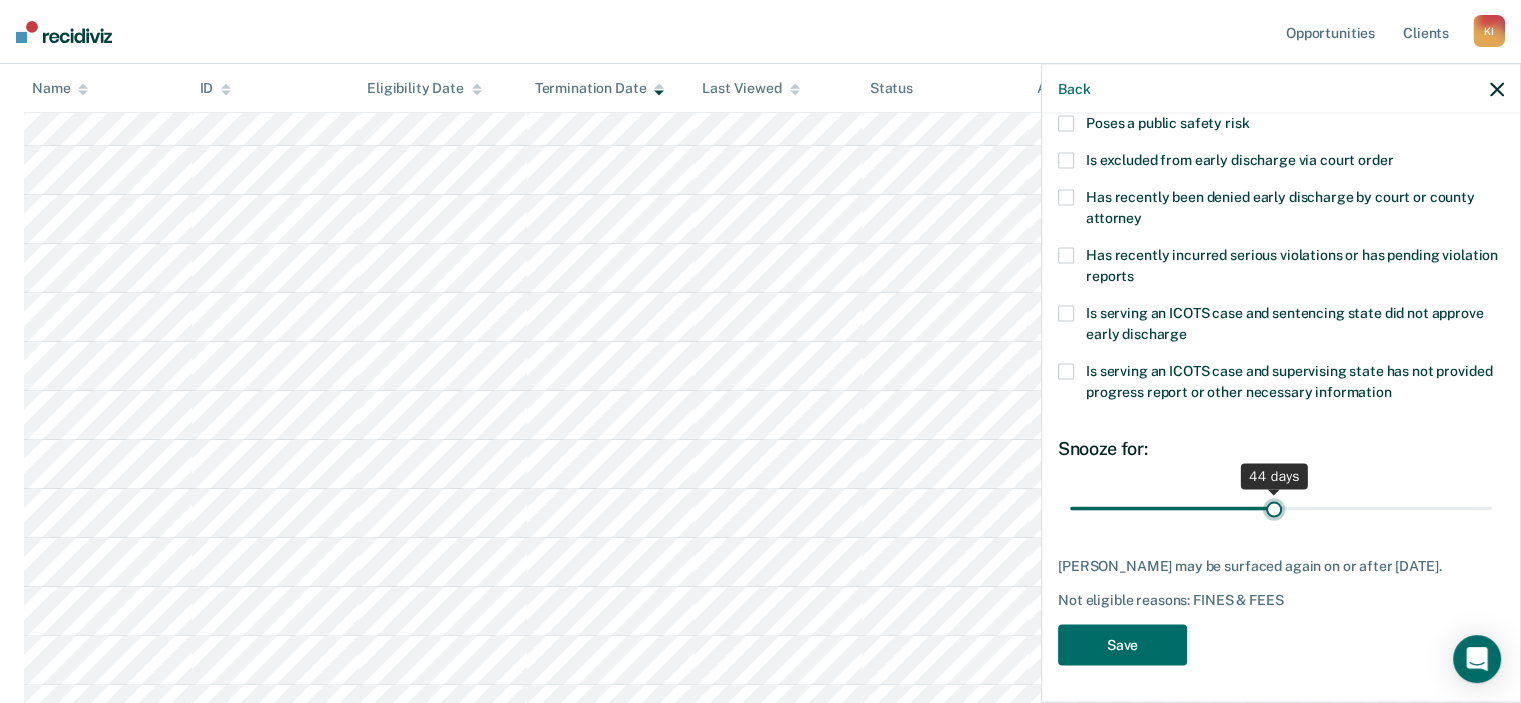 click at bounding box center (1281, 508) 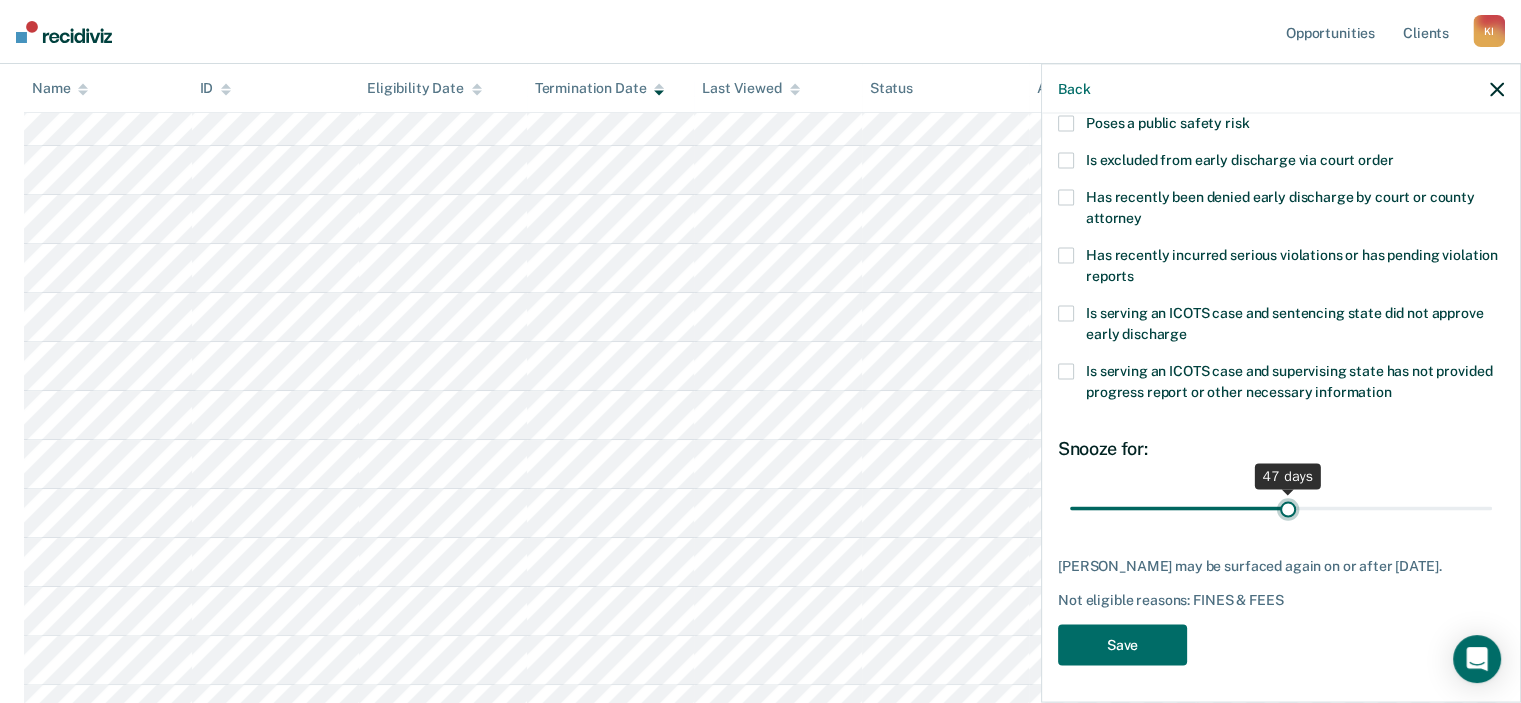 click at bounding box center [1281, 508] 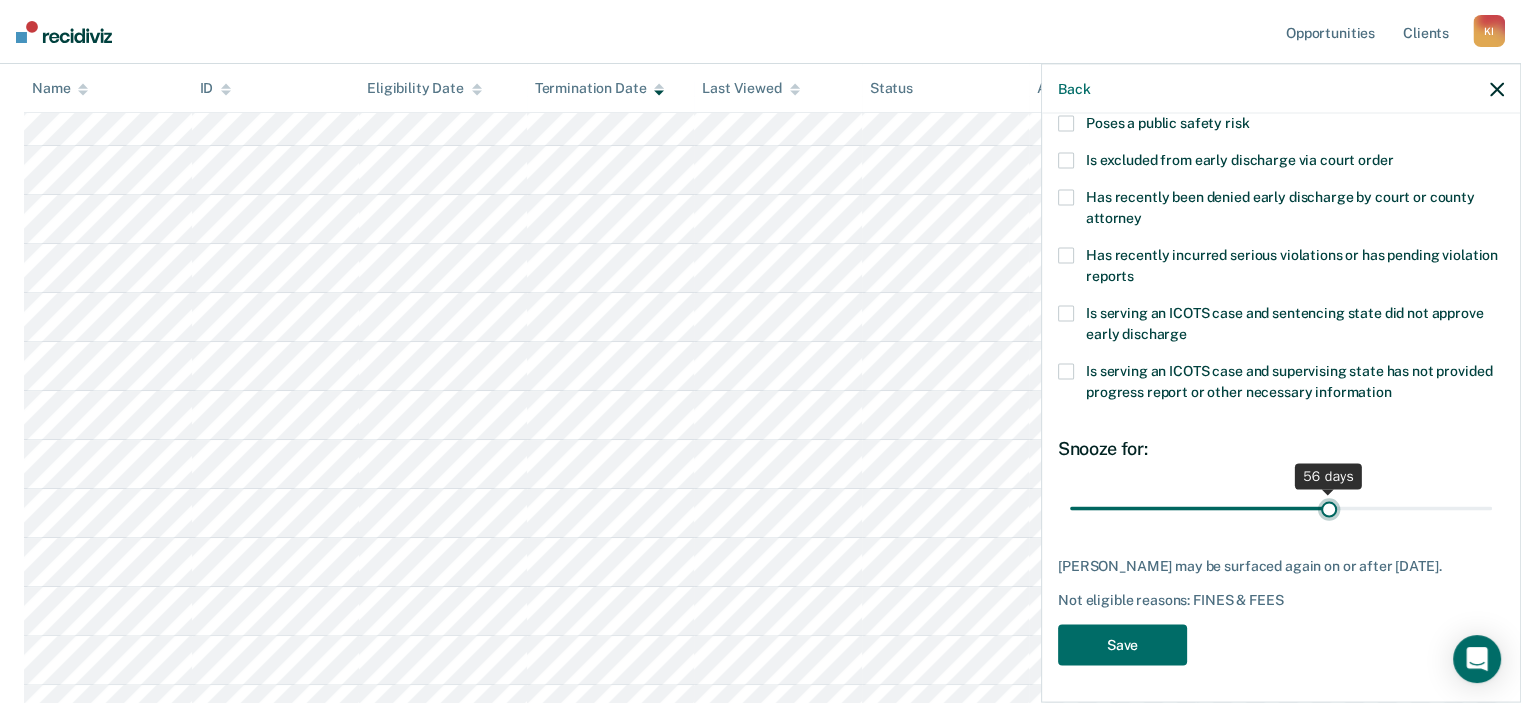 click at bounding box center (1281, 508) 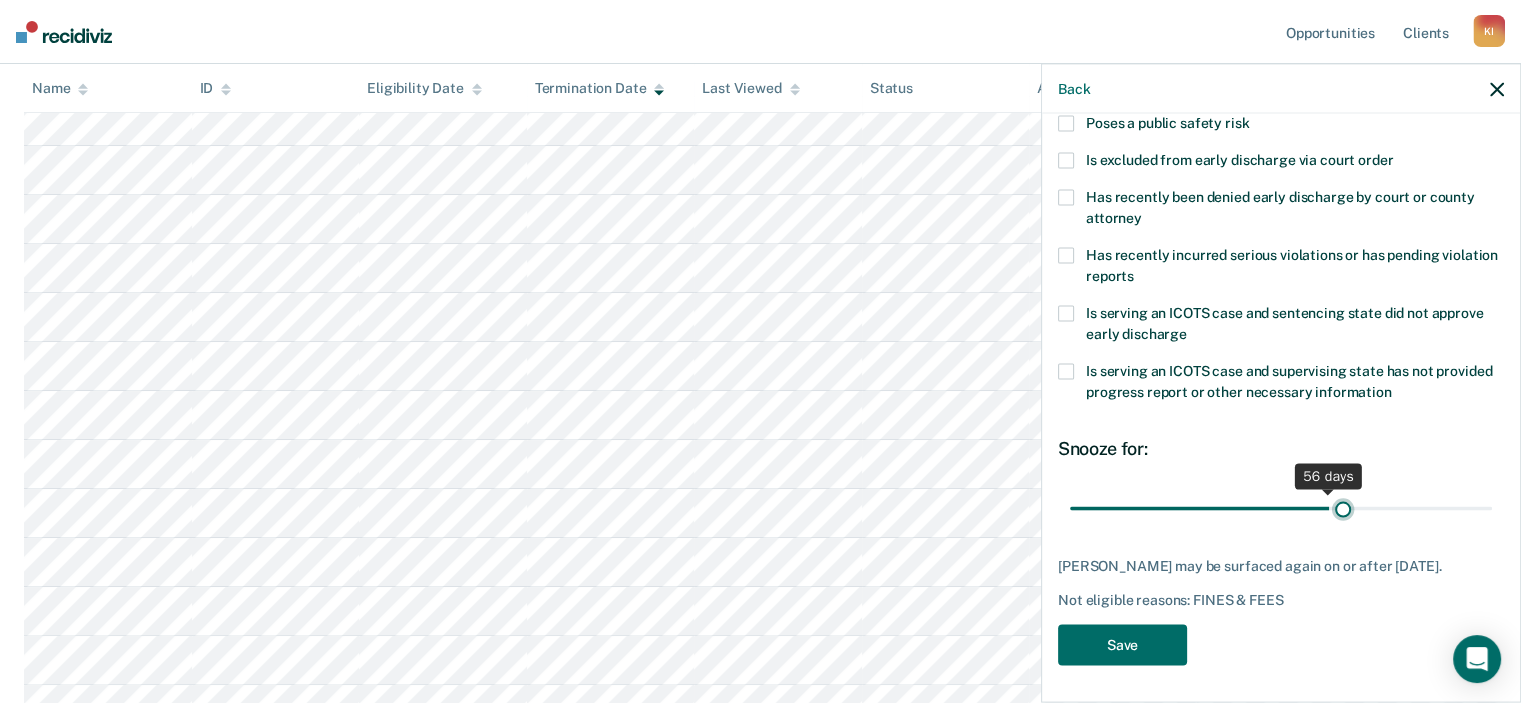 click at bounding box center [1281, 508] 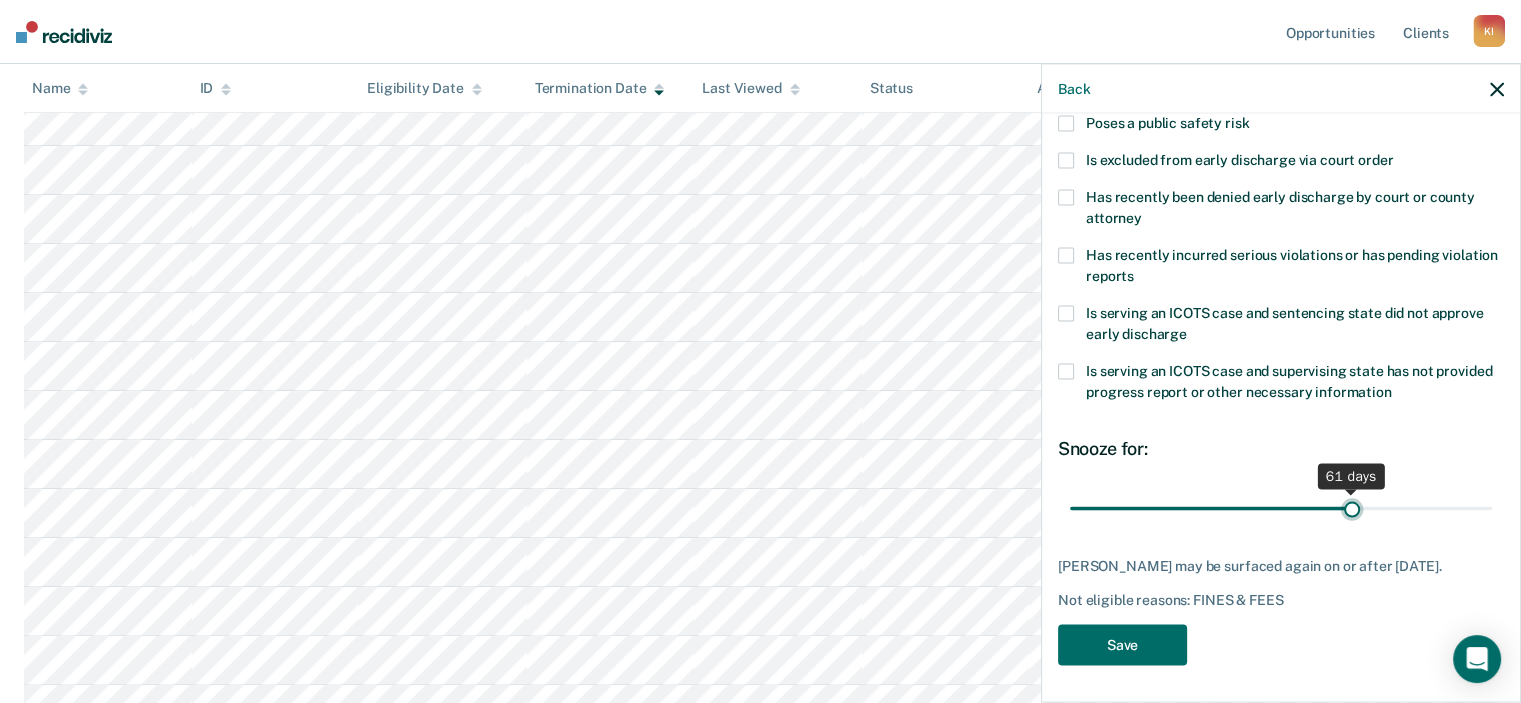 click at bounding box center (1281, 508) 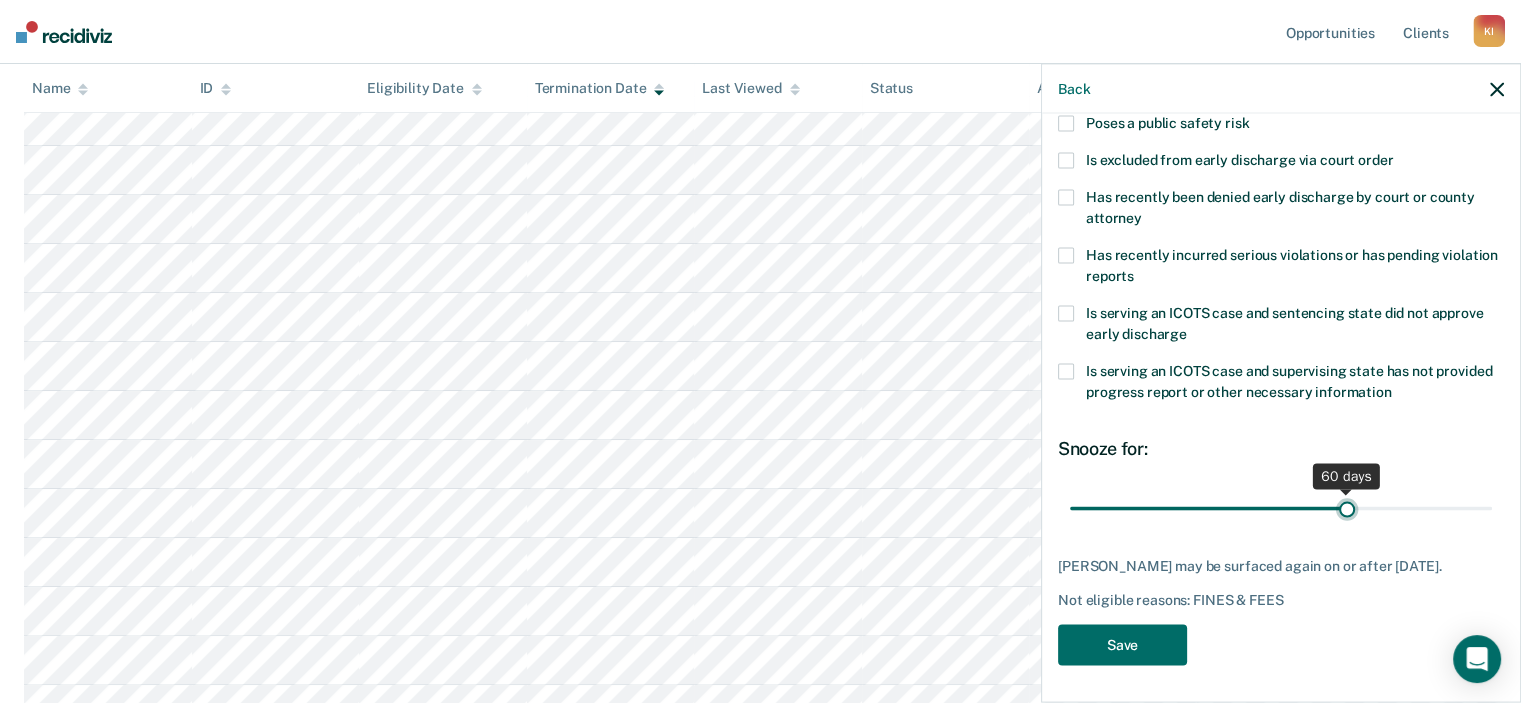 type on "60" 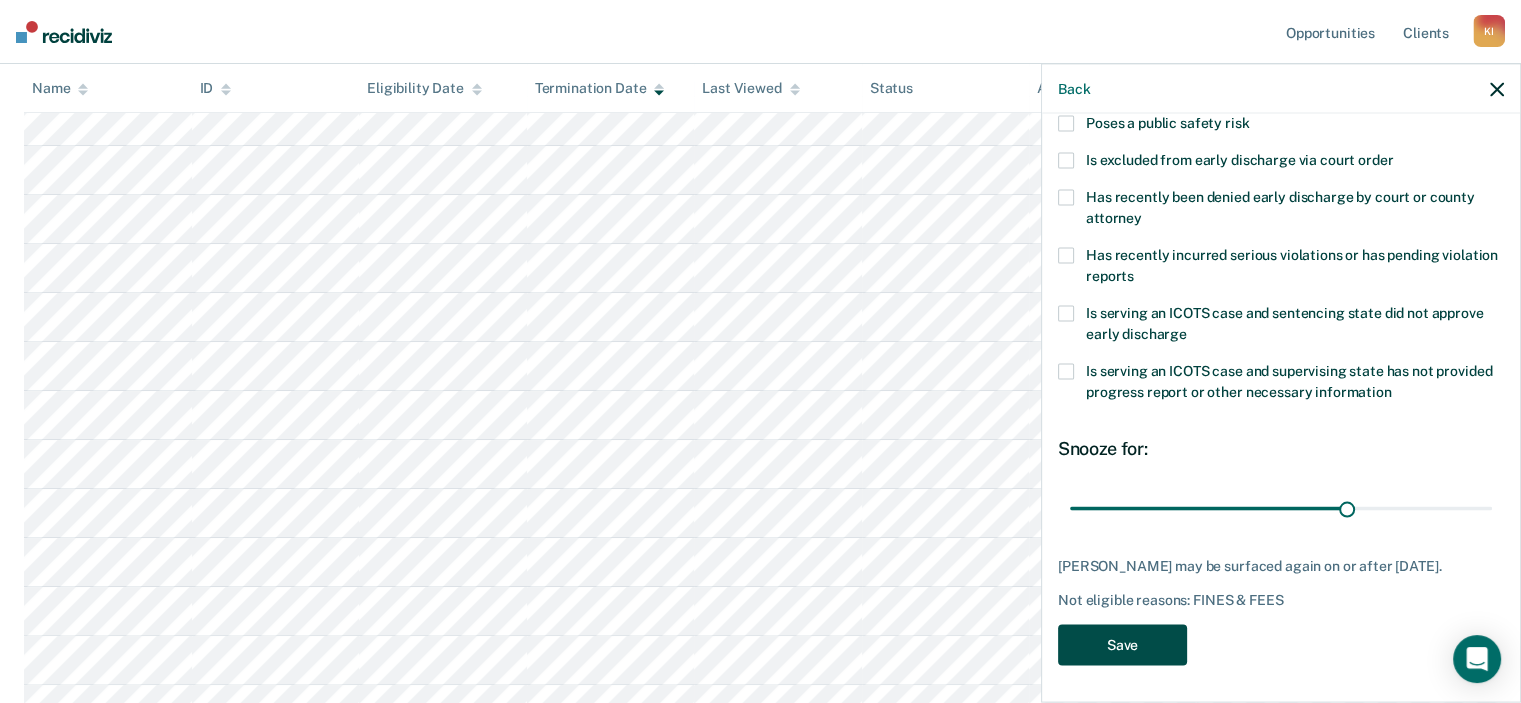 click on "Save" at bounding box center [1122, 644] 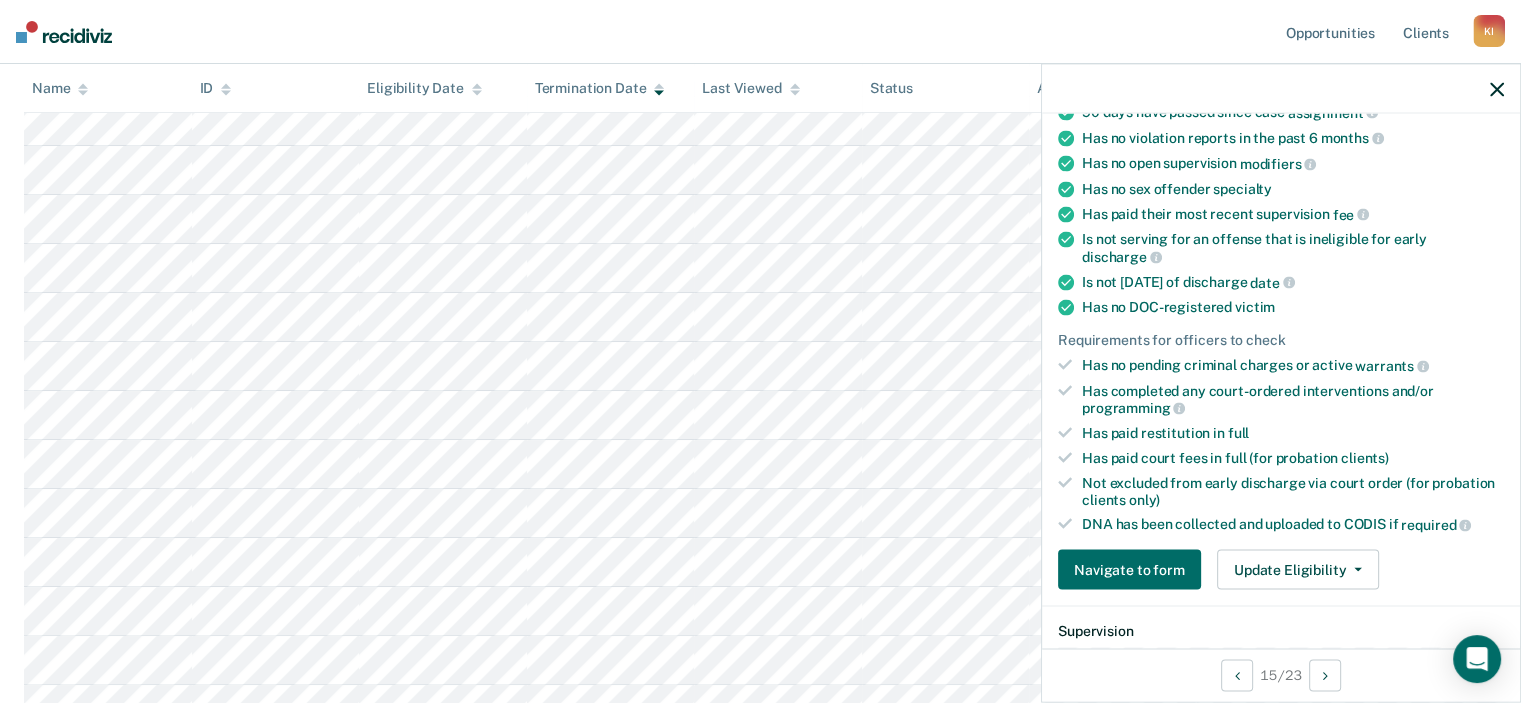 scroll, scrollTop: 382, scrollLeft: 0, axis: vertical 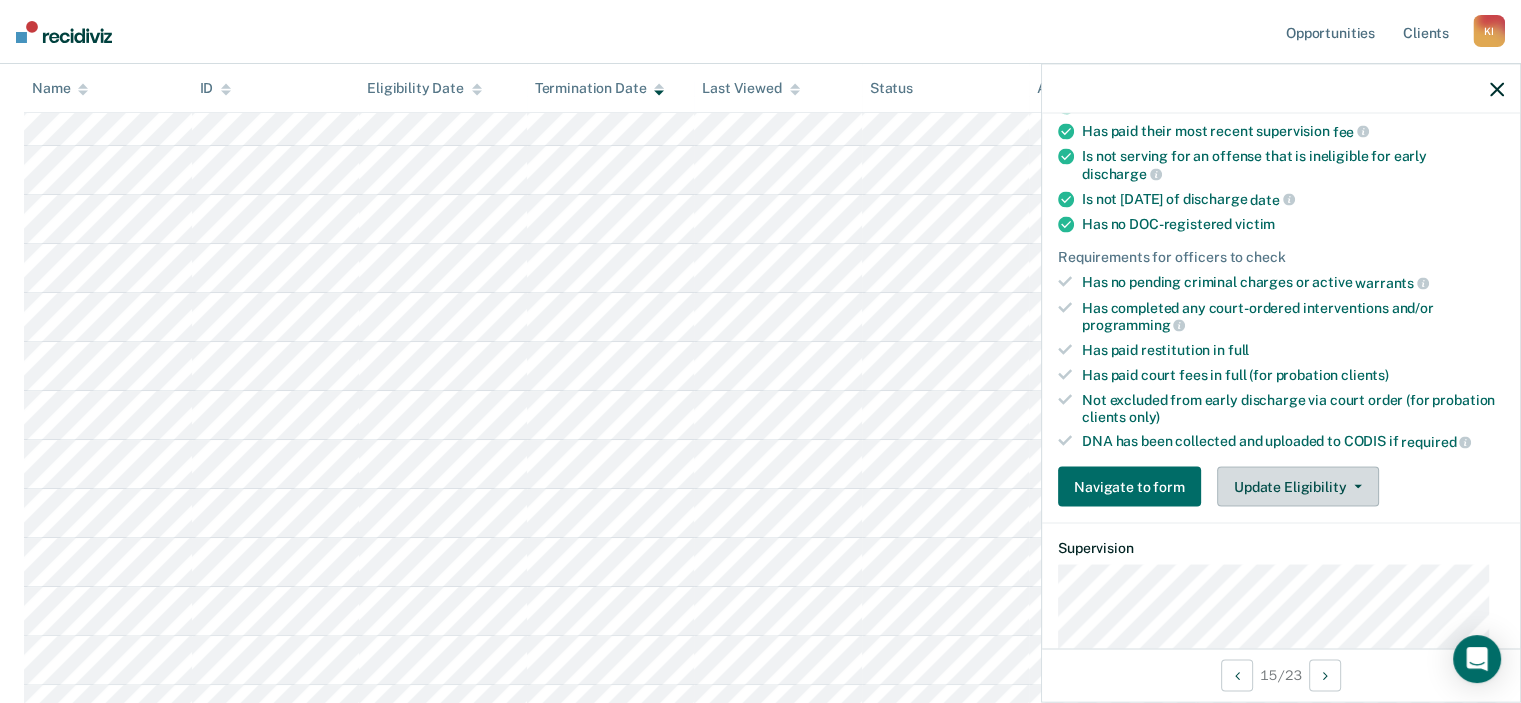 click on "Update Eligibility" at bounding box center [1298, 486] 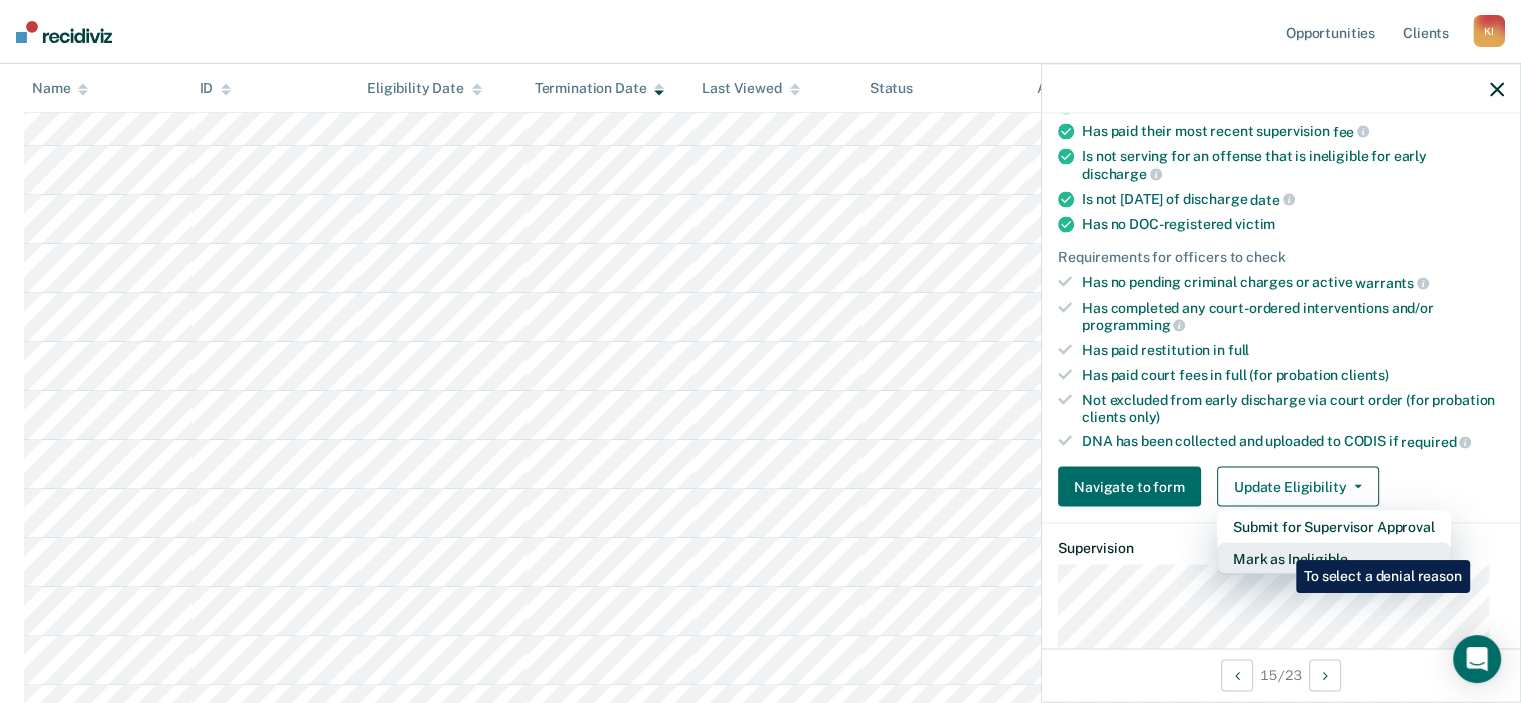 click on "Mark as Ineligible" at bounding box center (1334, 558) 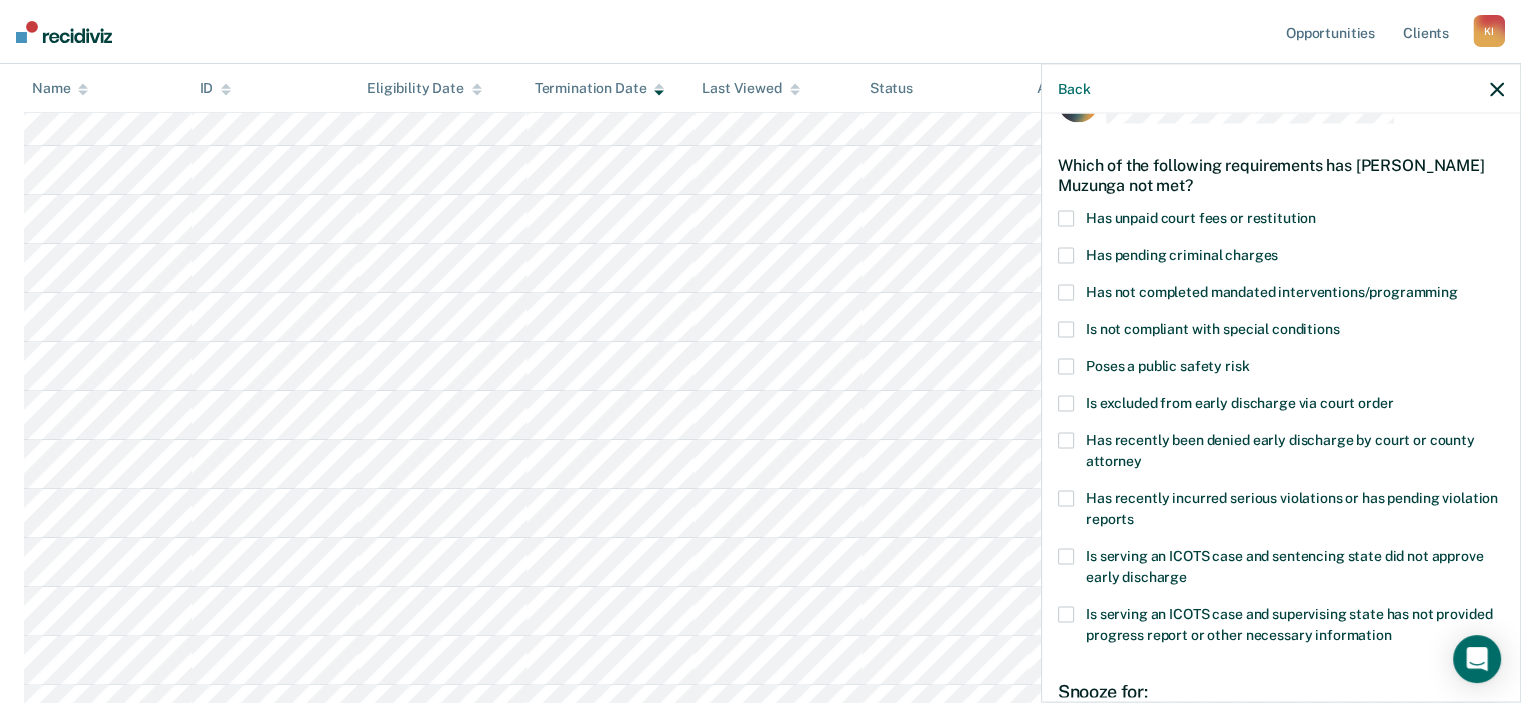 scroll, scrollTop: 6, scrollLeft: 0, axis: vertical 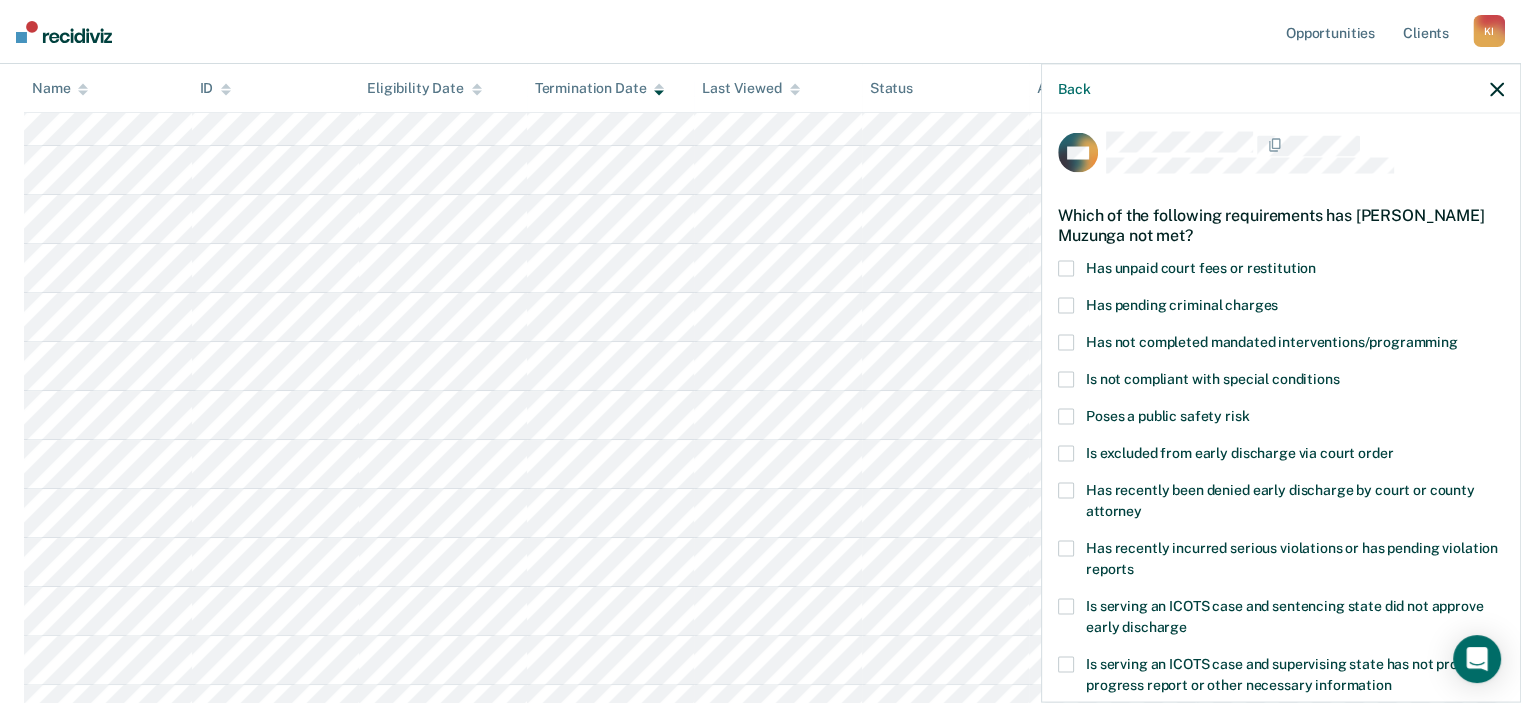 click at bounding box center [1066, 268] 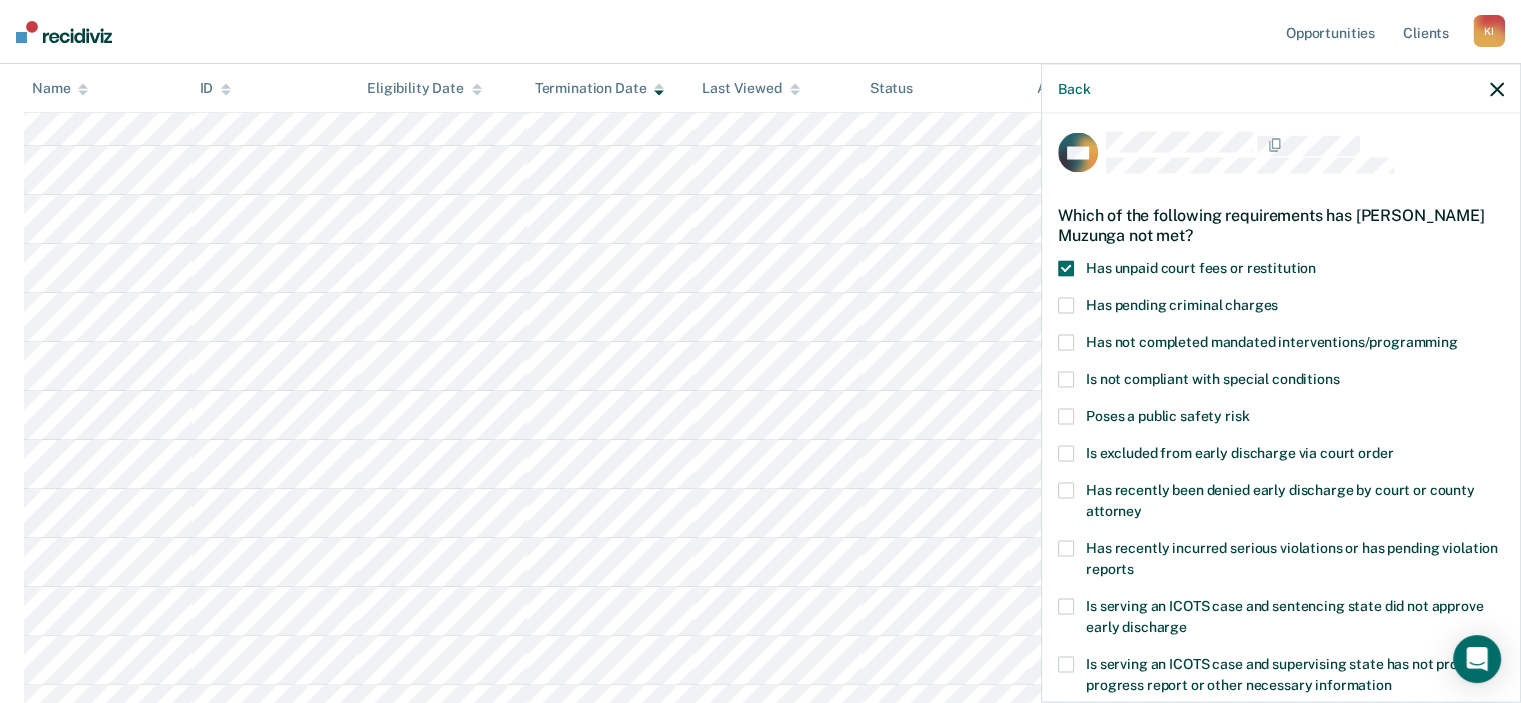 scroll, scrollTop: 697, scrollLeft: 0, axis: vertical 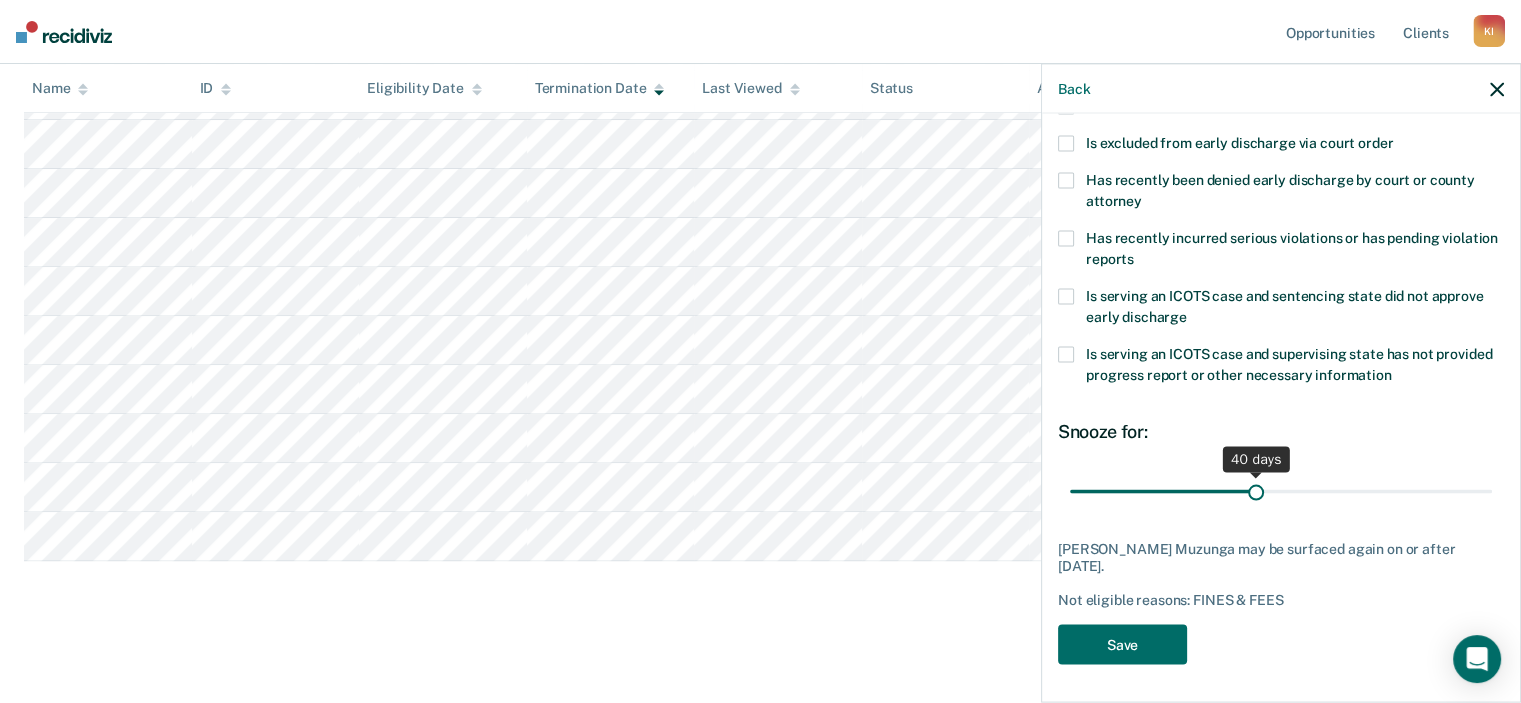 click at bounding box center [1281, 491] 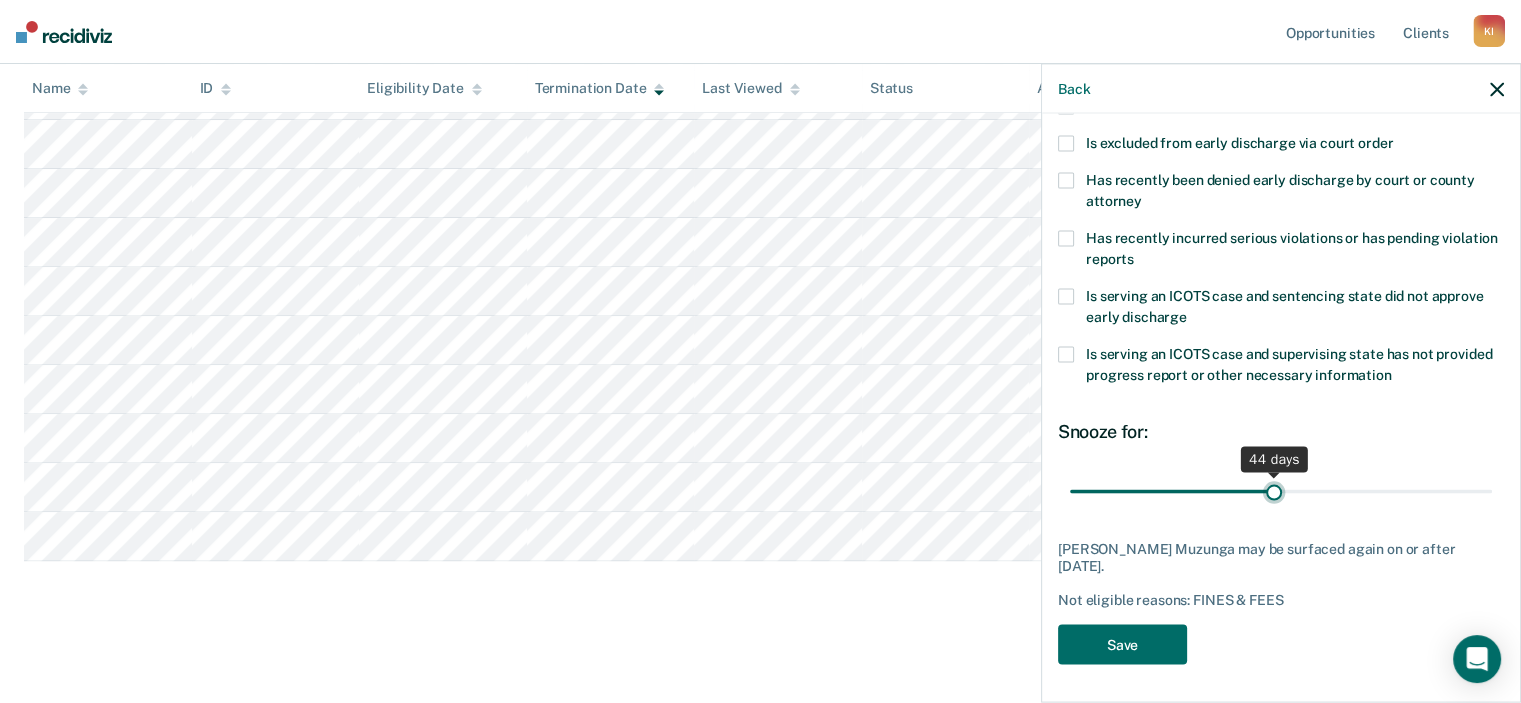 click at bounding box center (1281, 491) 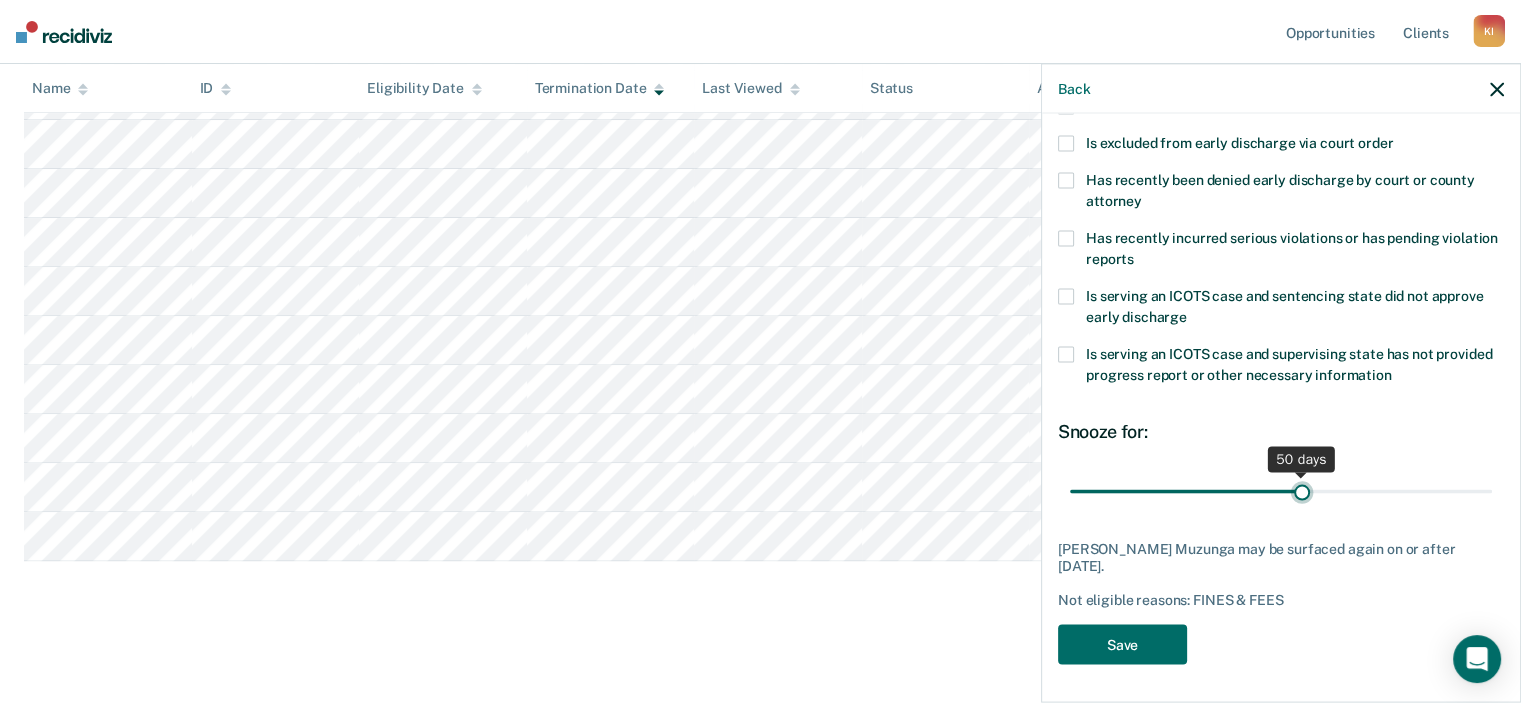 click at bounding box center (1281, 491) 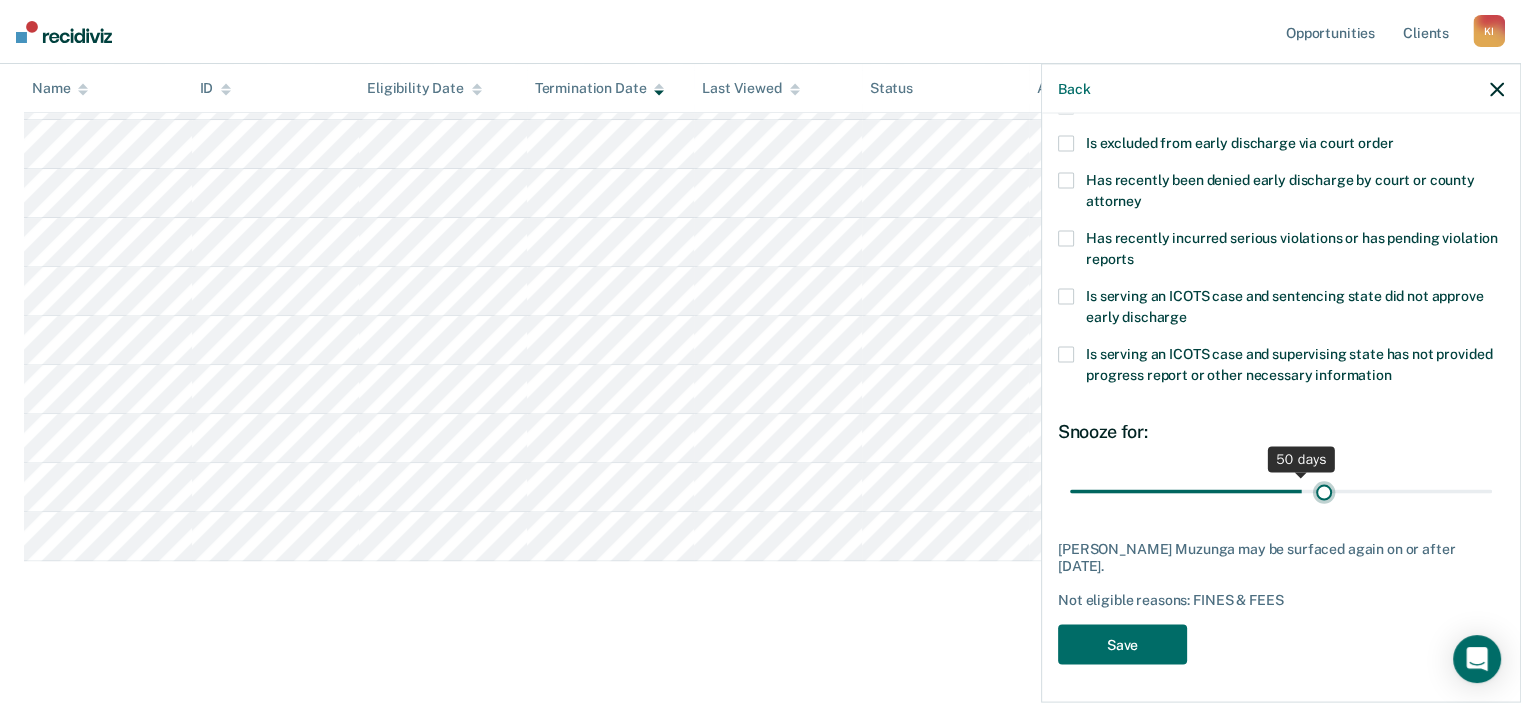 click at bounding box center [1281, 491] 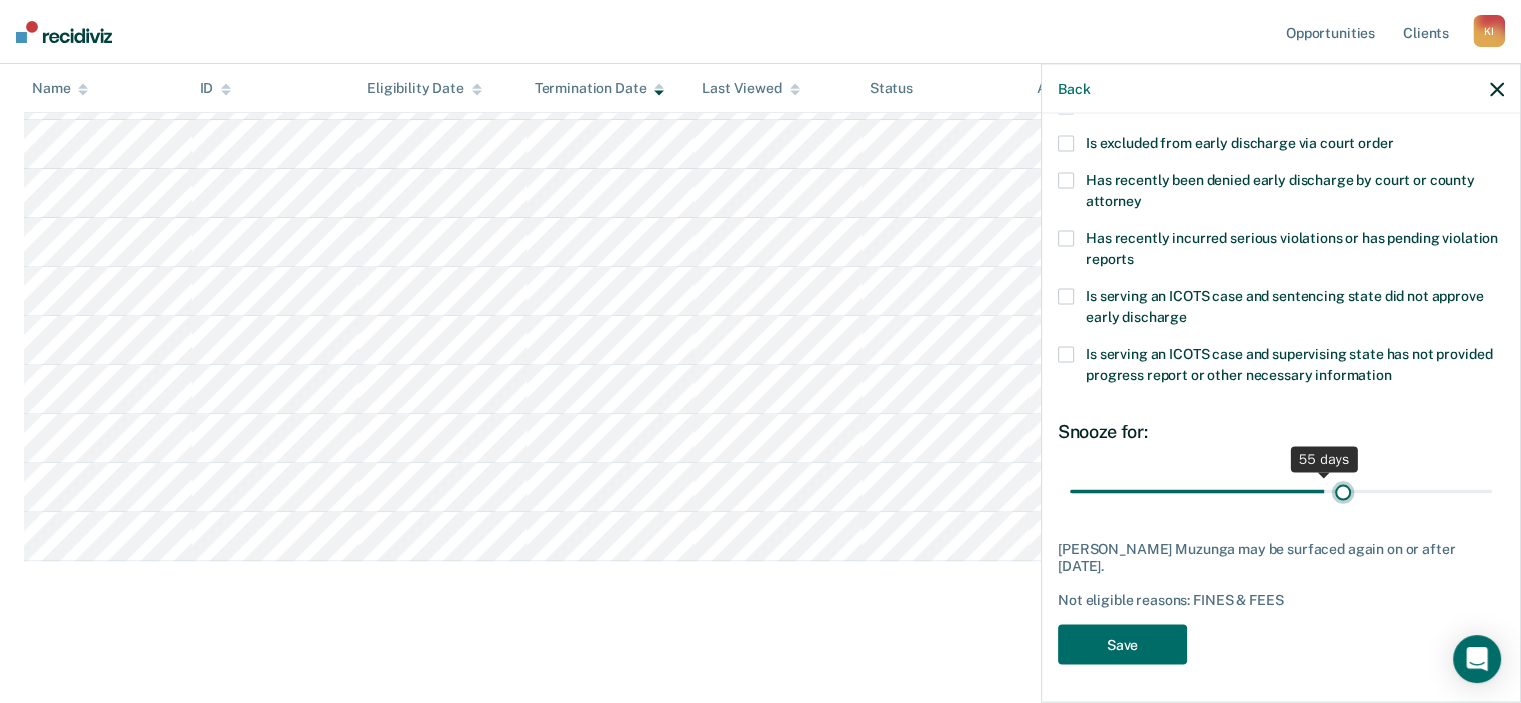 click at bounding box center [1281, 491] 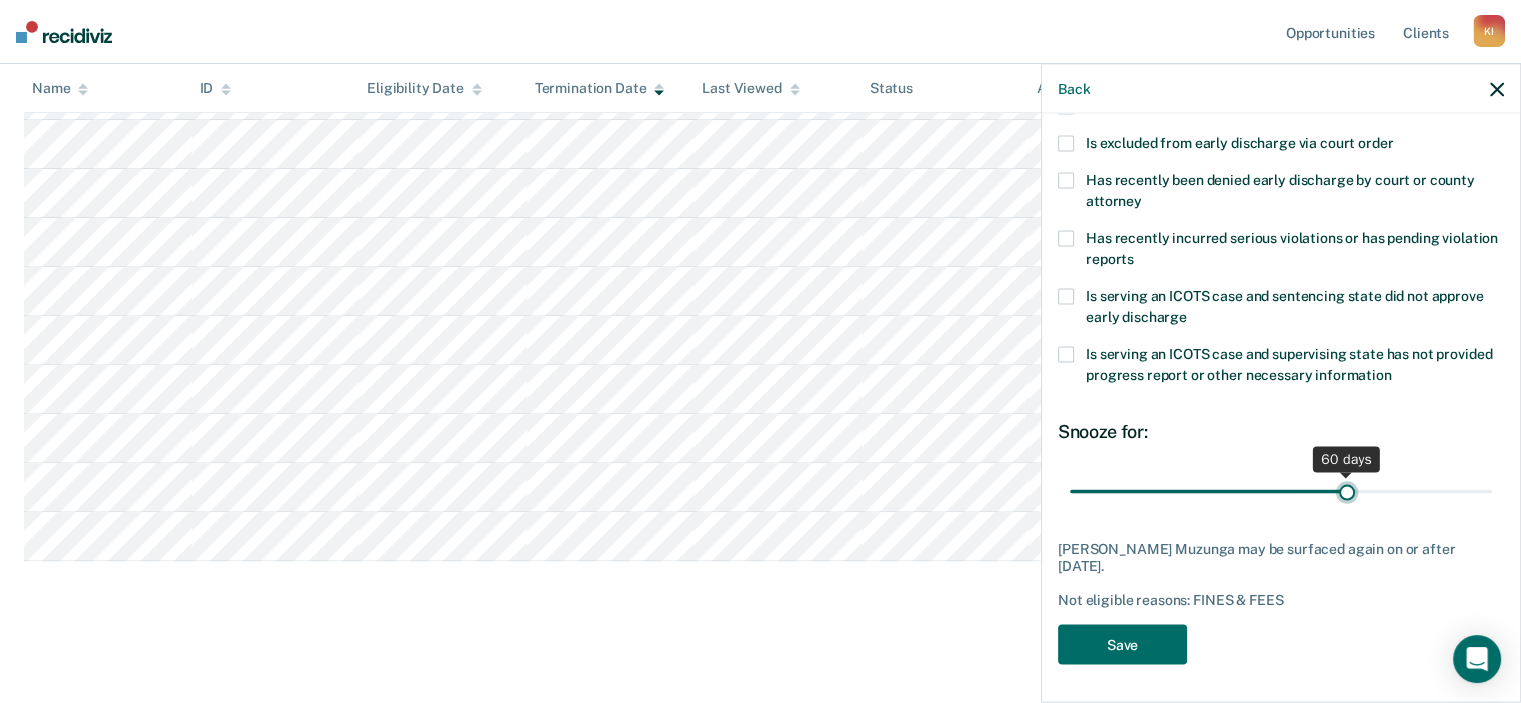 type on "60" 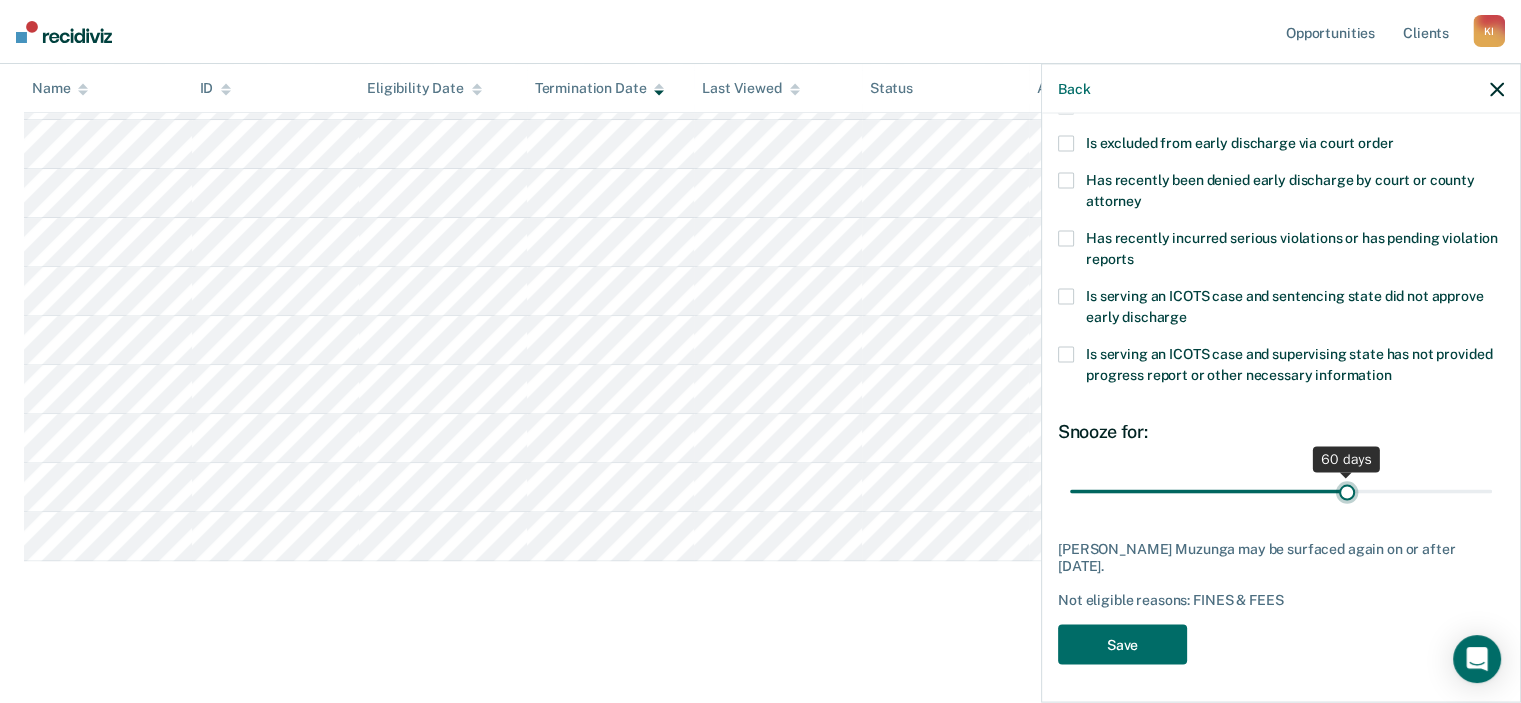 click at bounding box center (1281, 491) 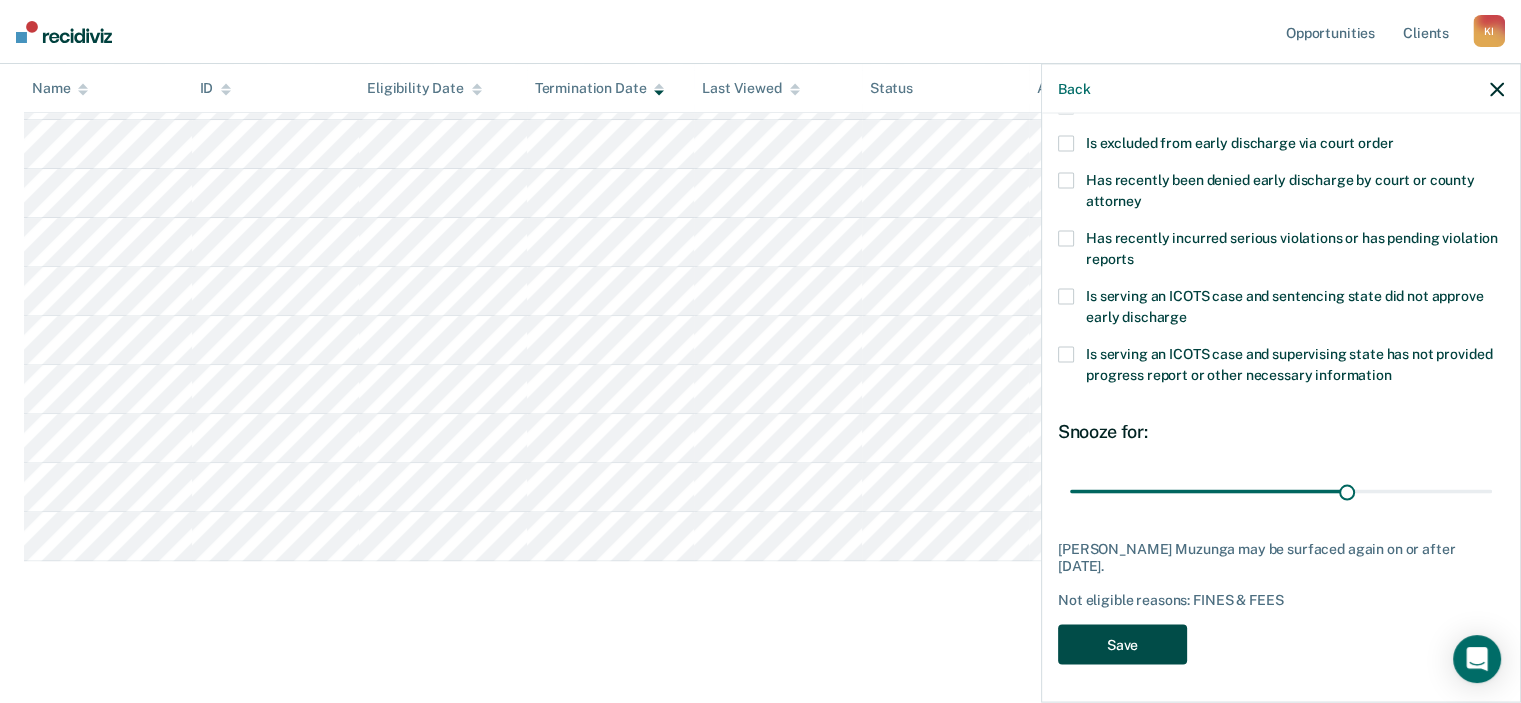 click on "Save" at bounding box center [1122, 644] 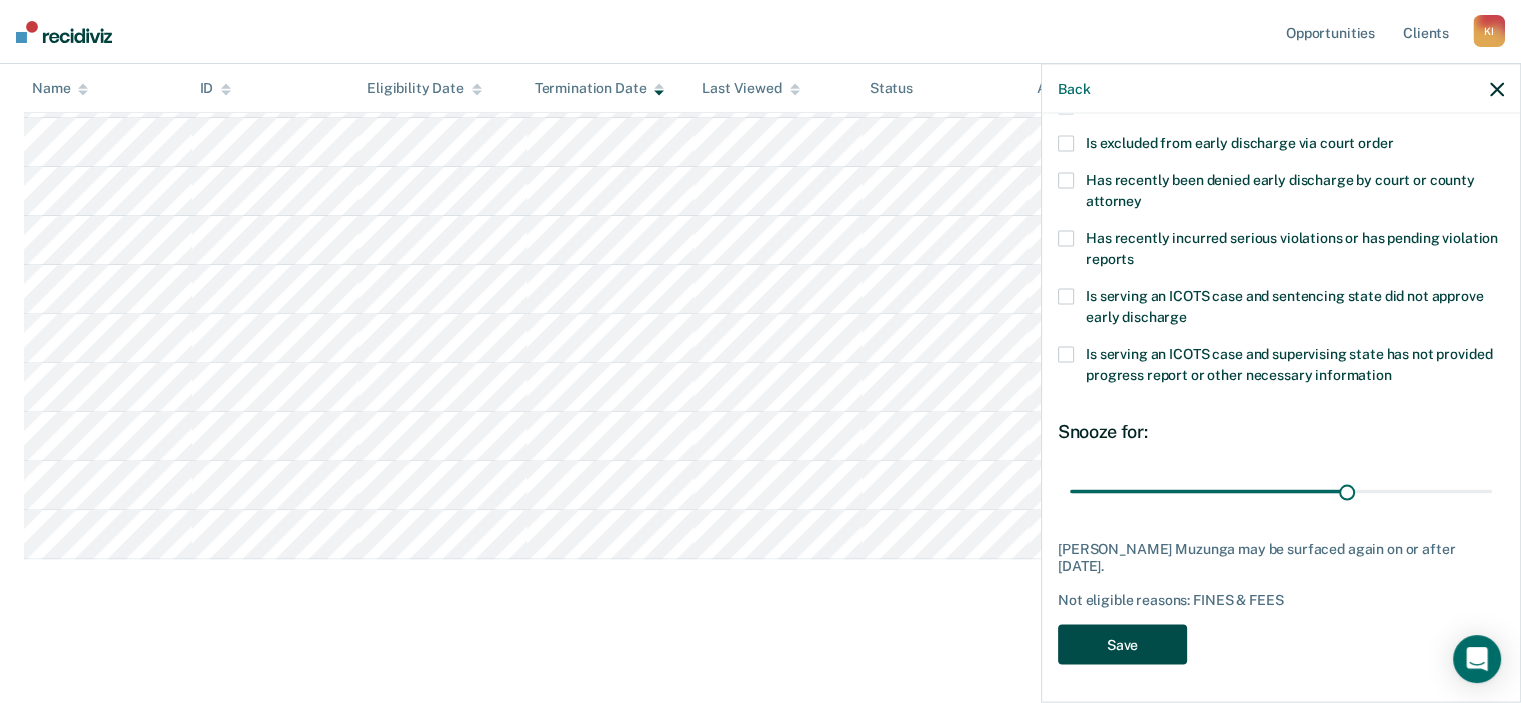 scroll, scrollTop: 305, scrollLeft: 0, axis: vertical 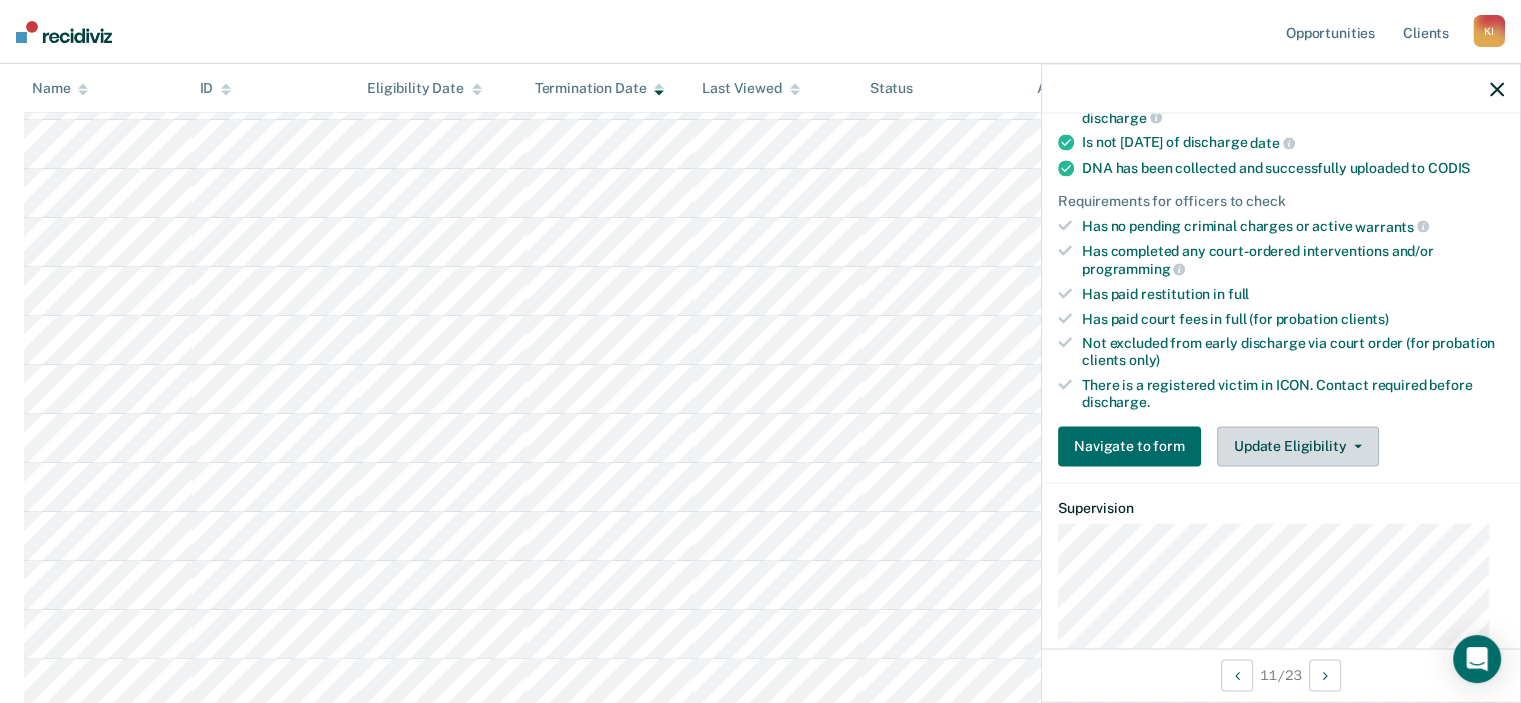 click on "Update Eligibility" at bounding box center (1298, 446) 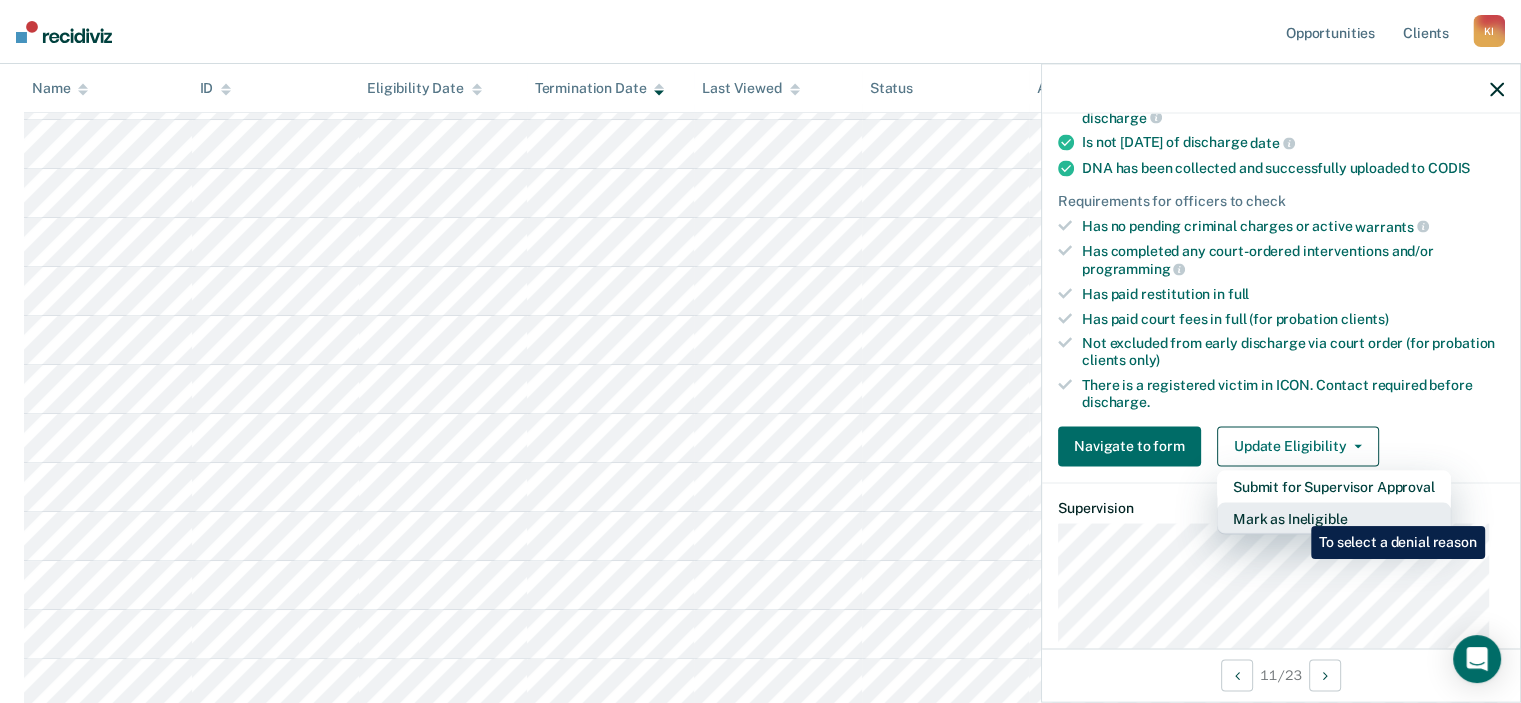 click on "Mark as Ineligible" at bounding box center (1334, 518) 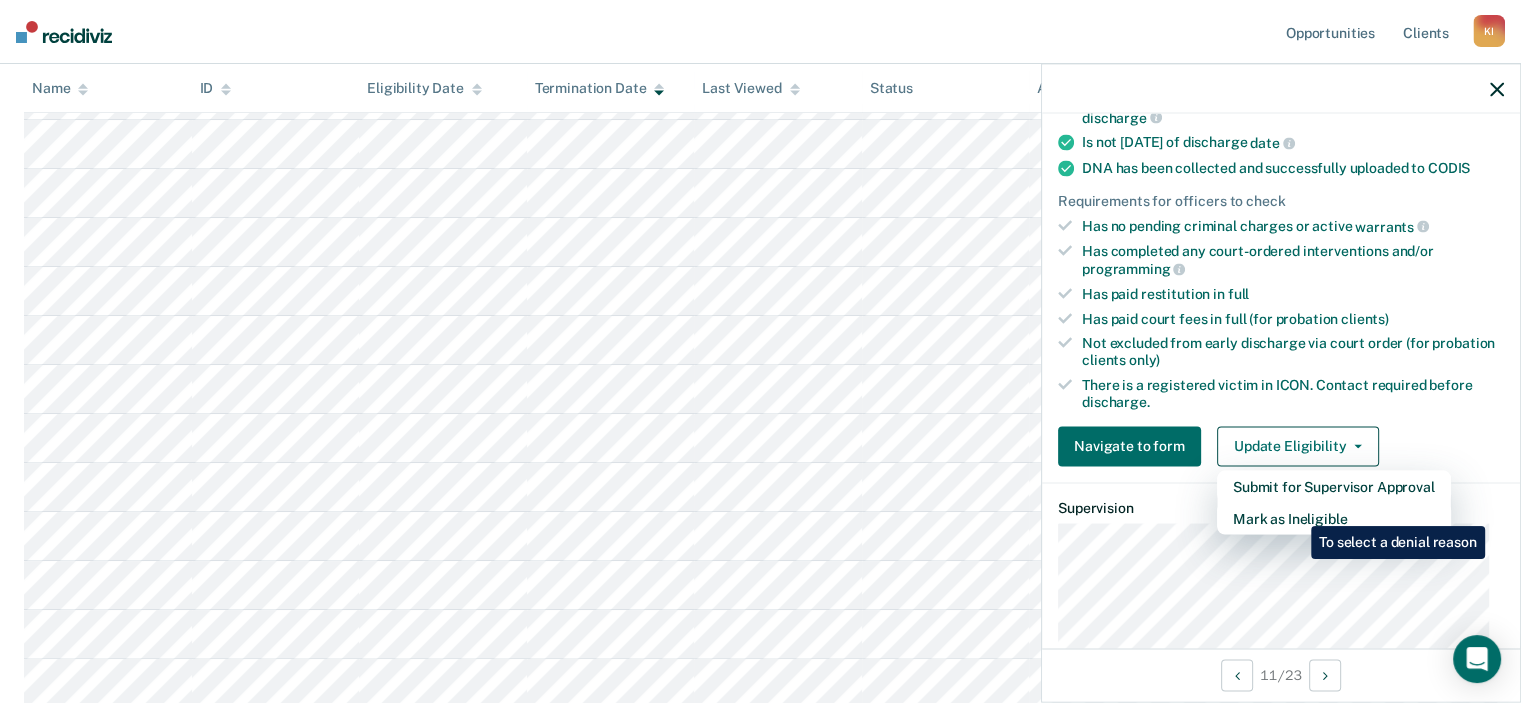 scroll, scrollTop: 299, scrollLeft: 0, axis: vertical 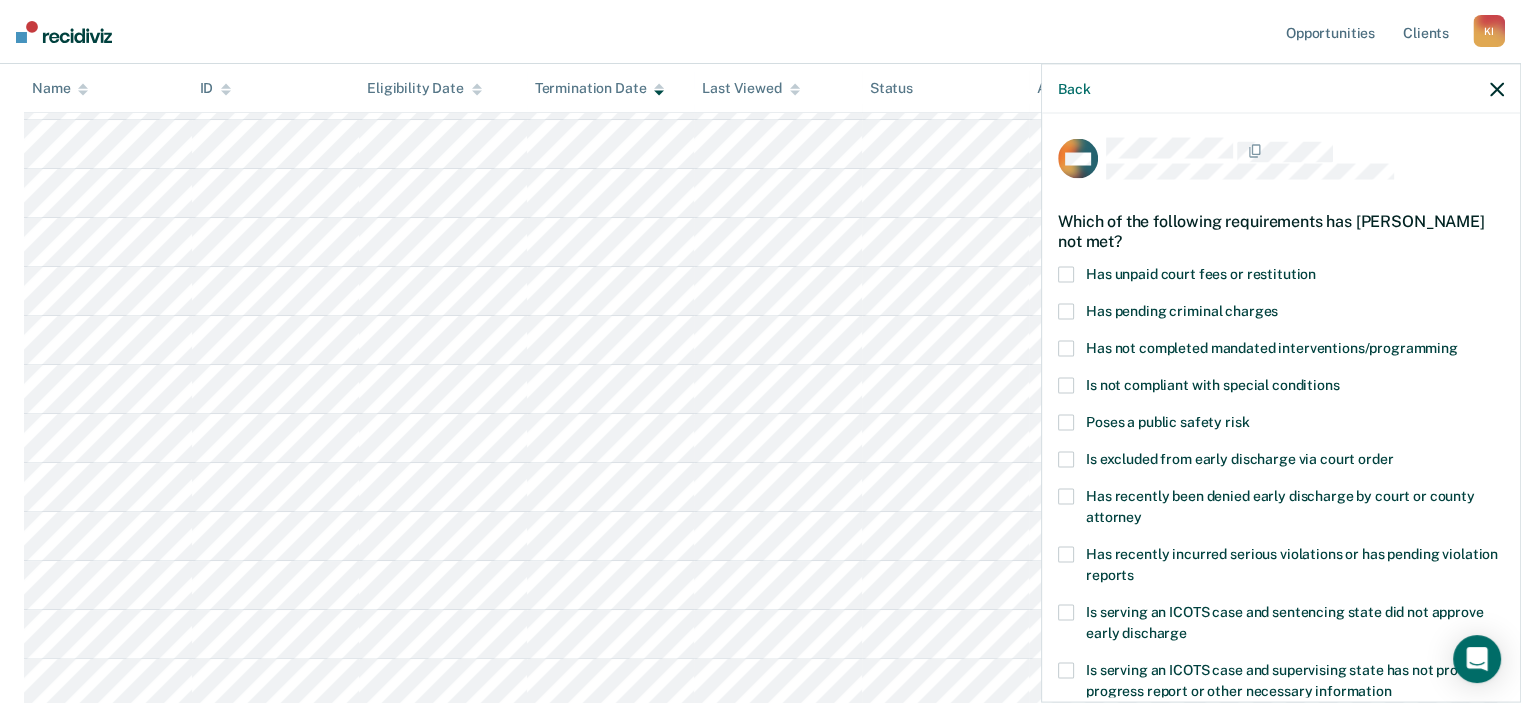 click at bounding box center [1066, 274] 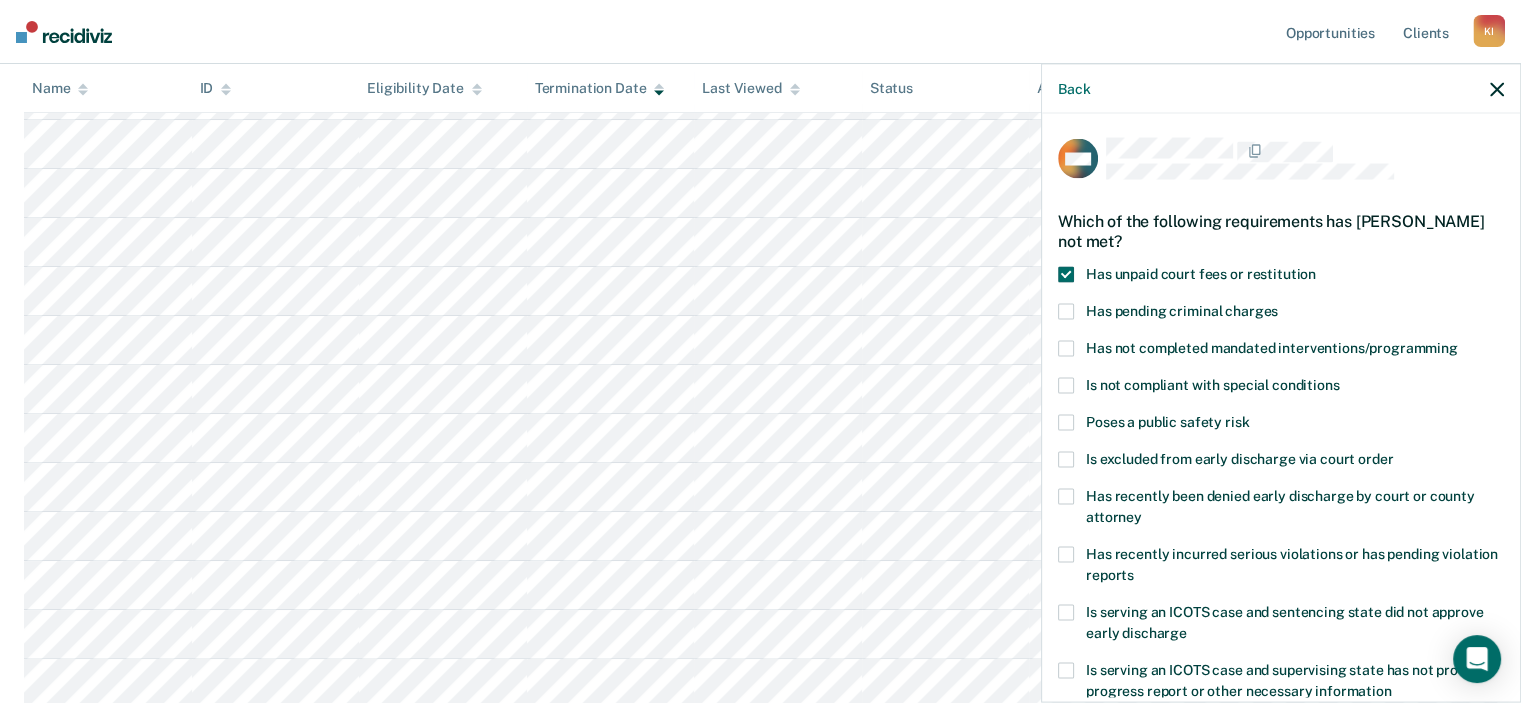 drag, startPoint x: 1061, startPoint y: 339, endPoint x: 1172, endPoint y: 383, distance: 119.40268 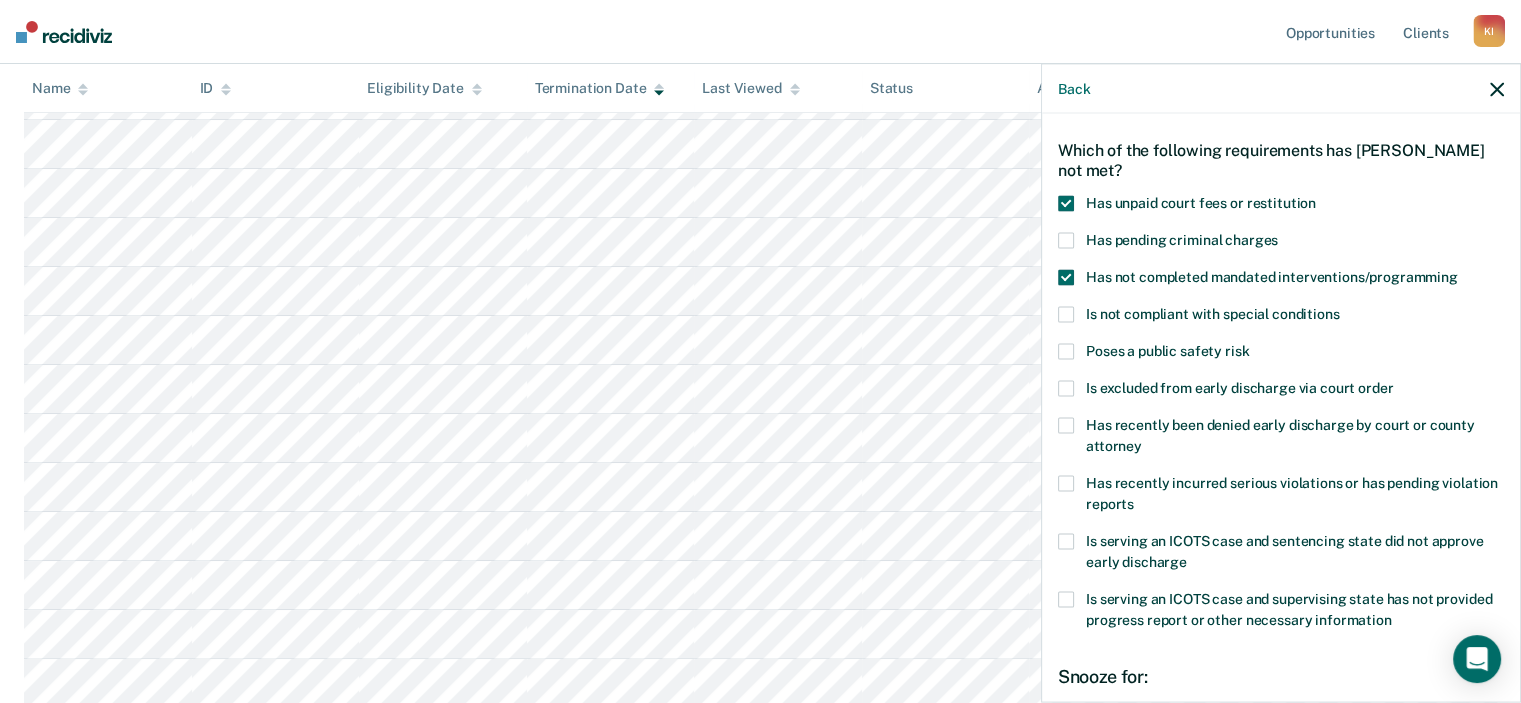 scroll, scrollTop: 80, scrollLeft: 0, axis: vertical 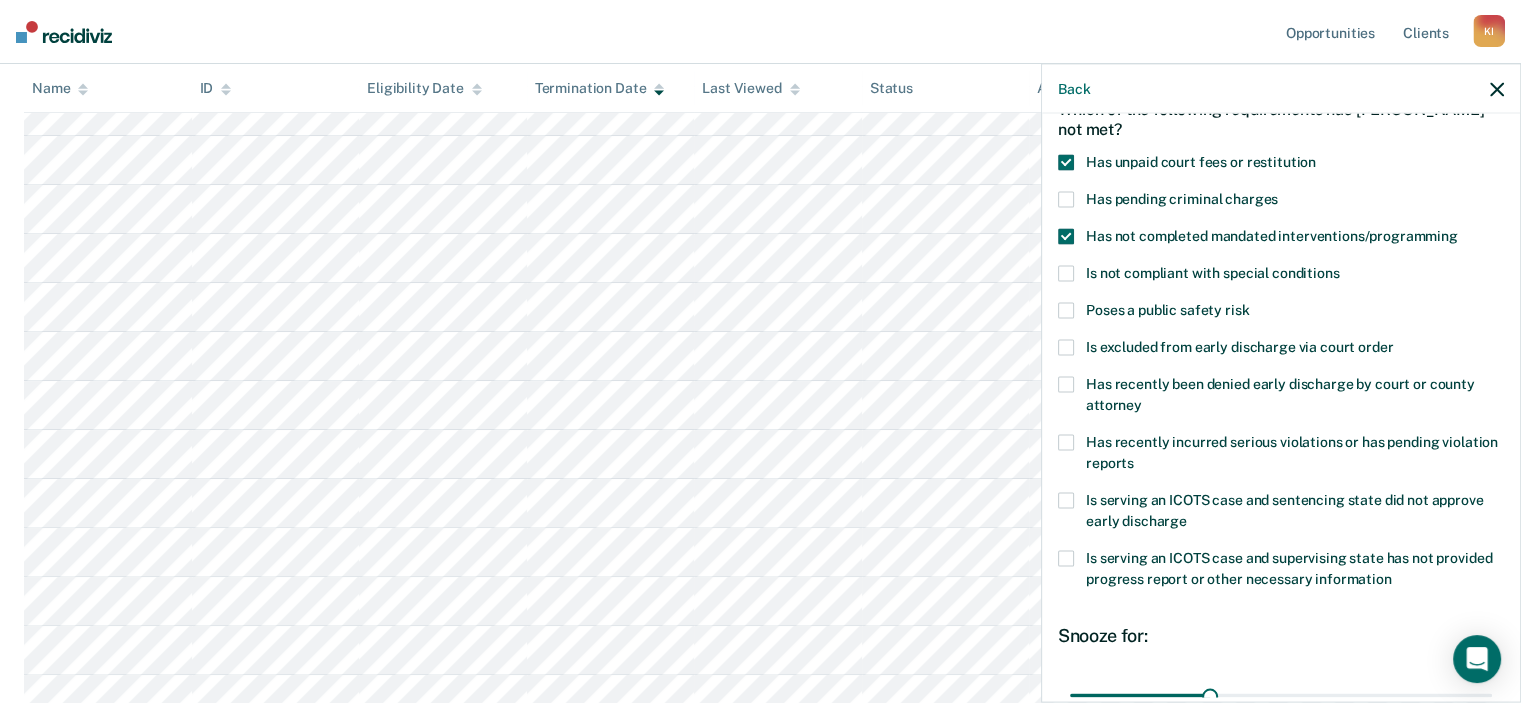 click at bounding box center [1066, 273] 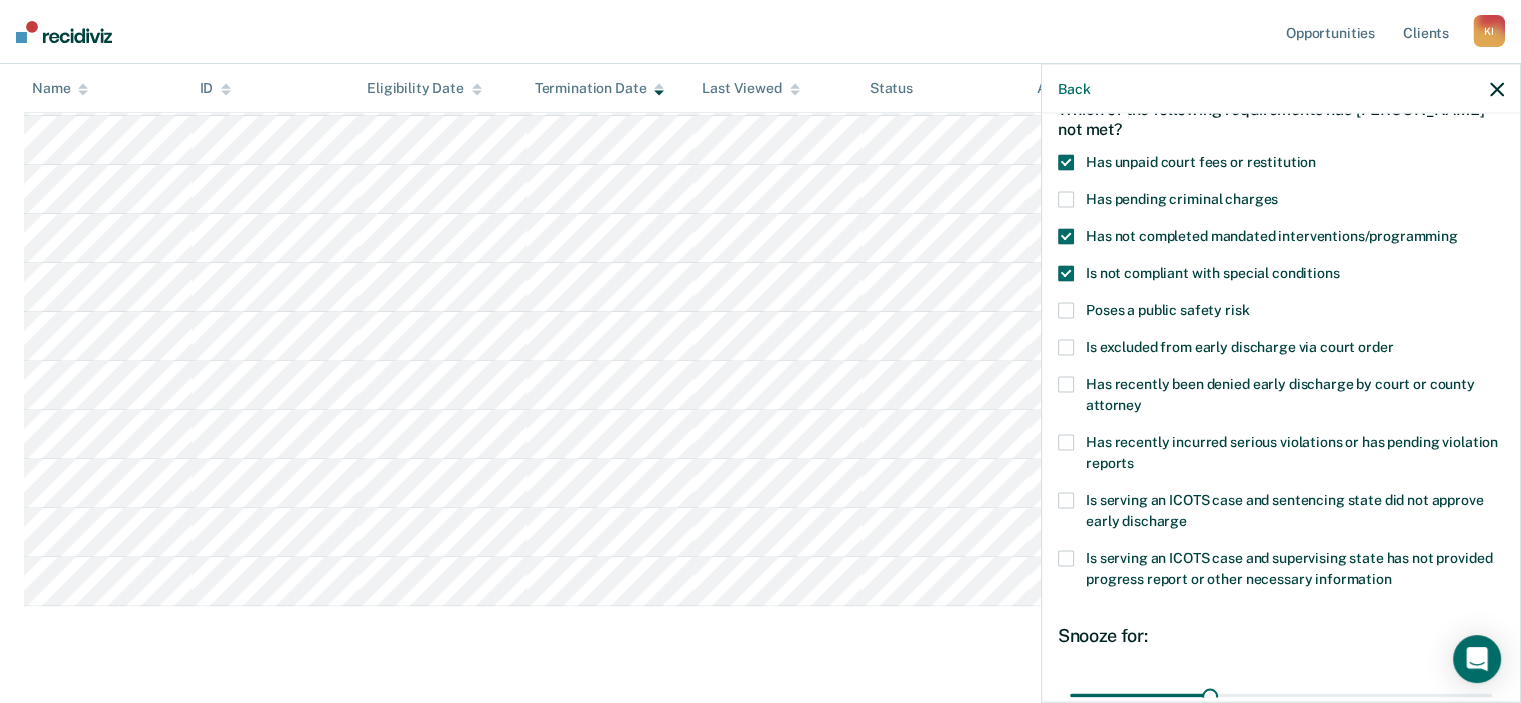 scroll, scrollTop: 648, scrollLeft: 0, axis: vertical 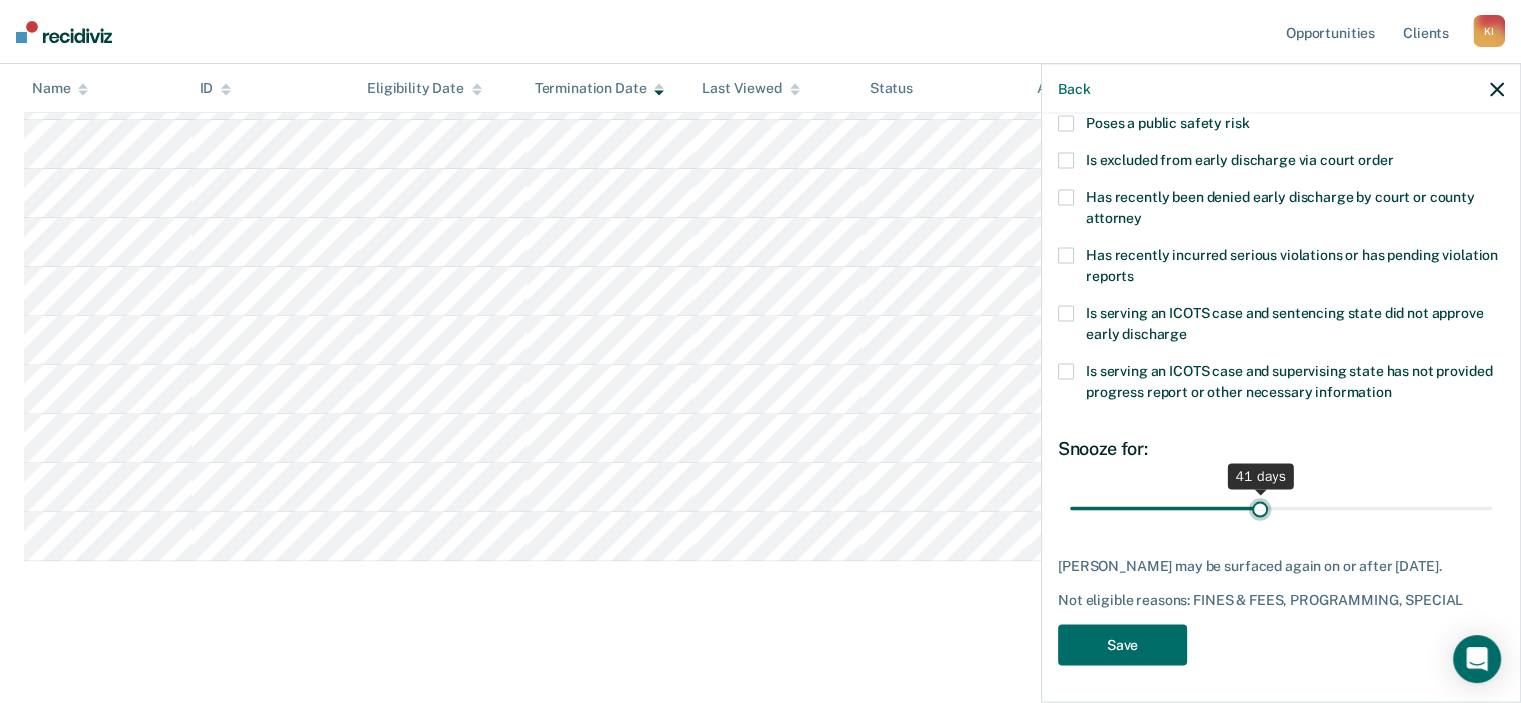 click at bounding box center (1281, 508) 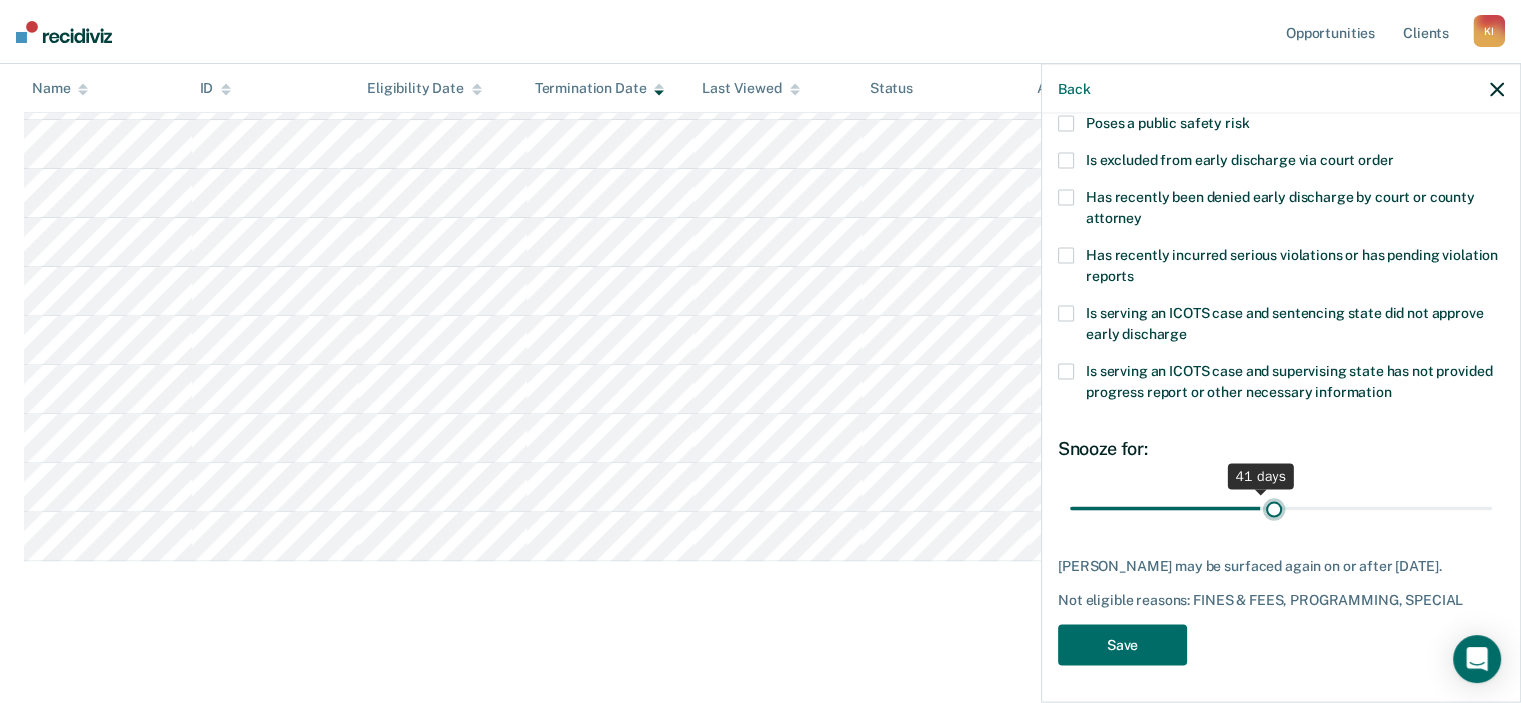 click at bounding box center [1281, 508] 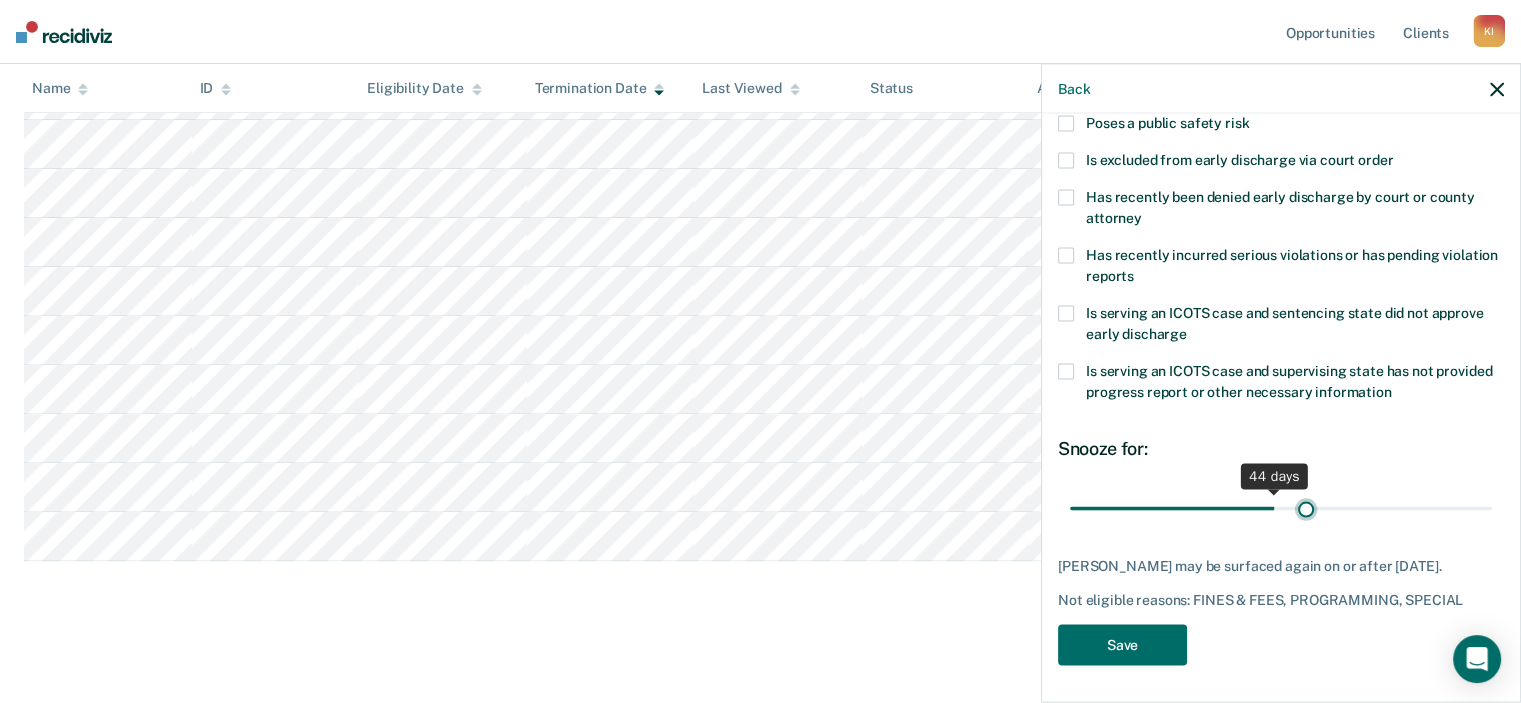 click at bounding box center (1281, 508) 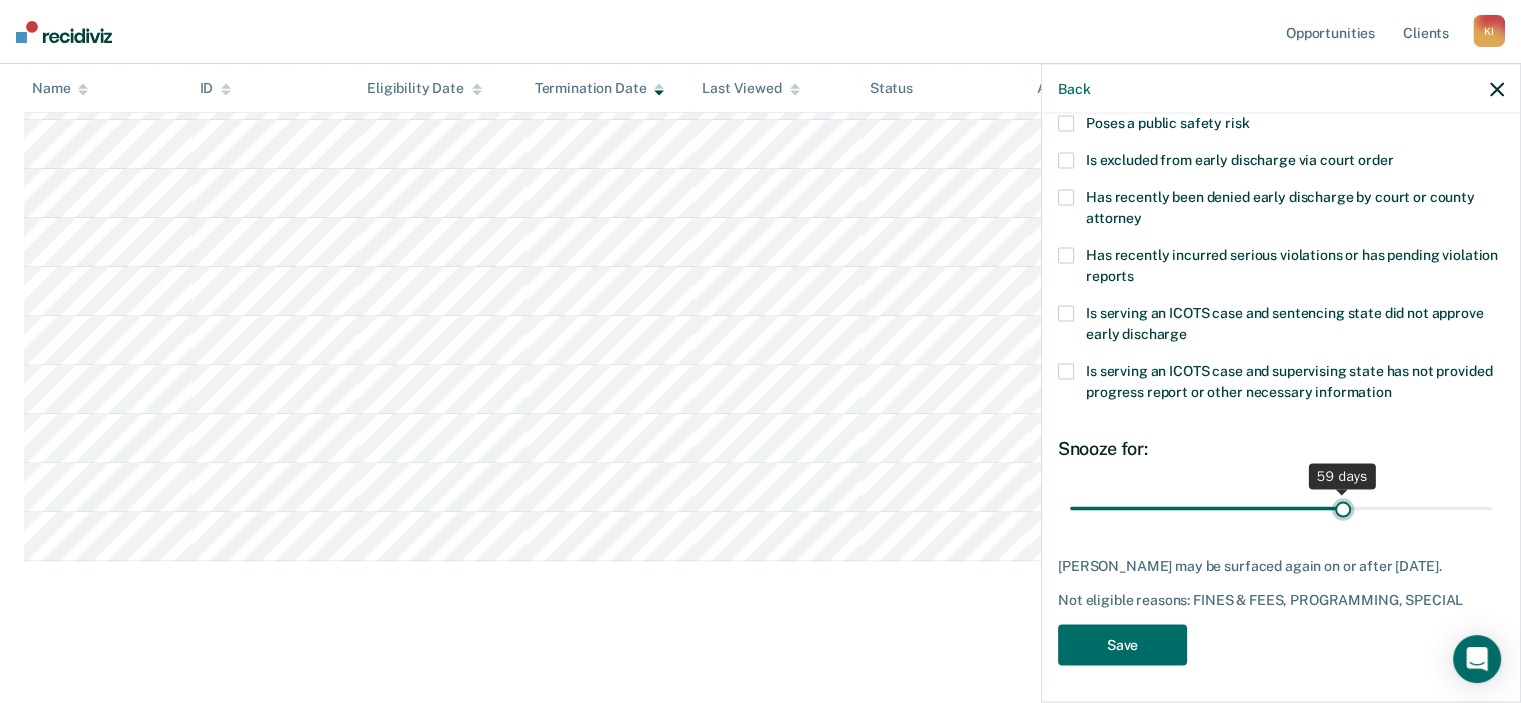 click at bounding box center [1281, 508] 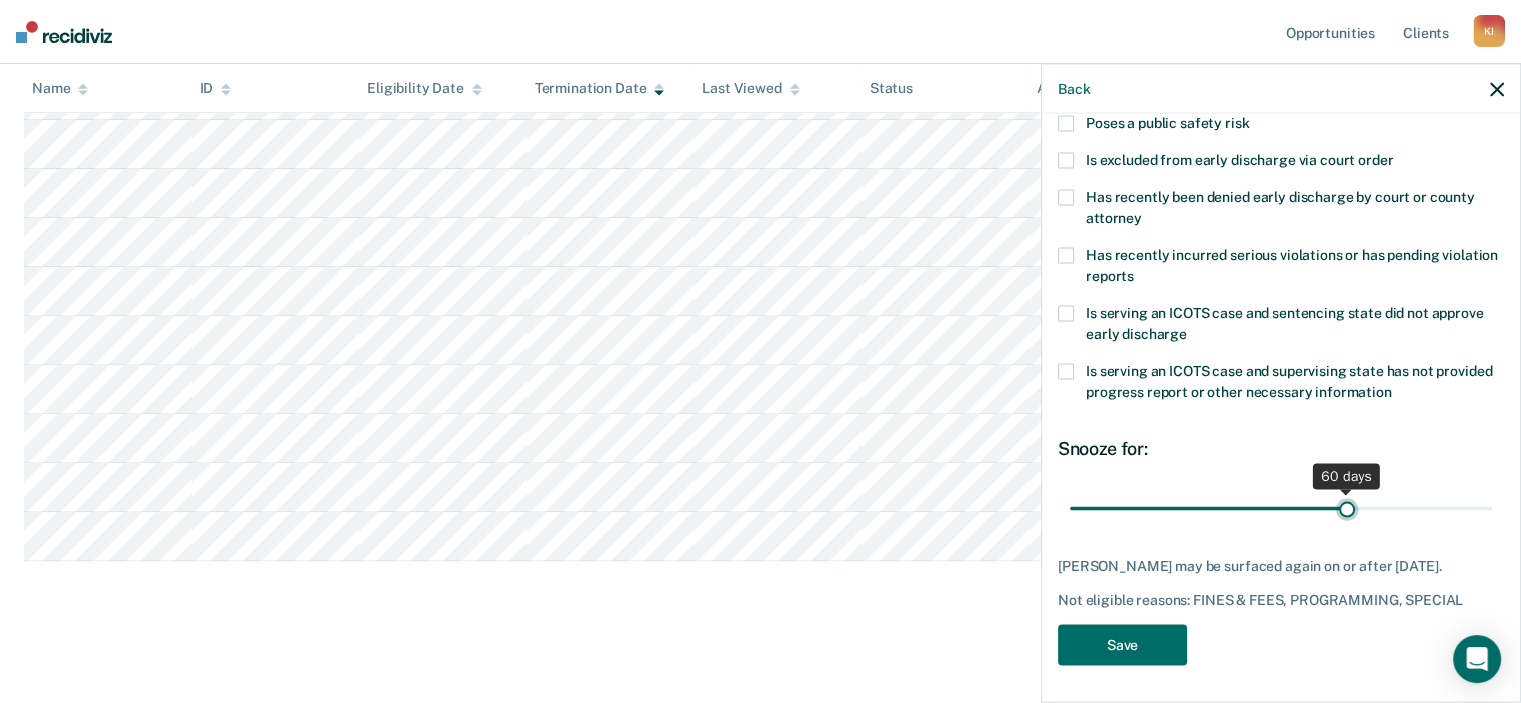 click at bounding box center (1281, 508) 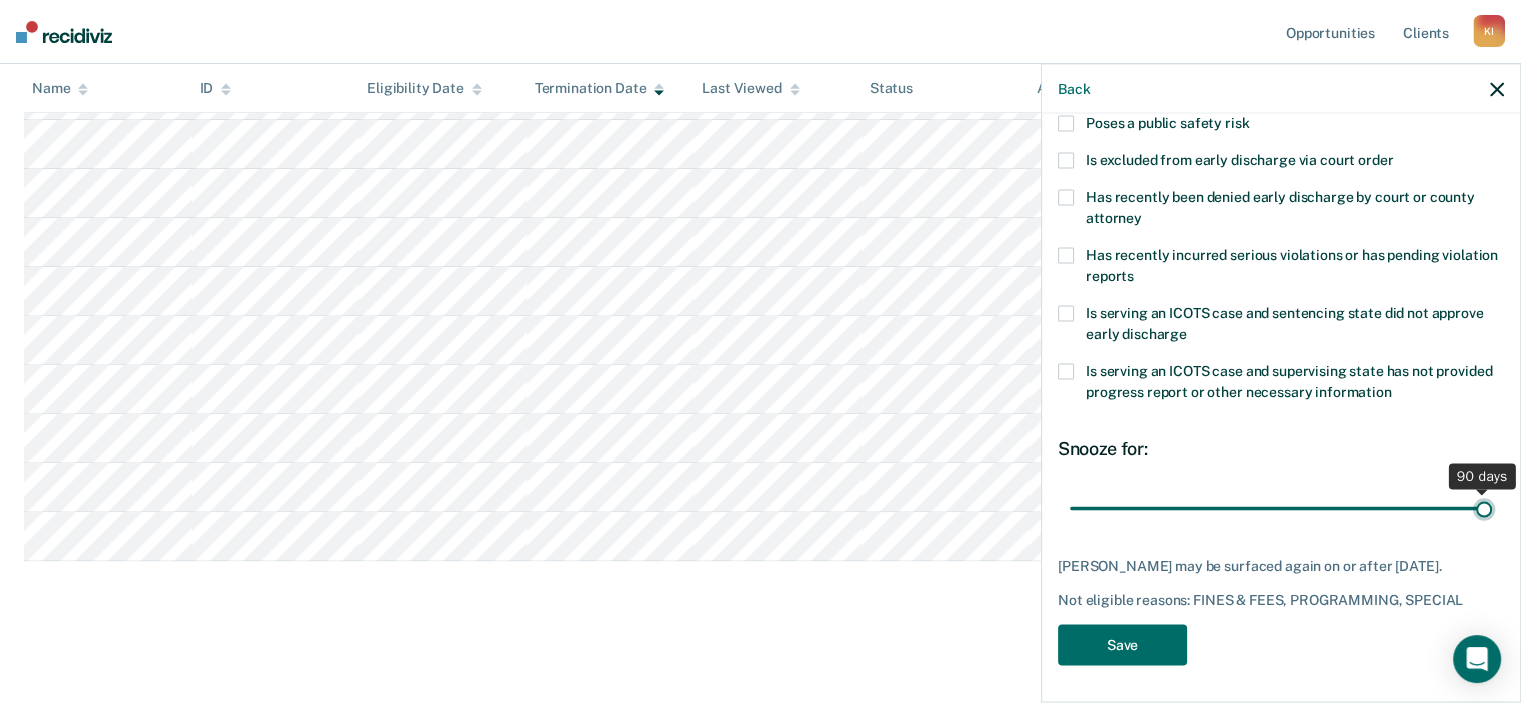 drag, startPoint x: 1337, startPoint y: 507, endPoint x: 1483, endPoint y: 511, distance: 146.05478 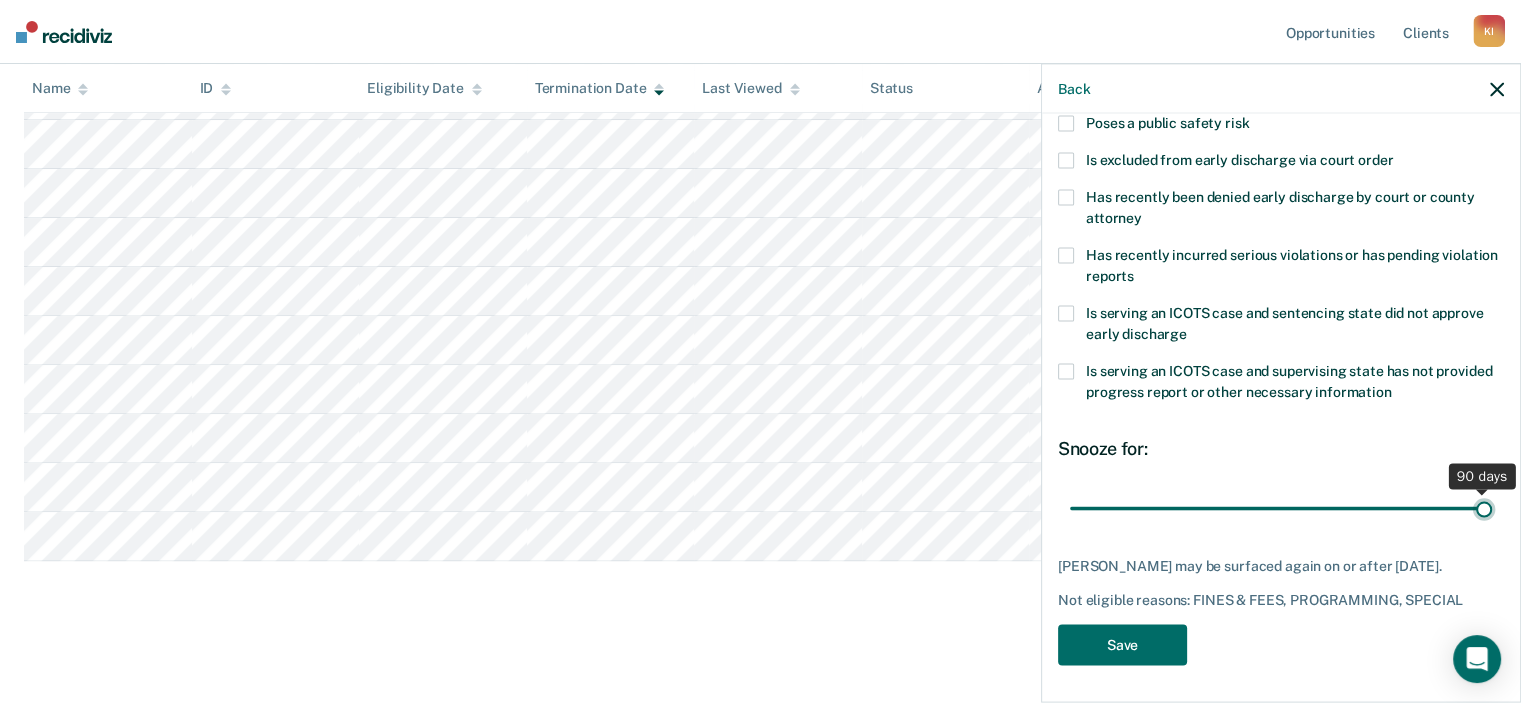 type on "90" 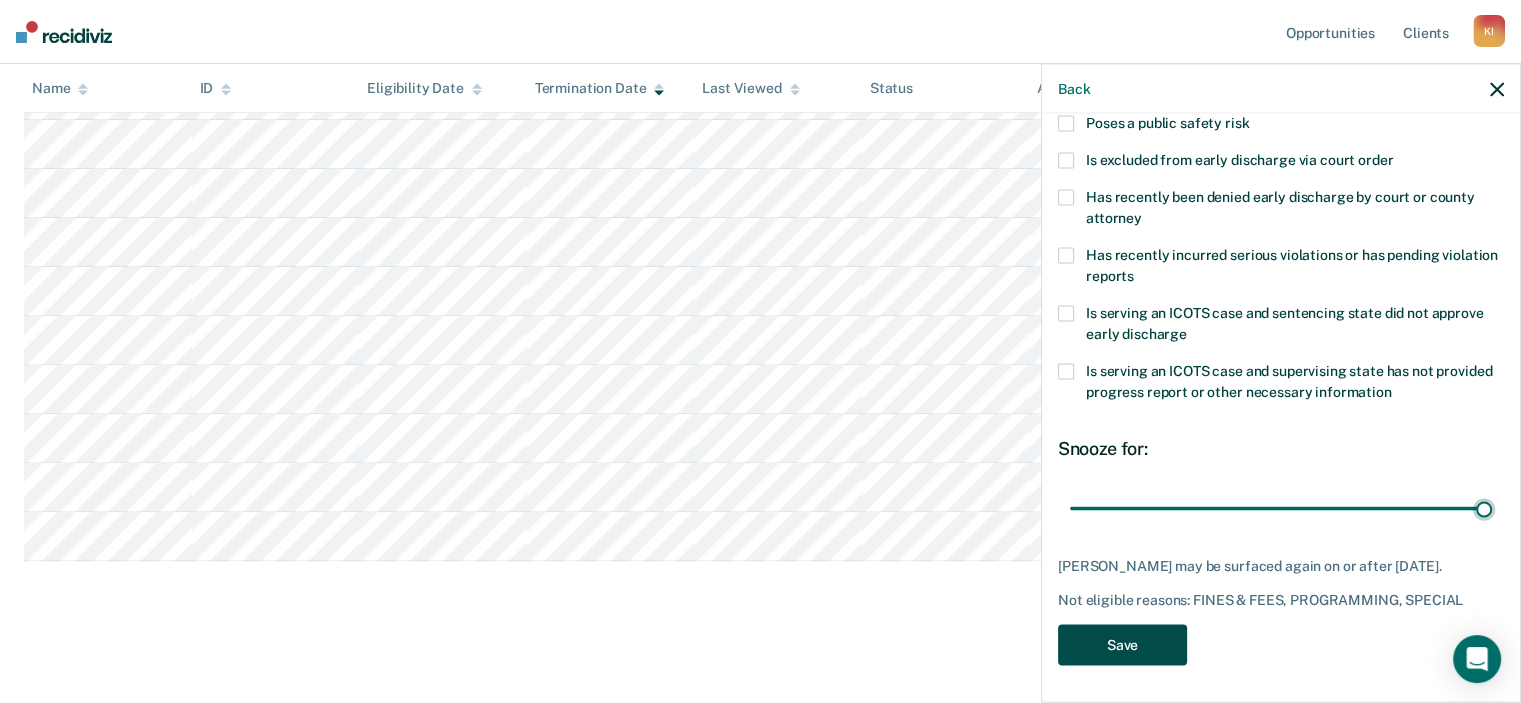 click on "Save" at bounding box center [1122, 644] 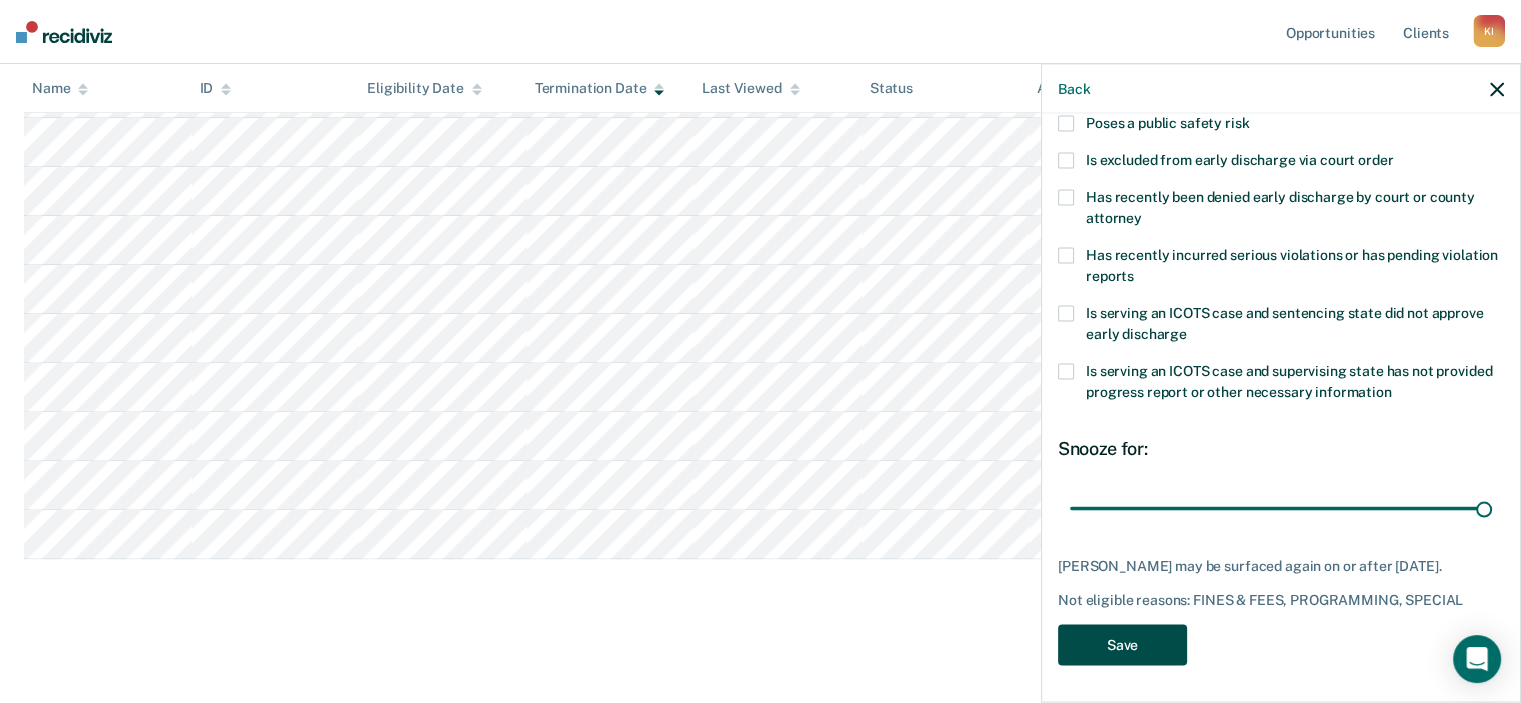 scroll, scrollTop: 306, scrollLeft: 0, axis: vertical 